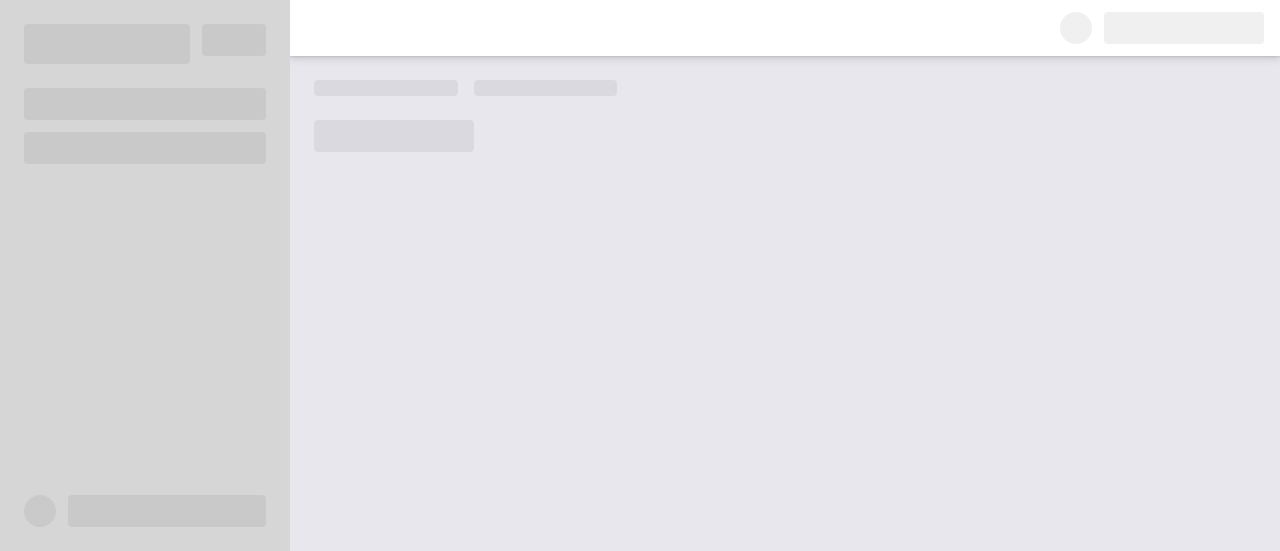 scroll, scrollTop: 0, scrollLeft: 0, axis: both 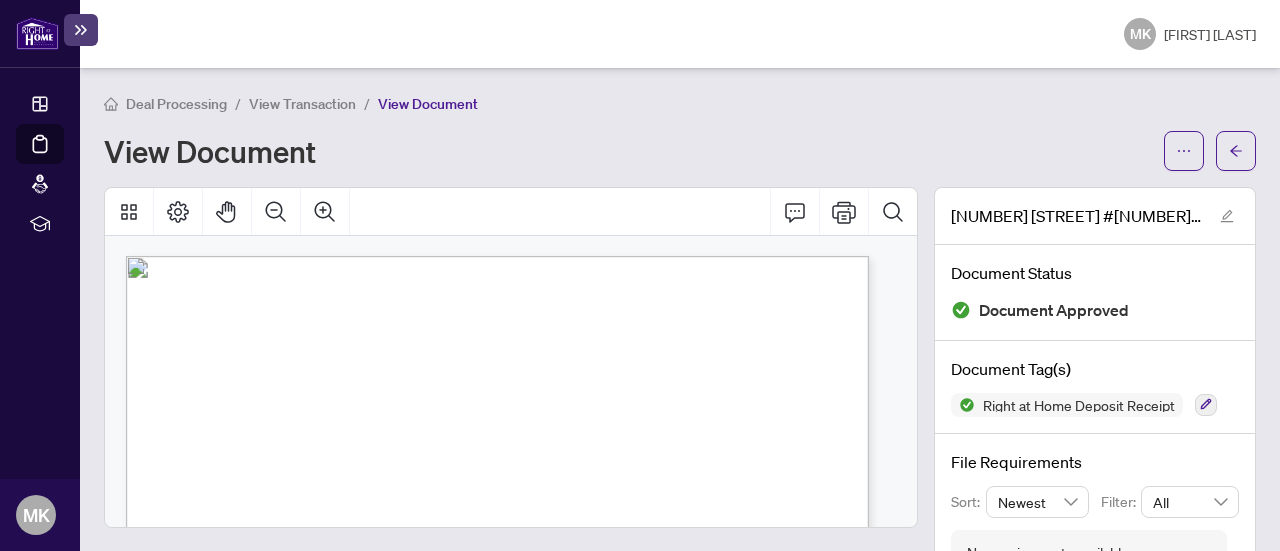 click at bounding box center (37, 33) 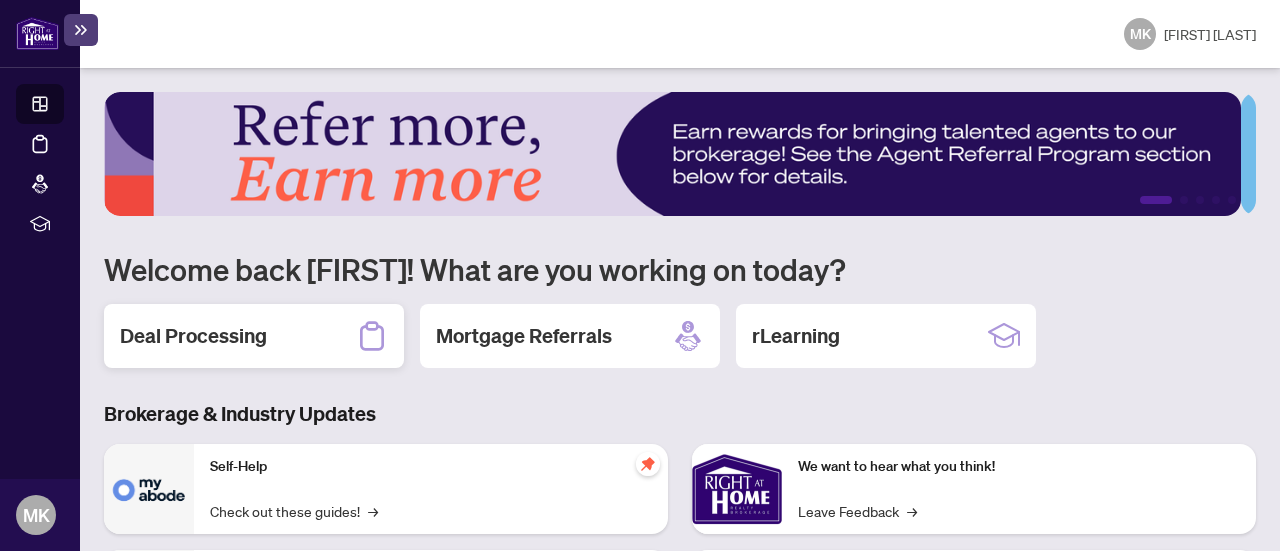 click on "Deal Processing" at bounding box center [193, 336] 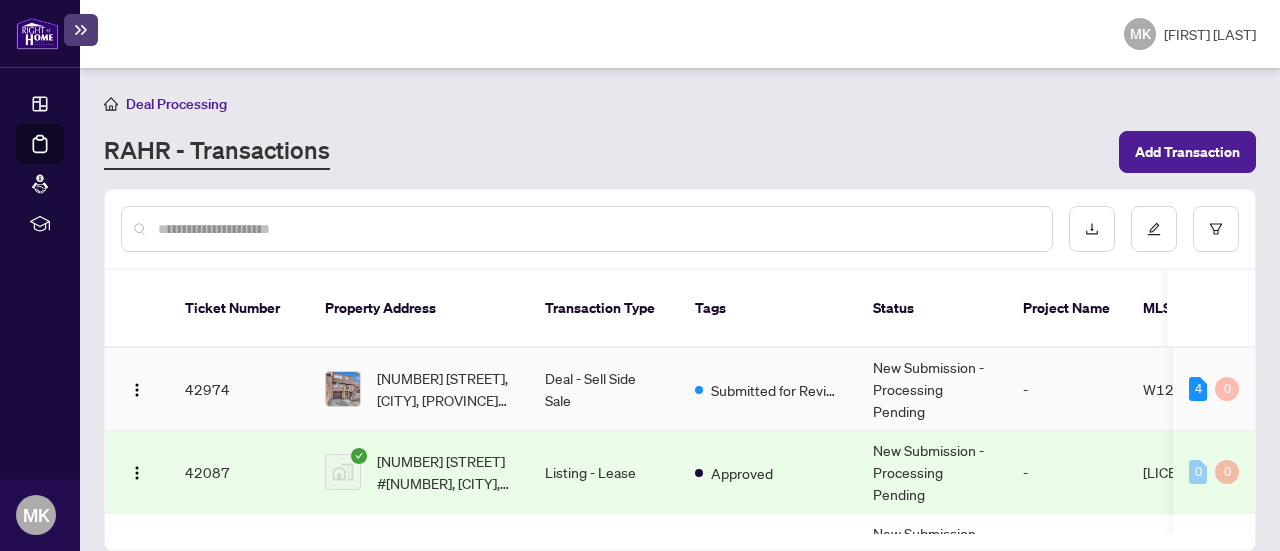 click on "4 0" at bounding box center [1214, 389] 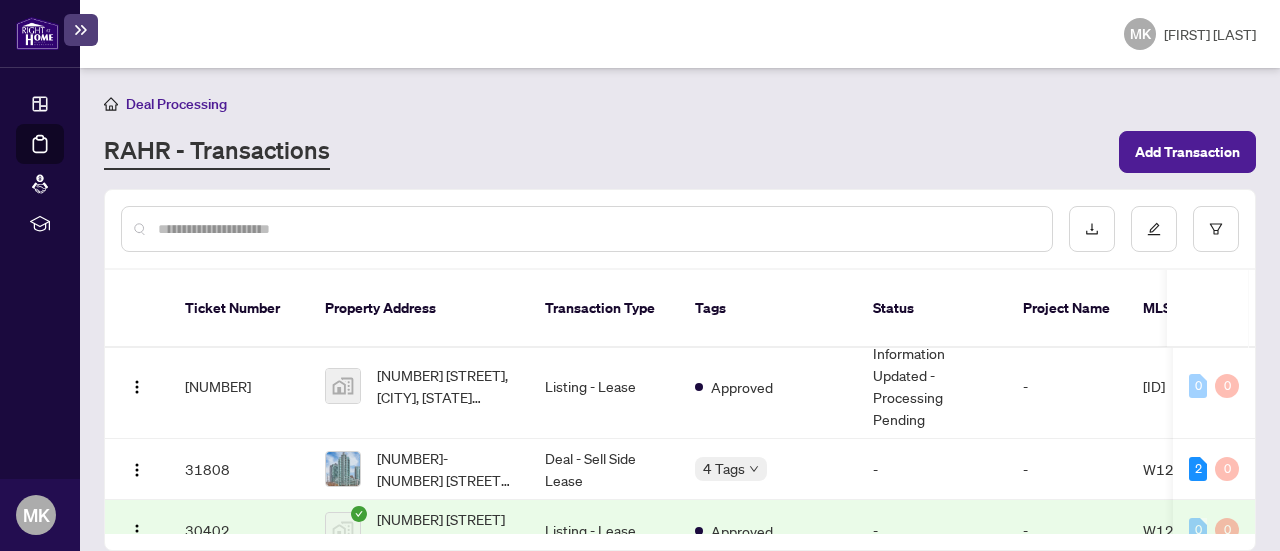 scroll, scrollTop: 0, scrollLeft: 0, axis: both 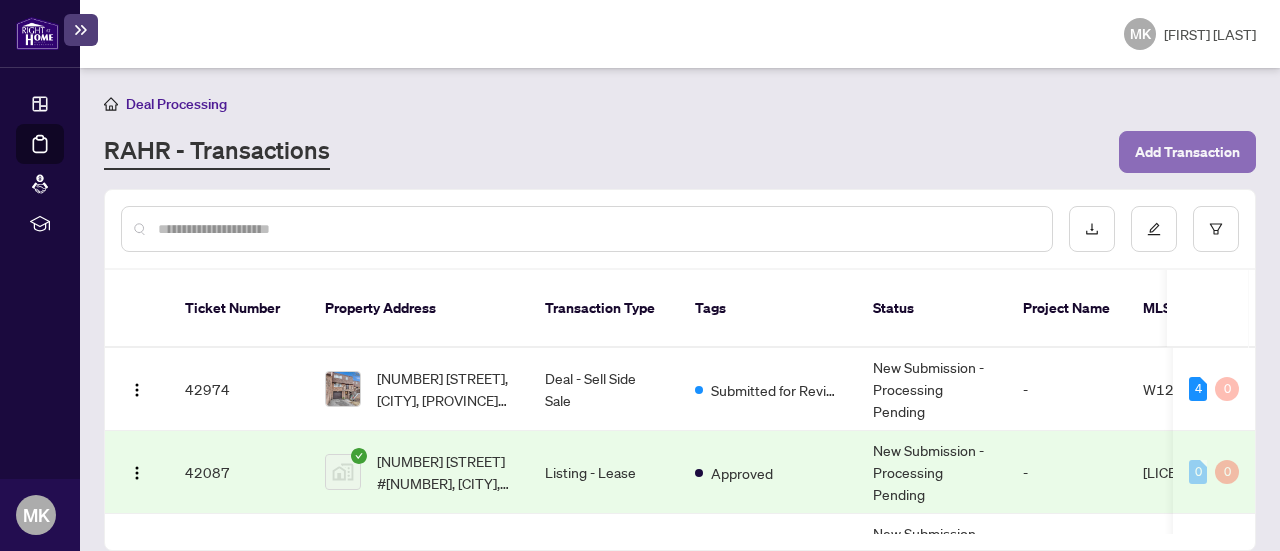 click on "Add Transaction" at bounding box center [1187, 152] 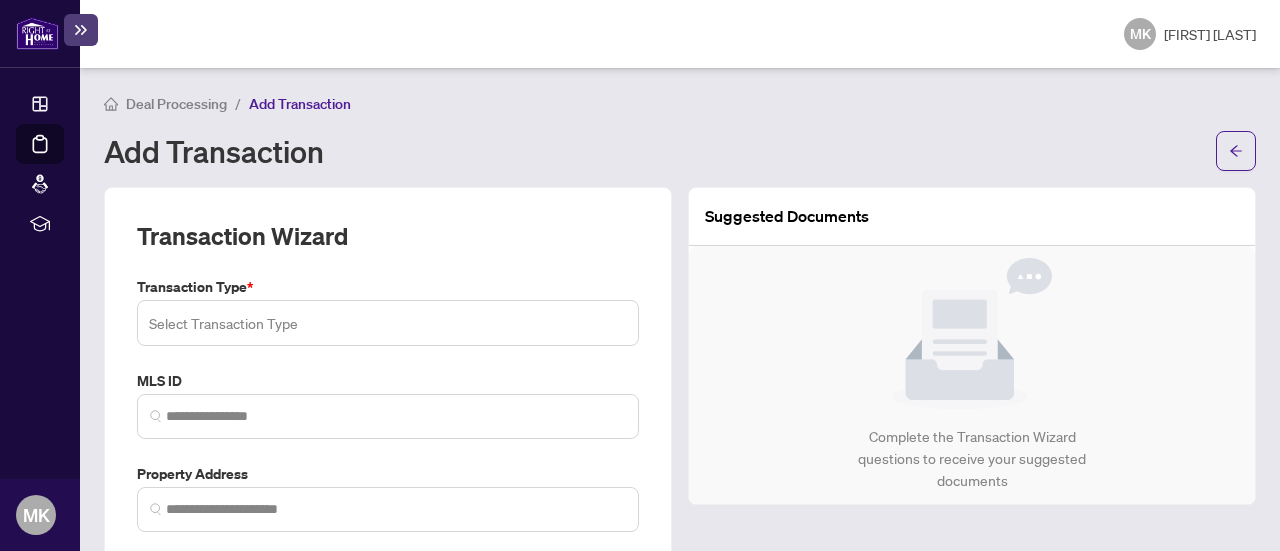 click on "Select Transaction Type 13 14 Listing Listing - Lease Deal - Buy Side Lease Deal - Sell Side Lease Deal - Agent Double End Lease Deal - Buy Side Sale Deal - Sell Side Sale Deal - Agent Double End Sale Deal - Sell Side Assignment Deal - Buy Side Assignment" at bounding box center [388, 323] 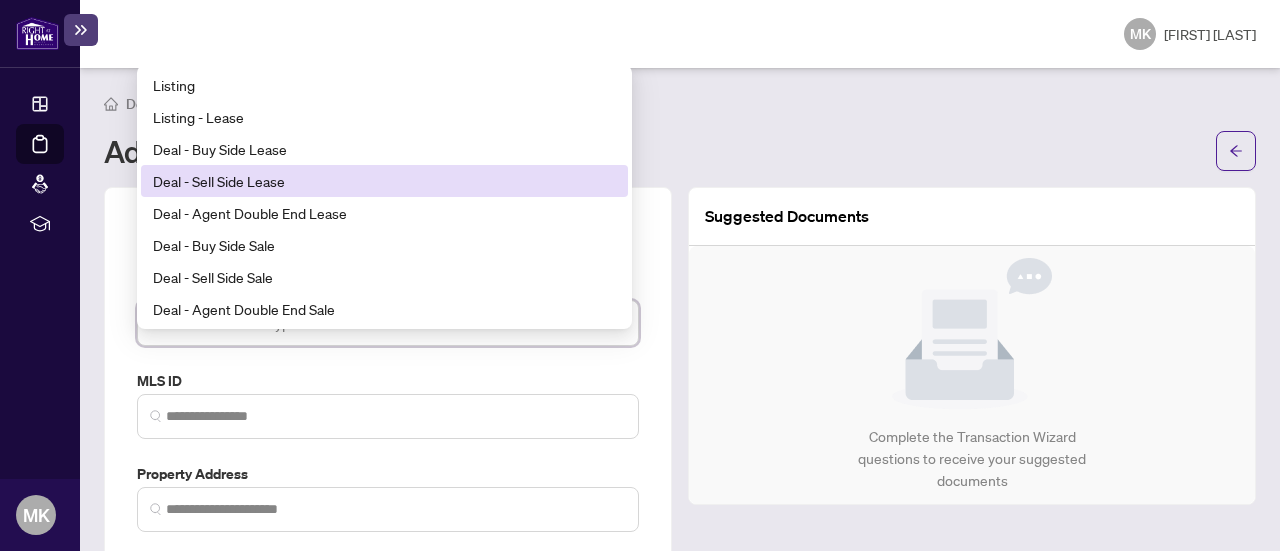 click on "Deal - Sell Side Lease" at bounding box center [384, 181] 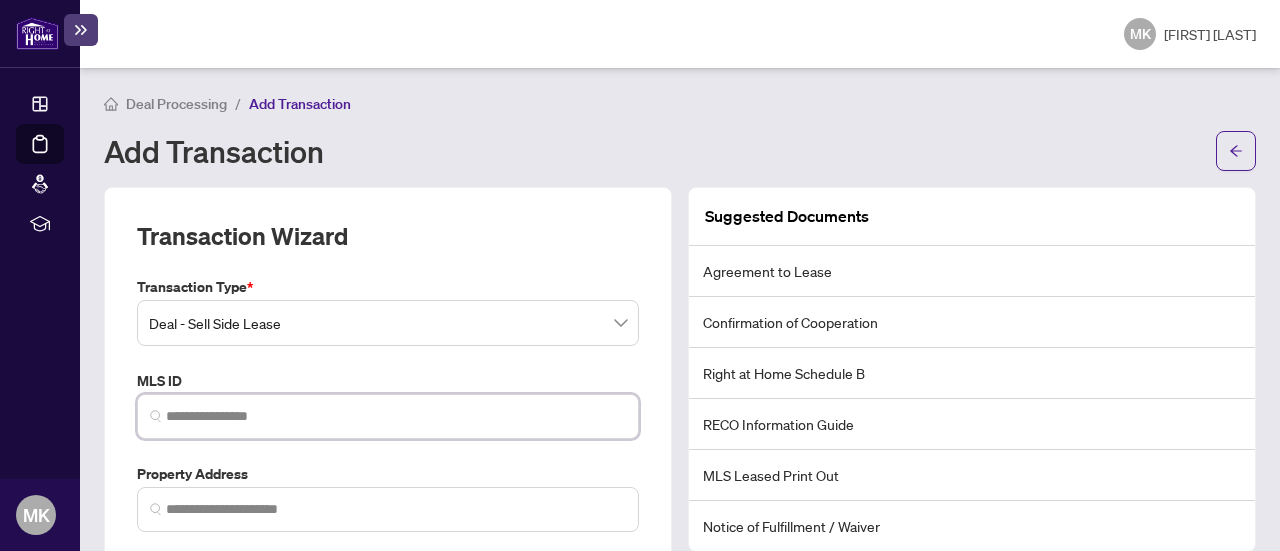 click at bounding box center [396, 416] 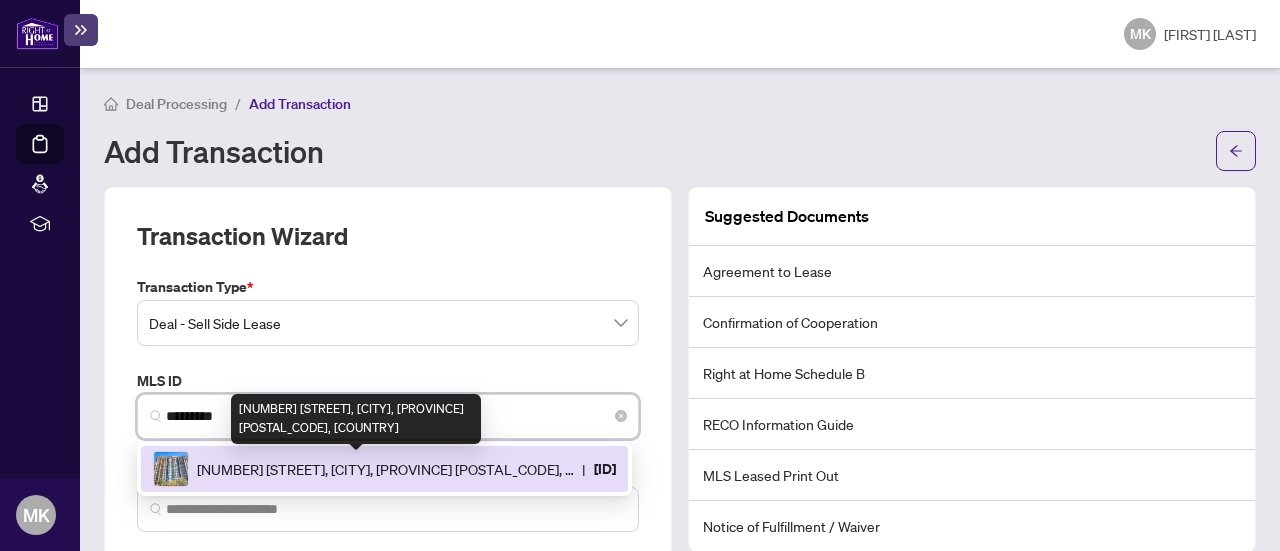 click on "[NUMBER] [STREET], [CITY], [PROVINCE] [POSTAL_CODE], [COUNTRY]" at bounding box center (385, 469) 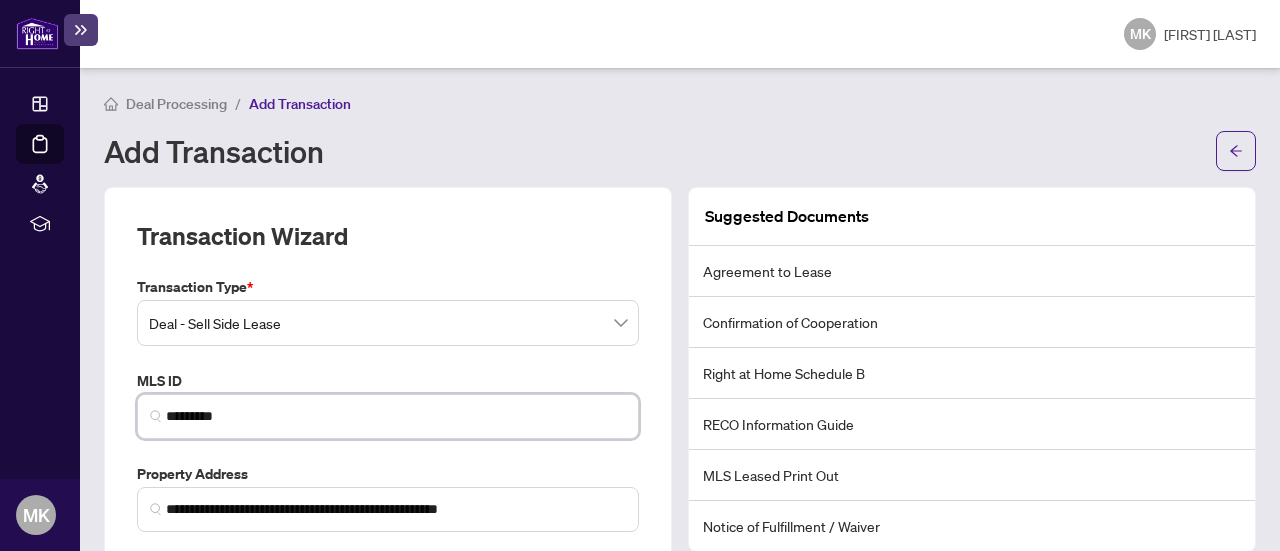 type on "*********" 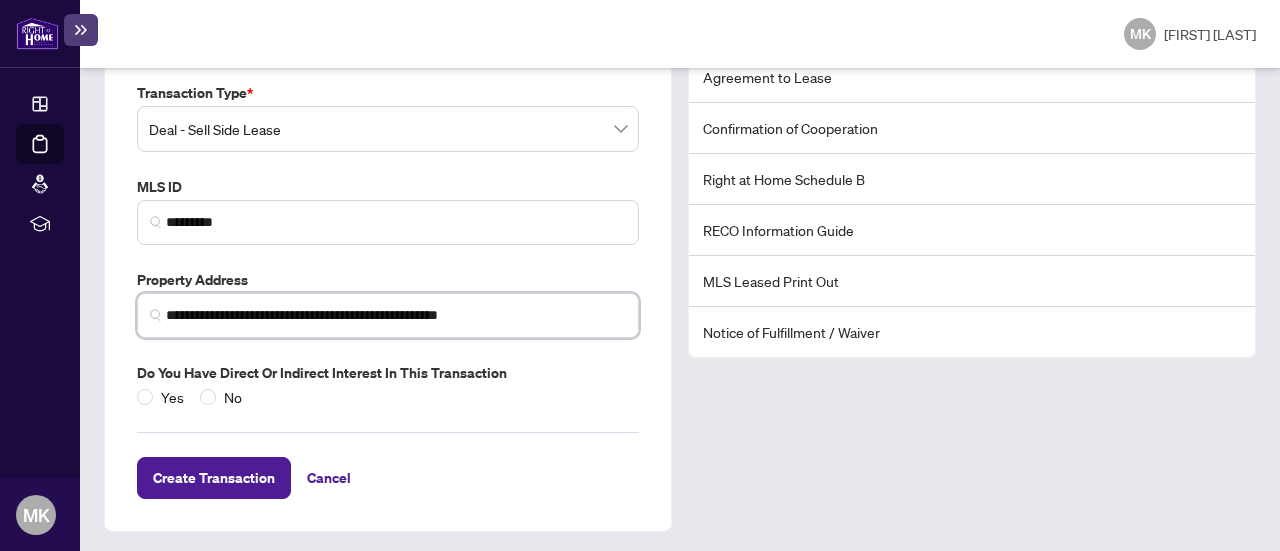 click on "**********" at bounding box center (396, 315) 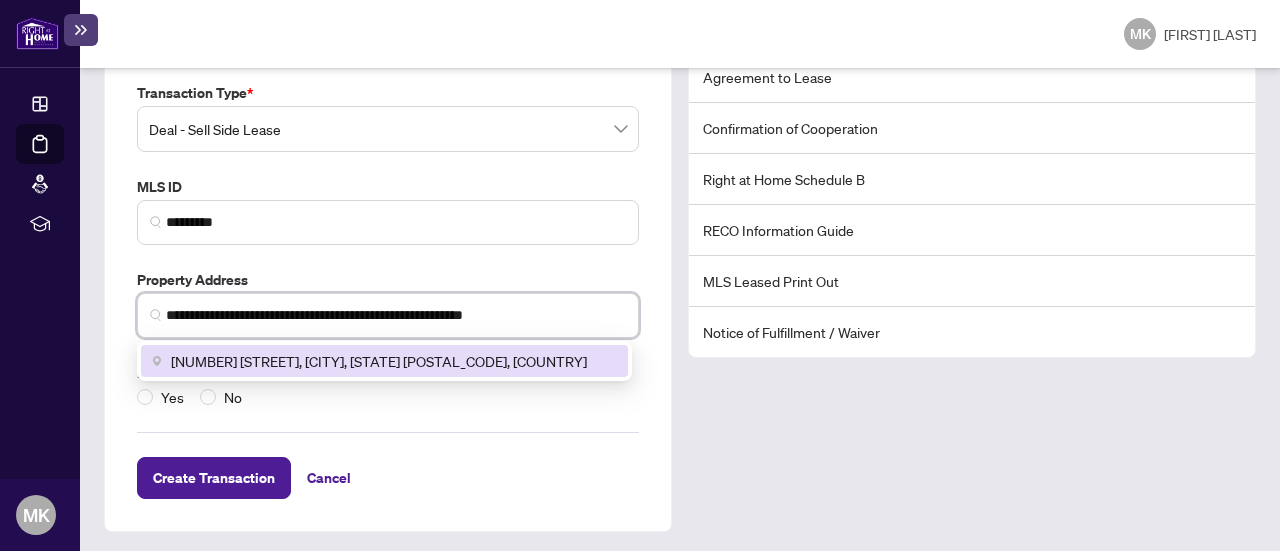 click on "[NUMBER] [STREET], [CITY], [STATE] [POSTAL_CODE], [COUNTRY]" at bounding box center [379, 361] 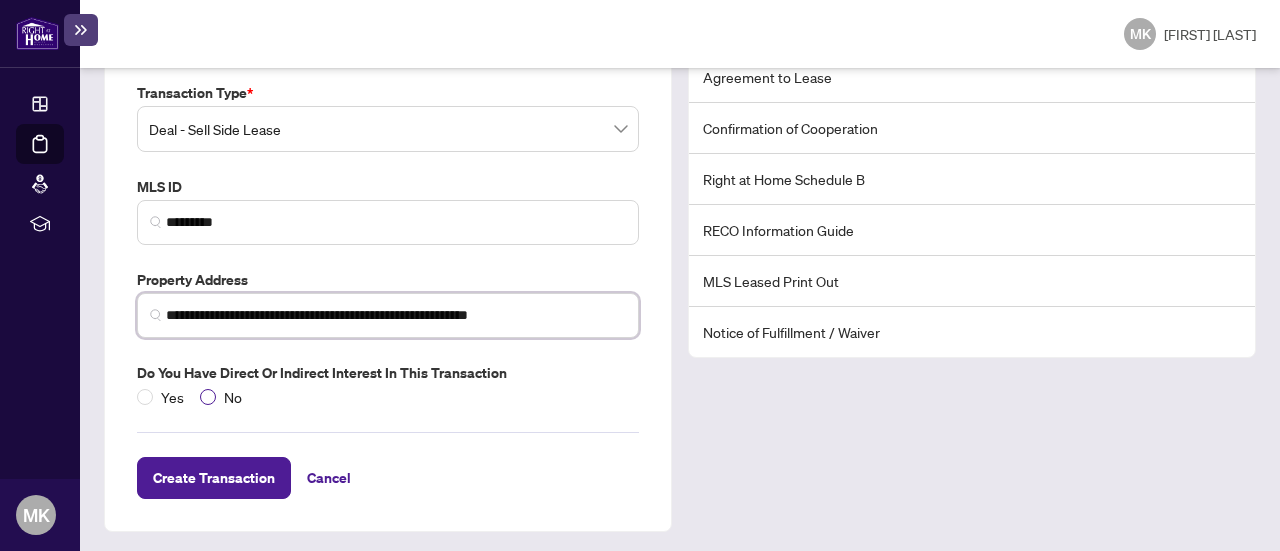 type on "**********" 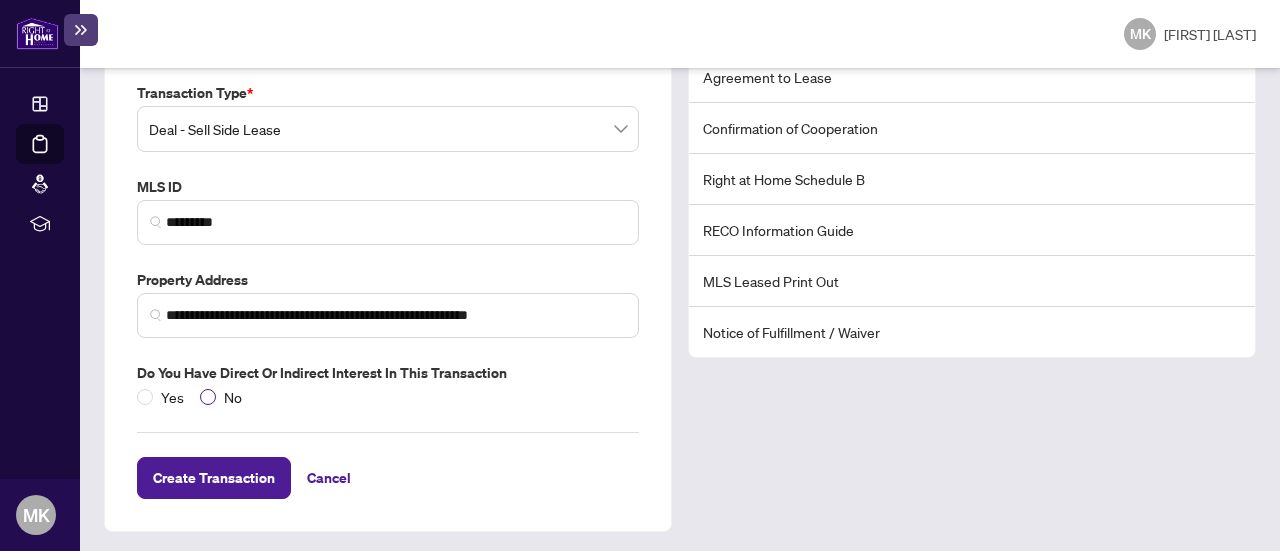 click on "No" at bounding box center [233, 397] 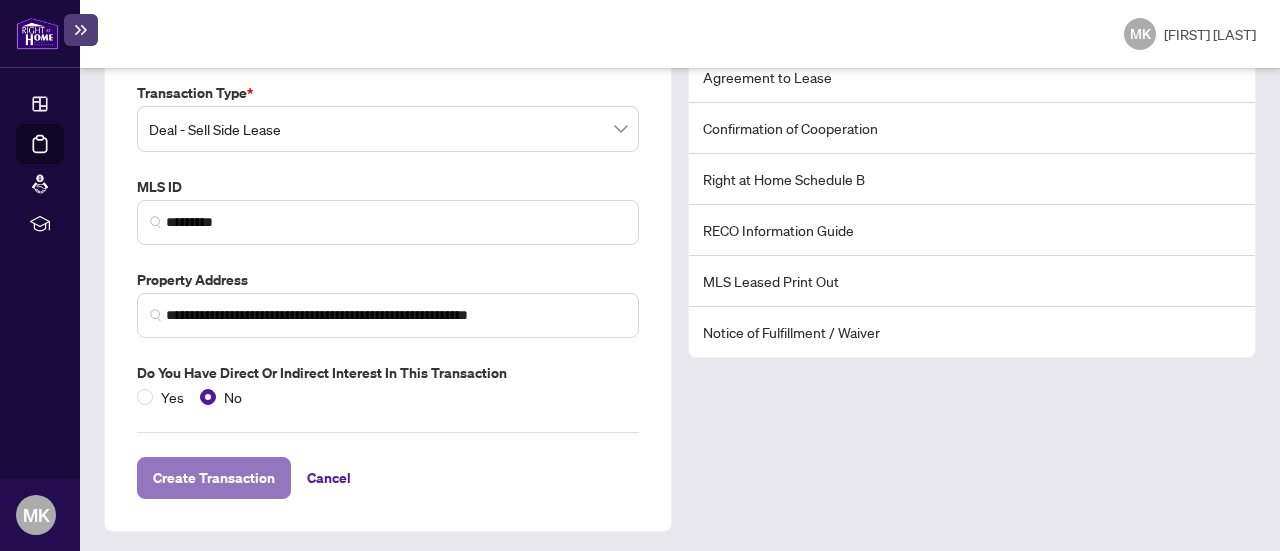 click on "Create Transaction" at bounding box center [214, 478] 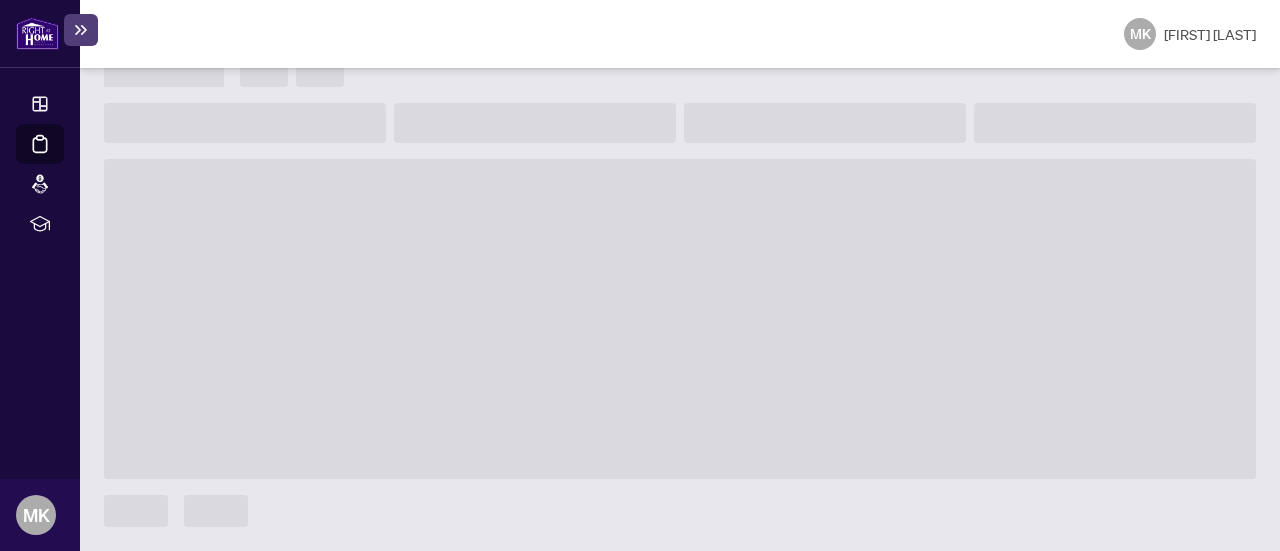 scroll, scrollTop: 162, scrollLeft: 0, axis: vertical 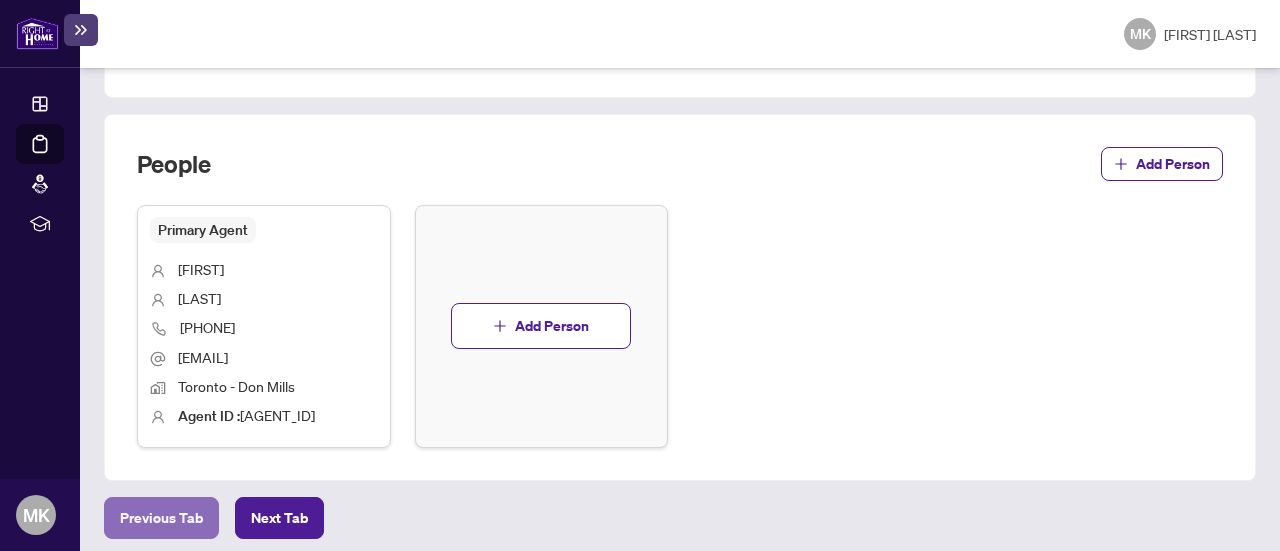 click on "Previous Tab" at bounding box center (161, 518) 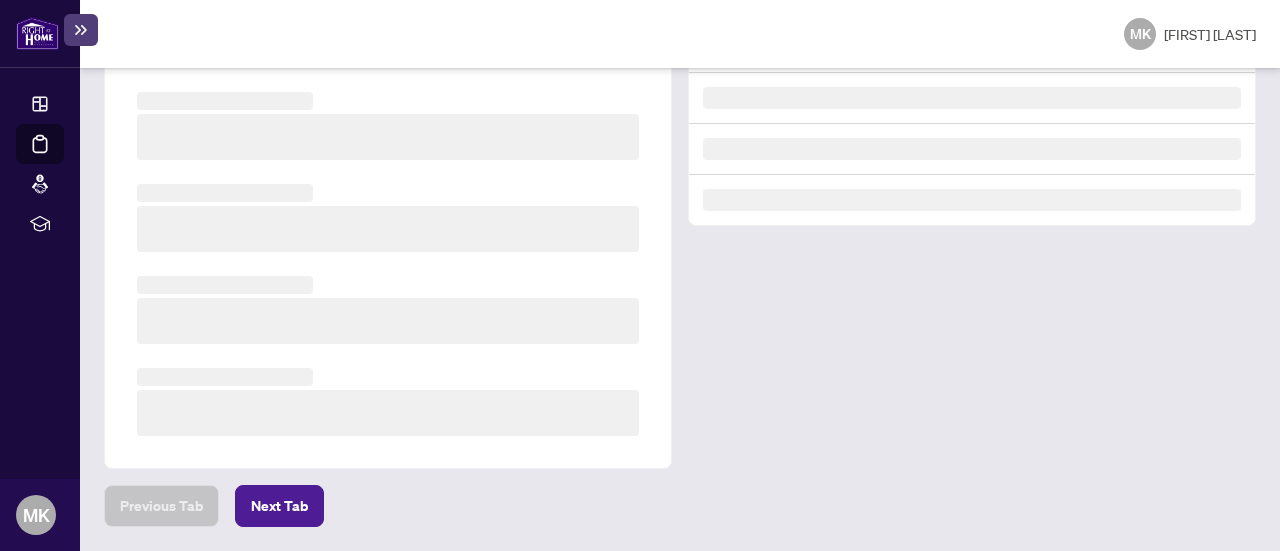 scroll, scrollTop: 0, scrollLeft: 0, axis: both 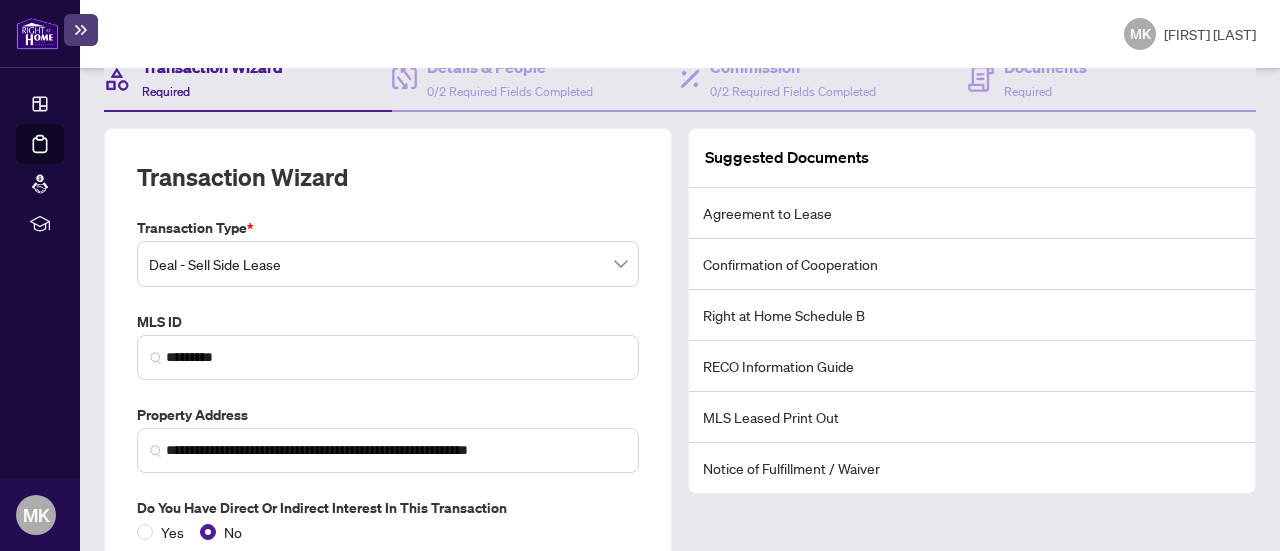 click on "Agreement to Lease" at bounding box center (972, 213) 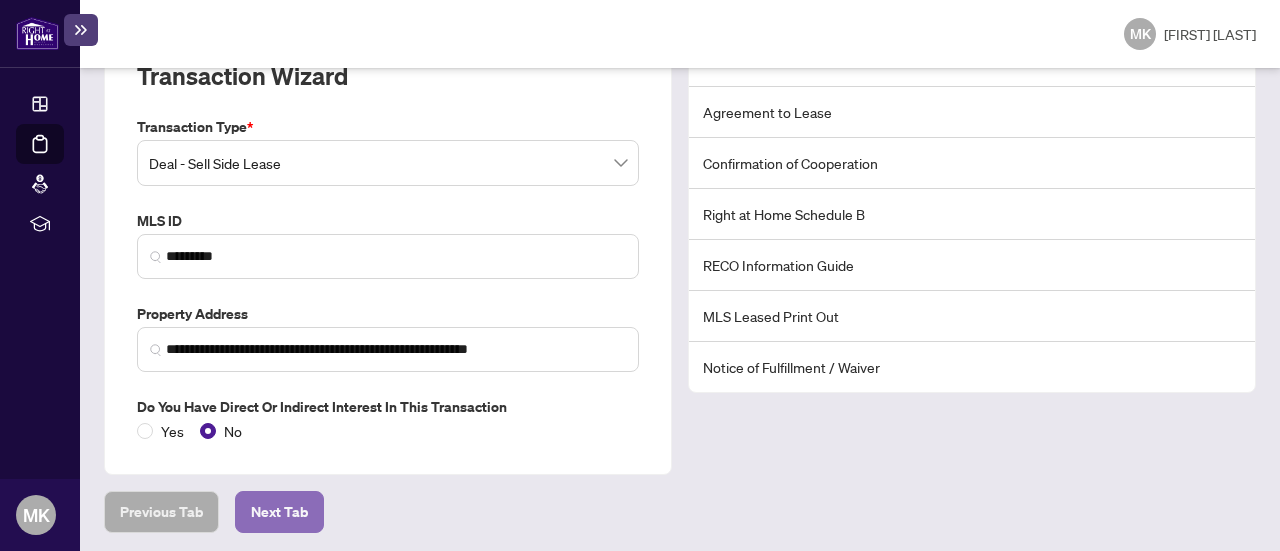 click on "Next Tab" at bounding box center (279, 512) 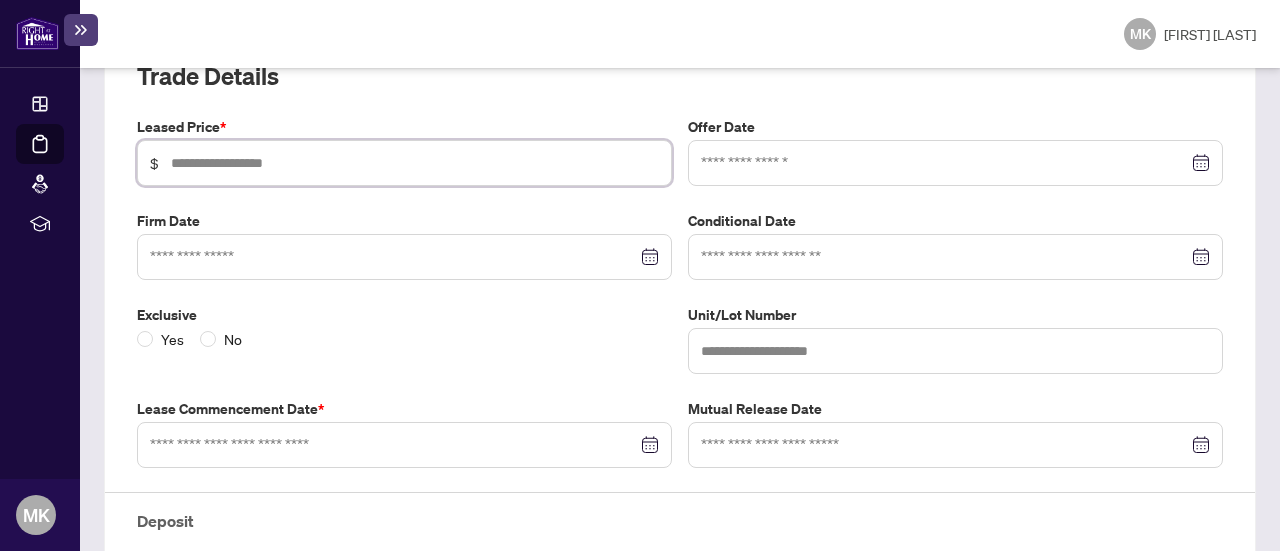 click at bounding box center [415, 163] 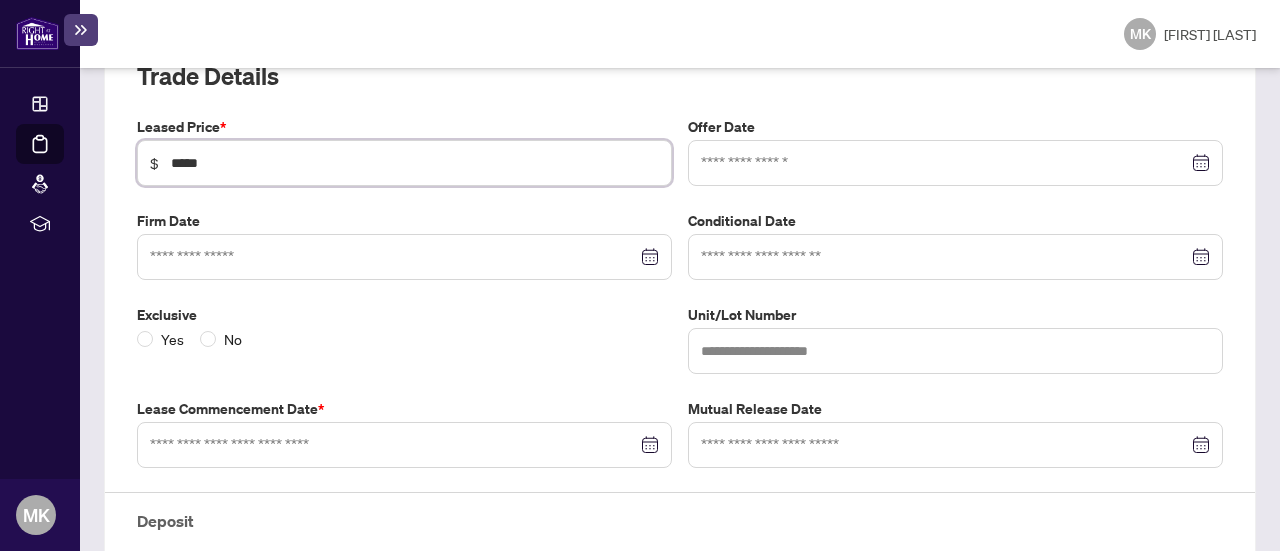 type on "*****" 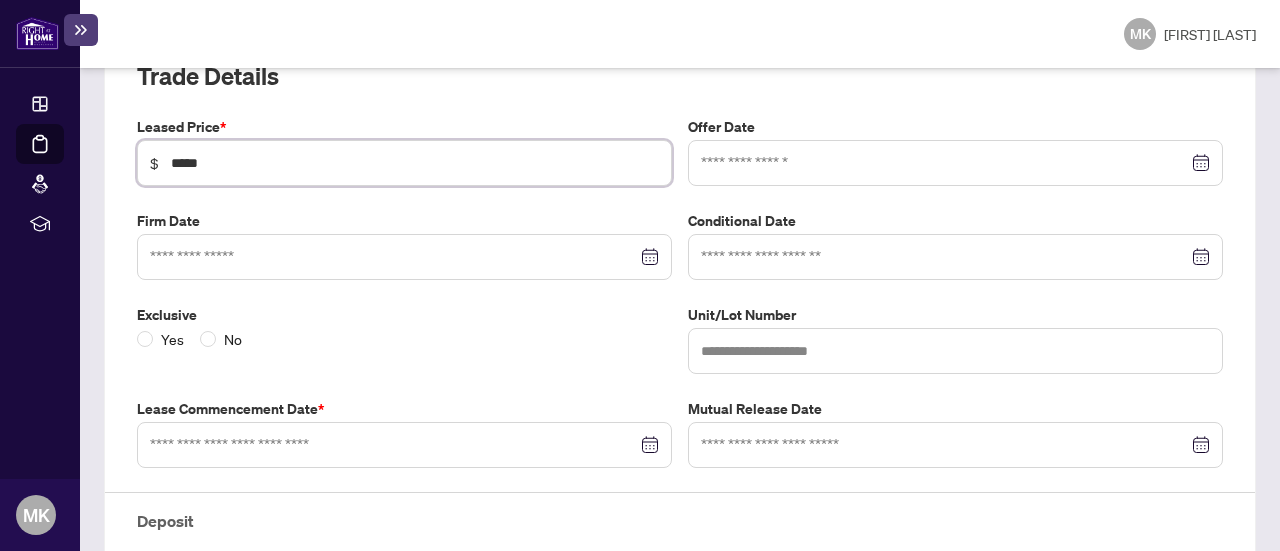 click at bounding box center [955, 163] 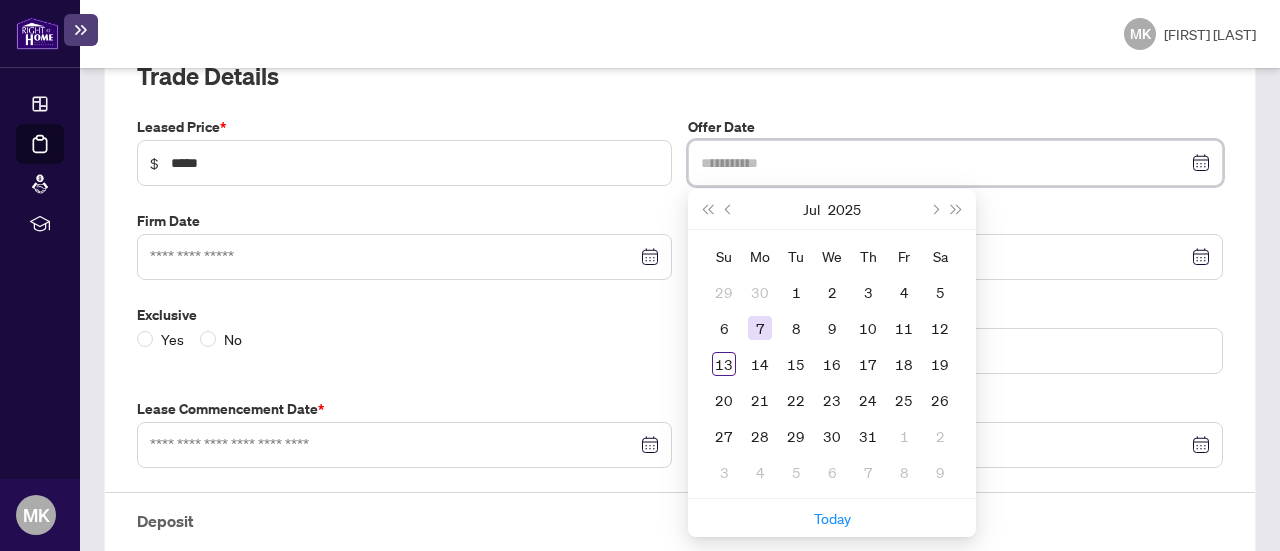 type on "**********" 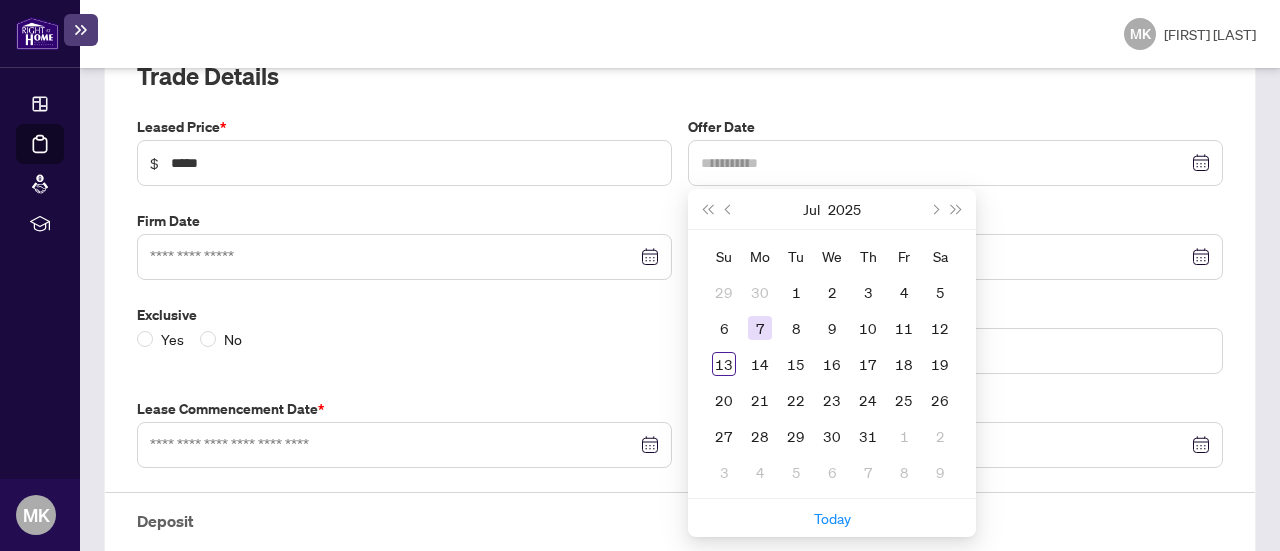 click on "7" at bounding box center [760, 328] 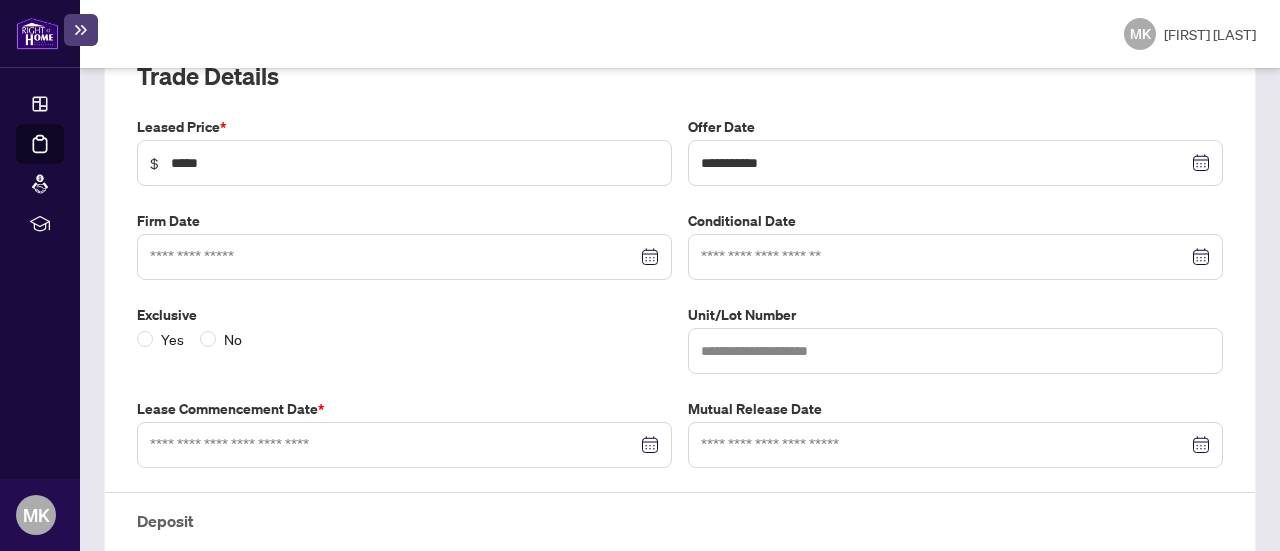 click at bounding box center [404, 257] 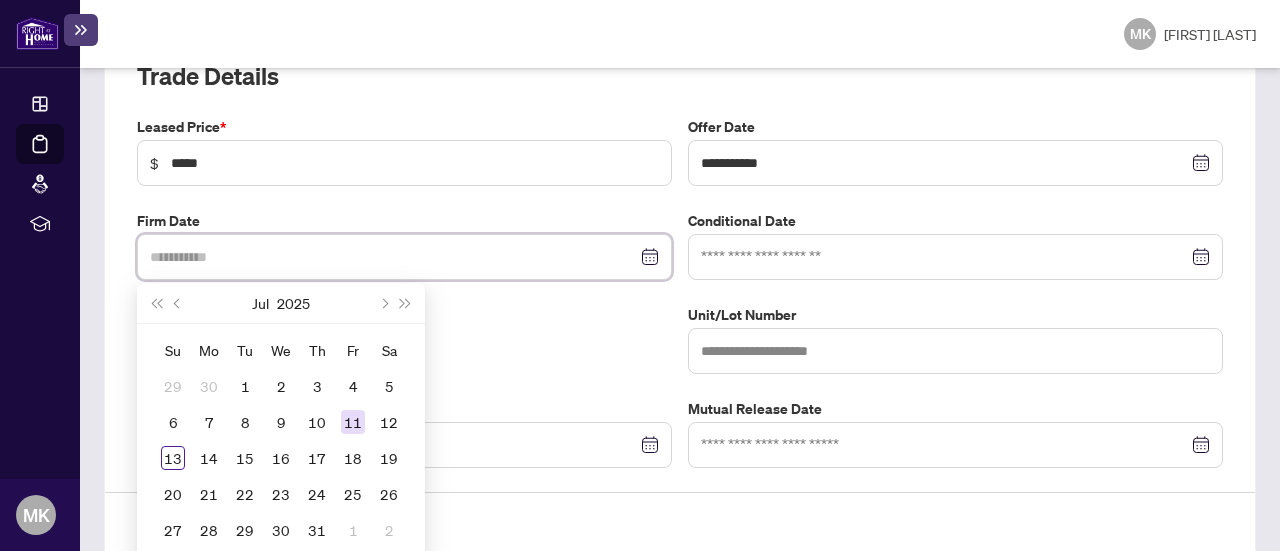 type on "**********" 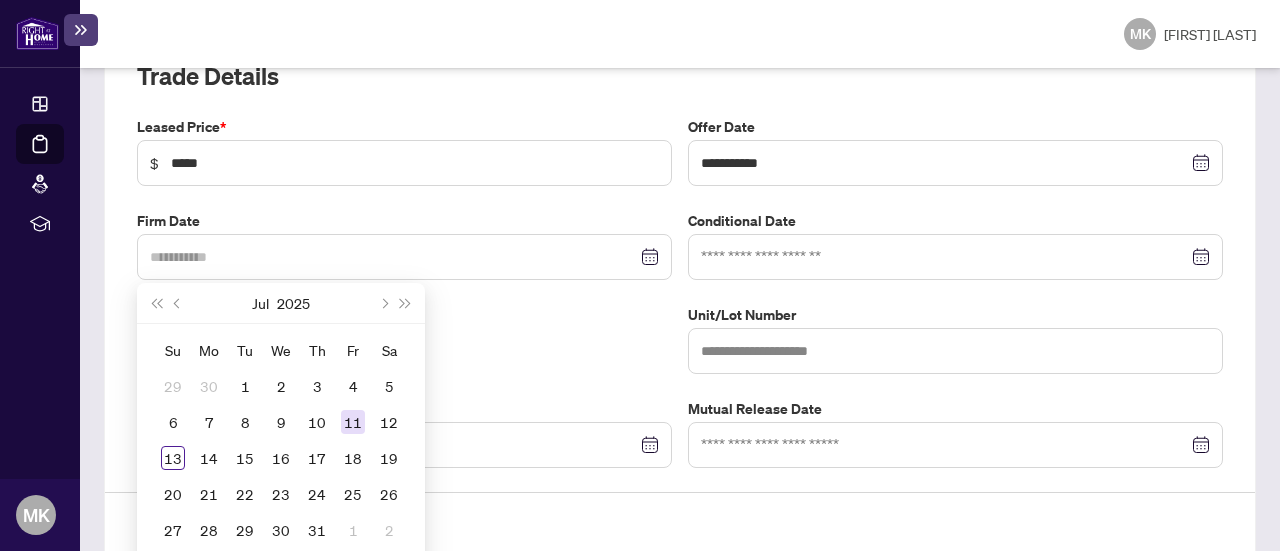 click on "11" at bounding box center [353, 422] 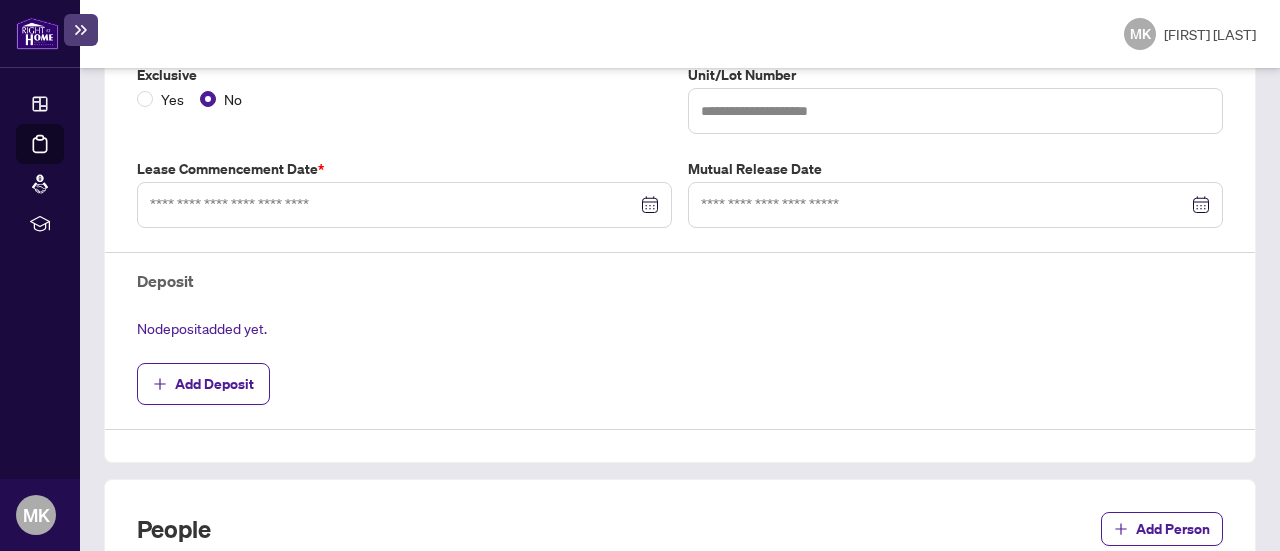 scroll, scrollTop: 573, scrollLeft: 0, axis: vertical 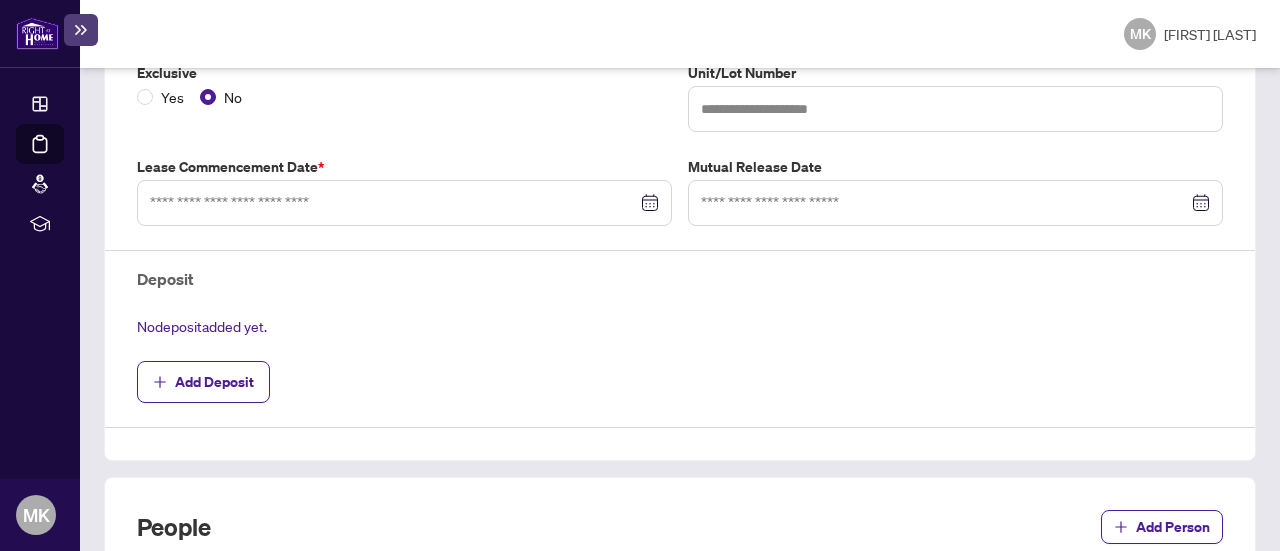 click at bounding box center [404, 203] 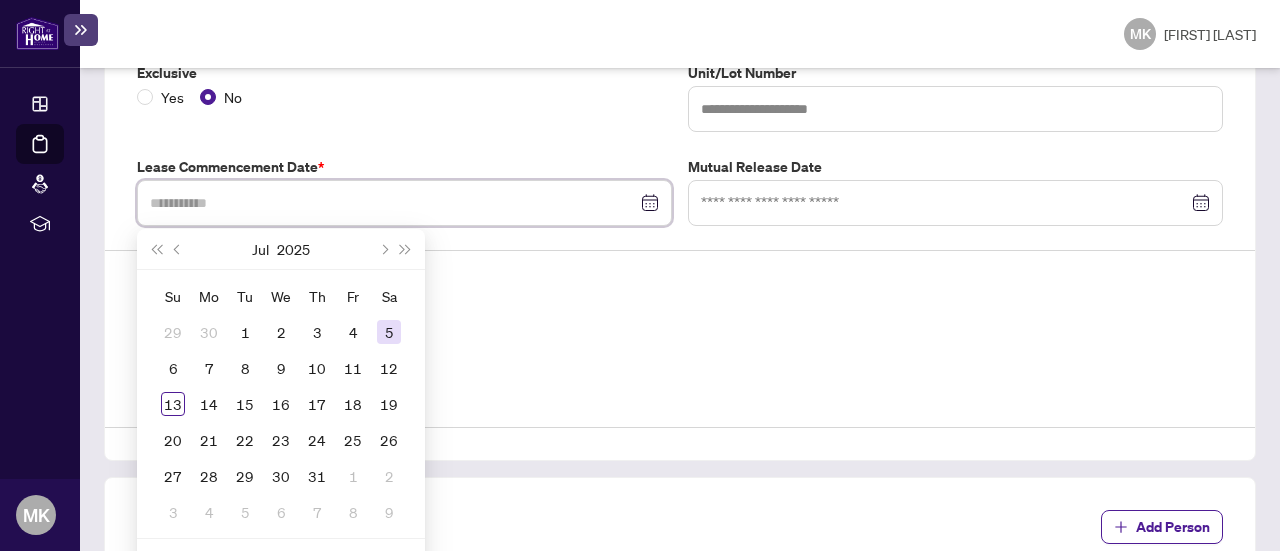 type on "**********" 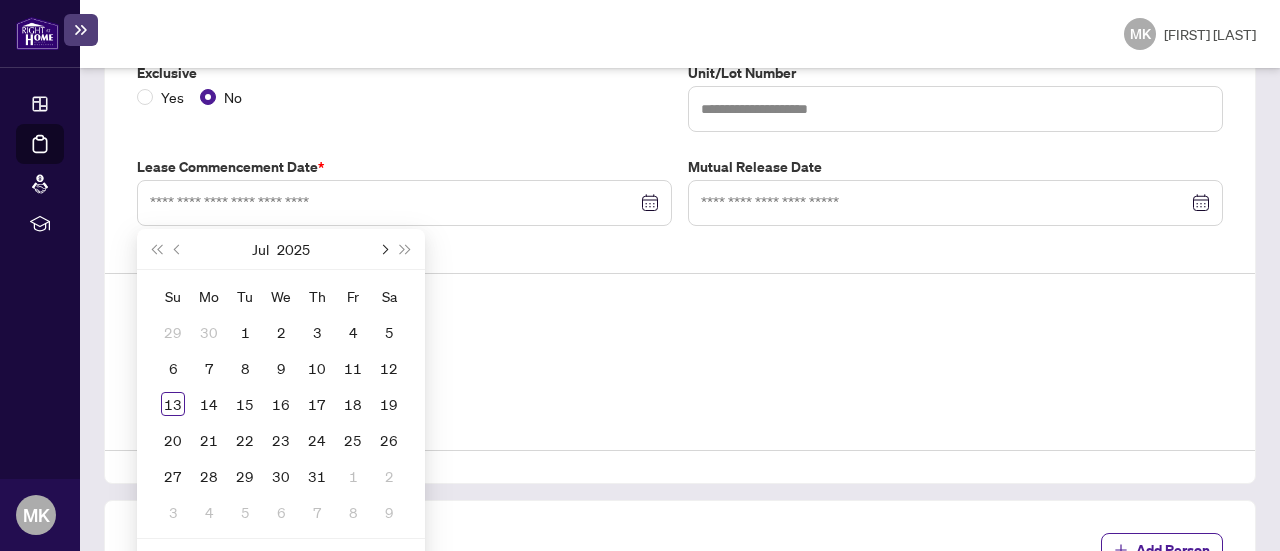 click at bounding box center [383, 249] 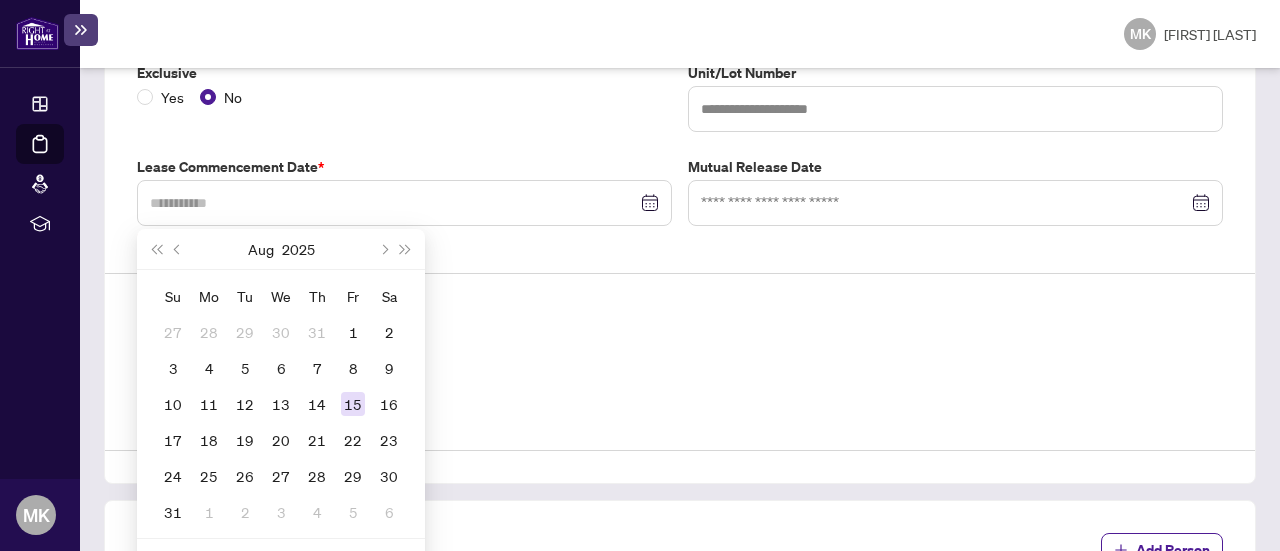 type on "**********" 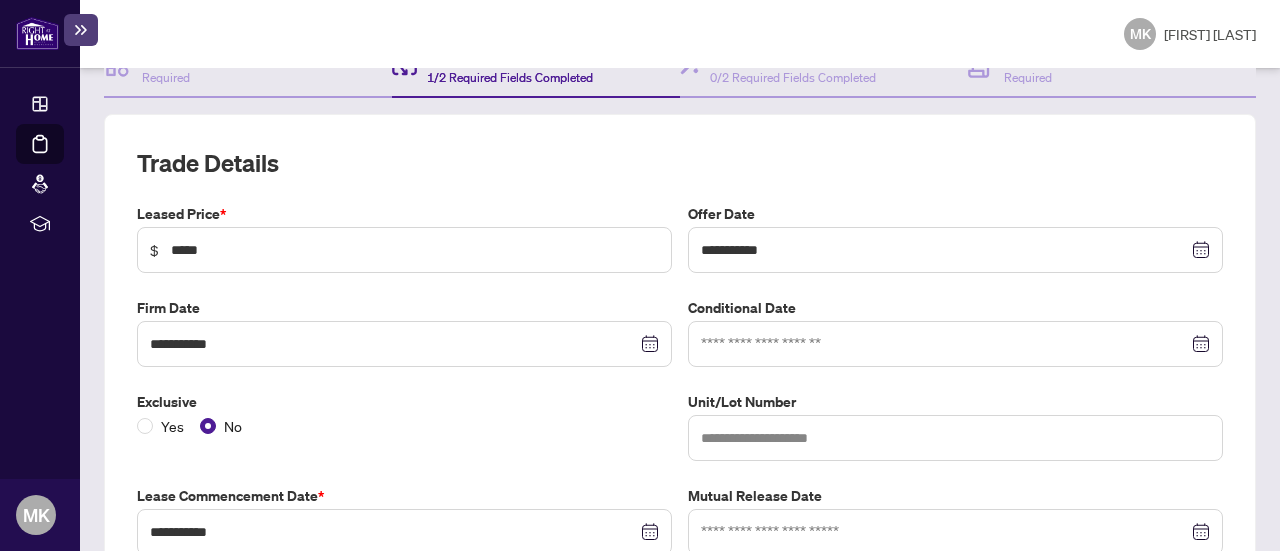 scroll, scrollTop: 194, scrollLeft: 0, axis: vertical 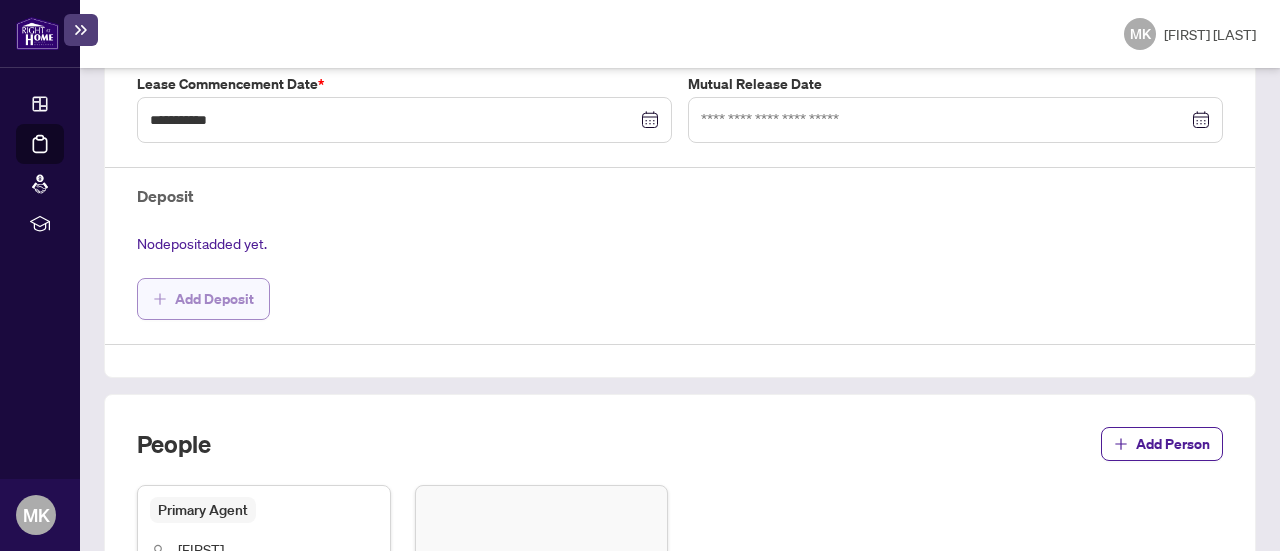 click on "Add Deposit" at bounding box center [214, 299] 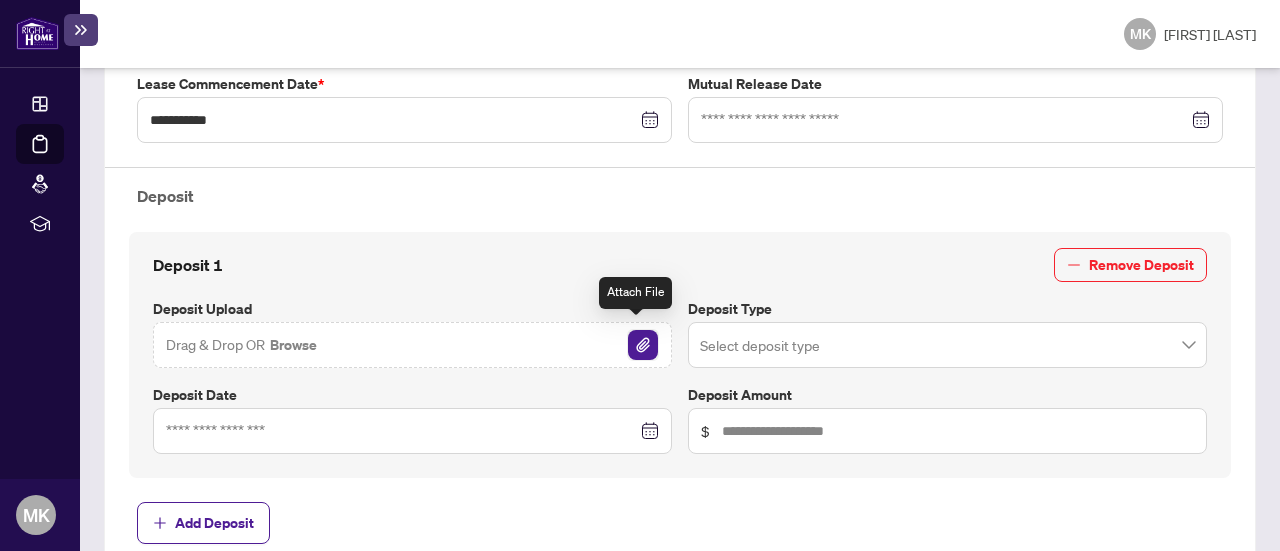 click at bounding box center [643, 345] 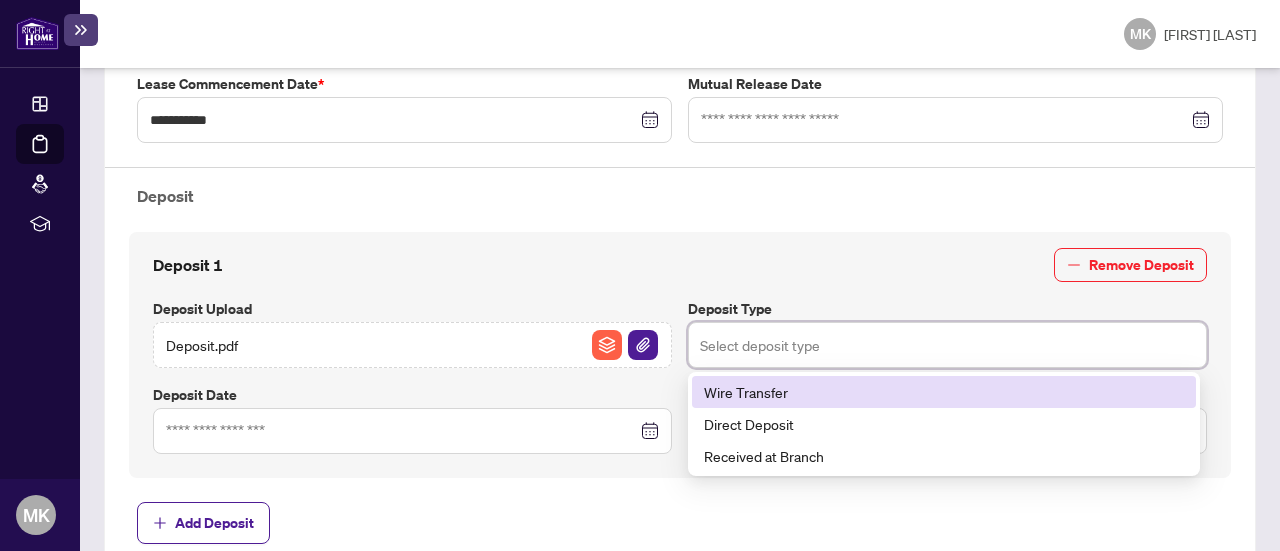 click at bounding box center (947, 345) 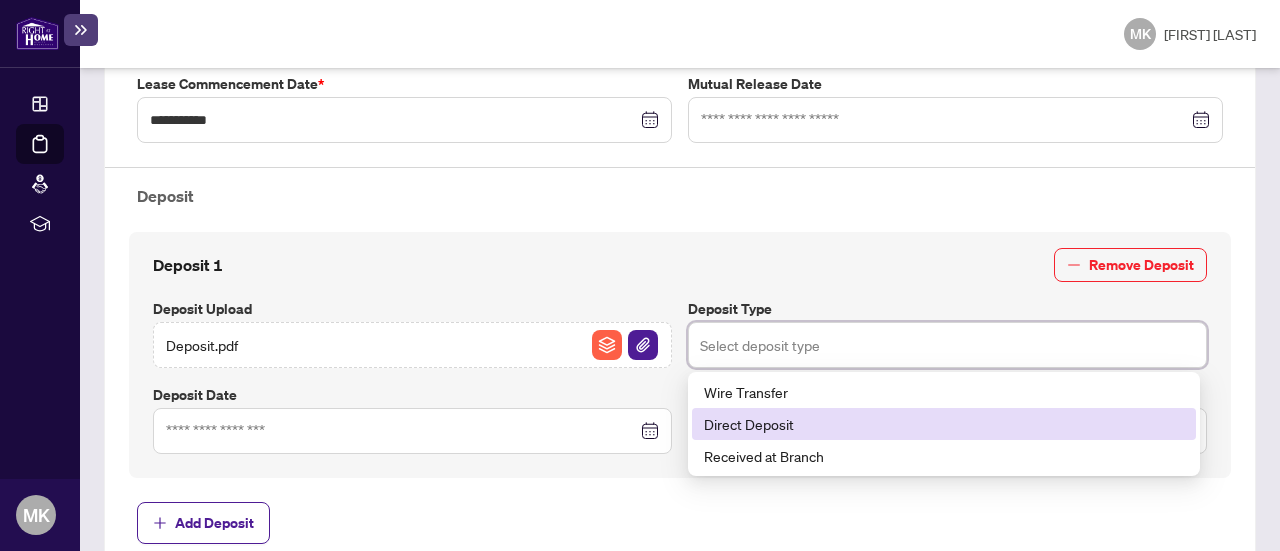 click on "Direct Deposit" at bounding box center [944, 424] 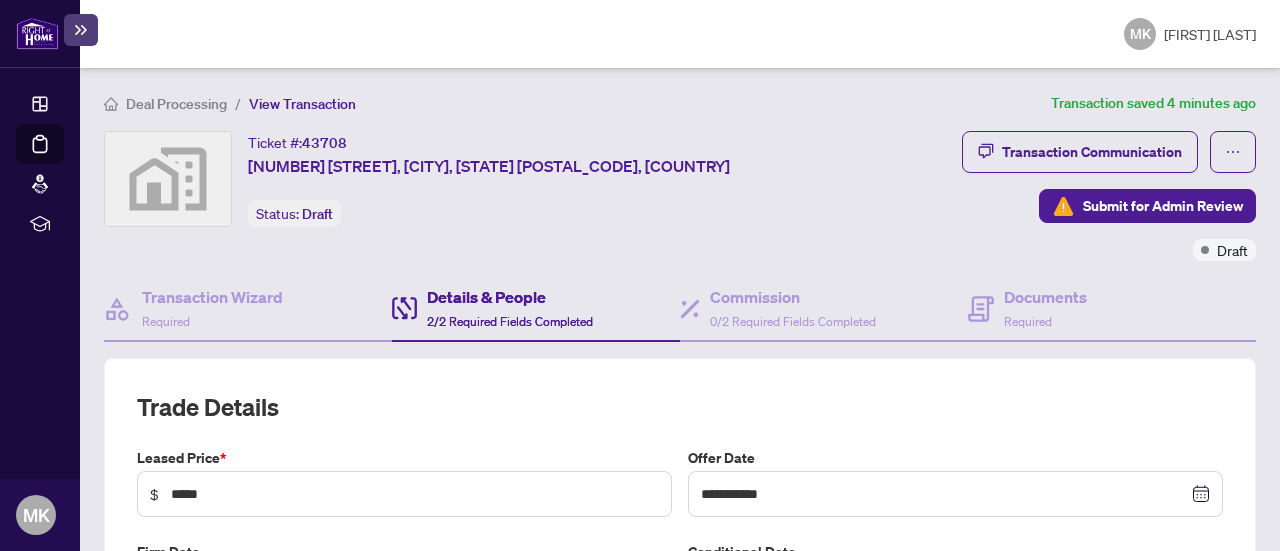 scroll, scrollTop: 1159, scrollLeft: 0, axis: vertical 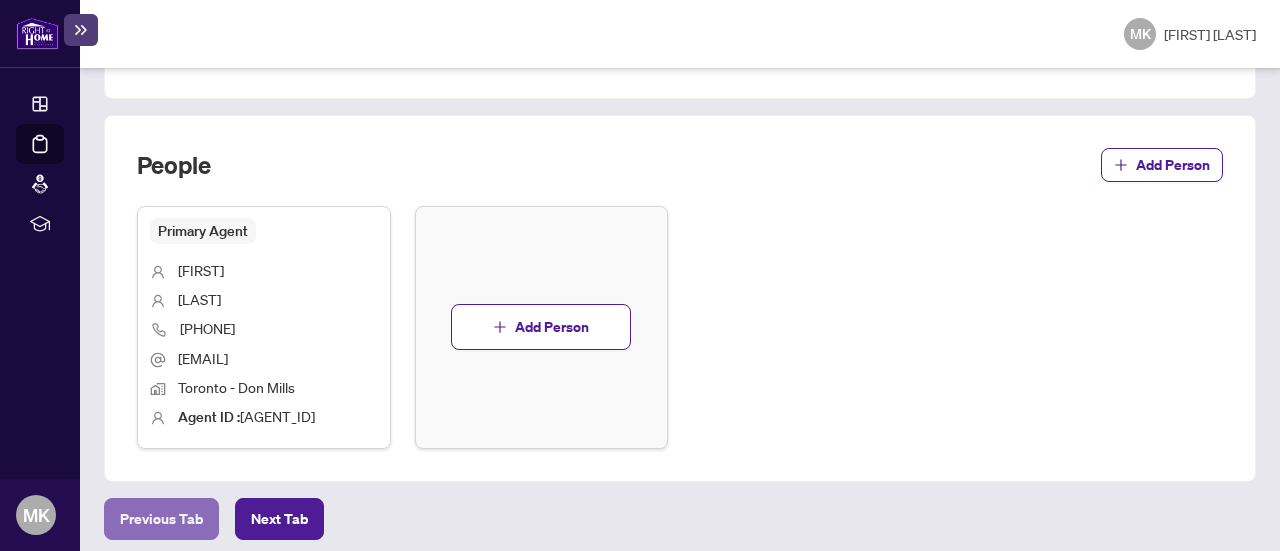 click on "Previous Tab" at bounding box center [161, 519] 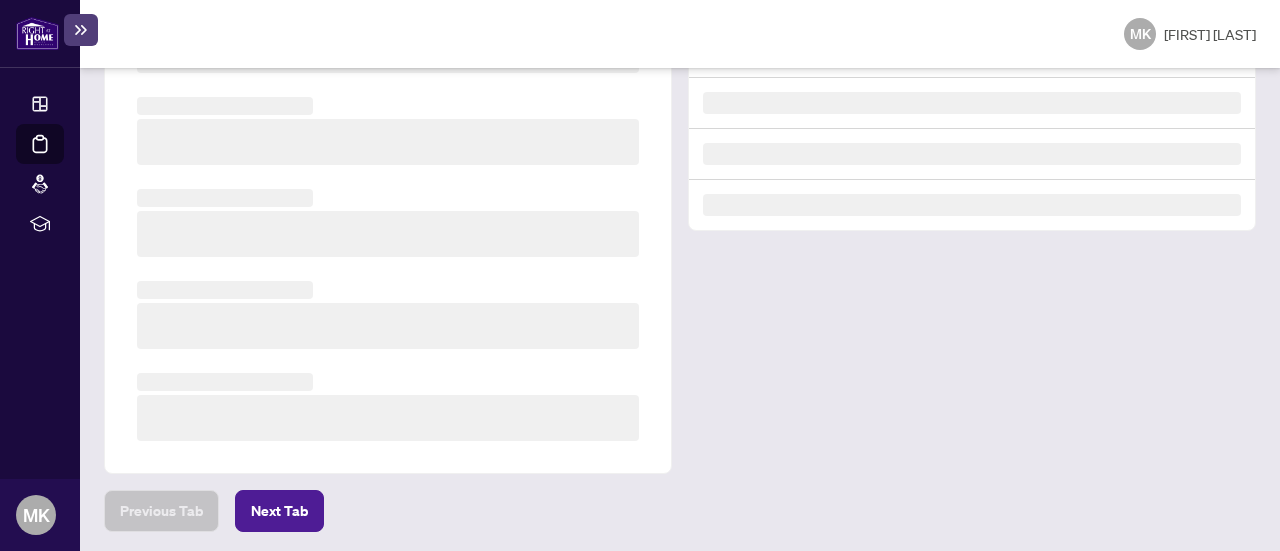 scroll, scrollTop: 331, scrollLeft: 0, axis: vertical 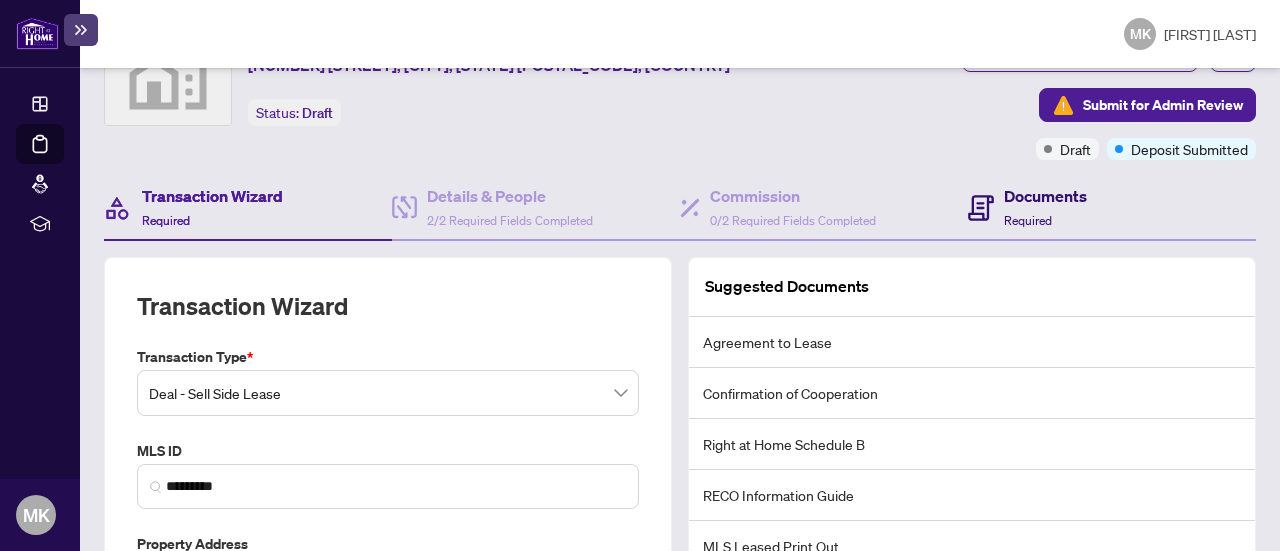 click on "Documents Required" at bounding box center [1045, 207] 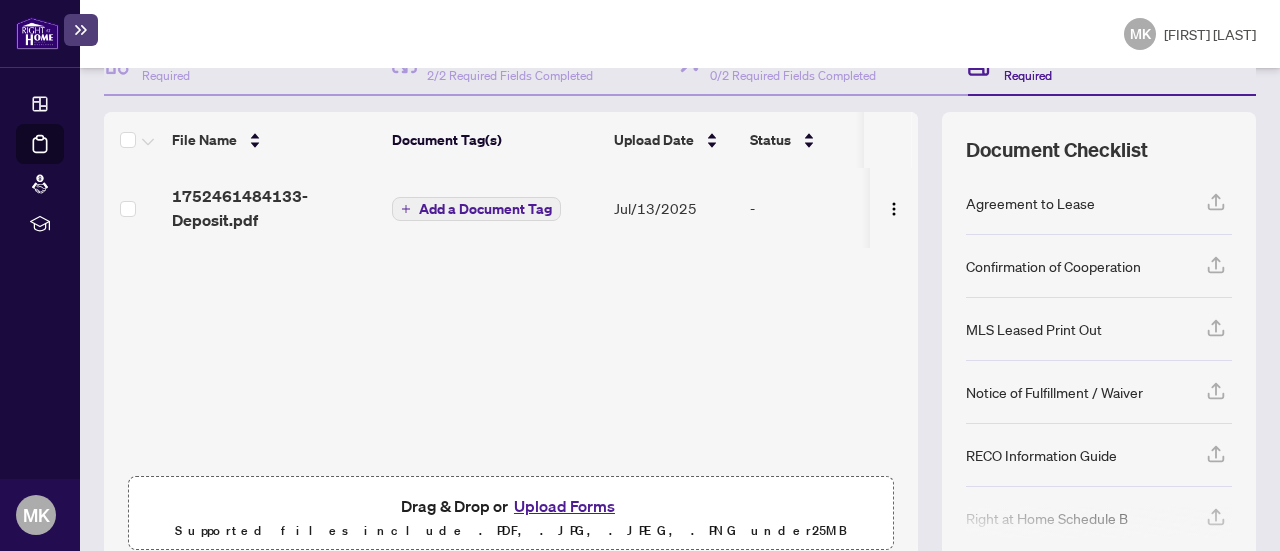 scroll, scrollTop: 335, scrollLeft: 0, axis: vertical 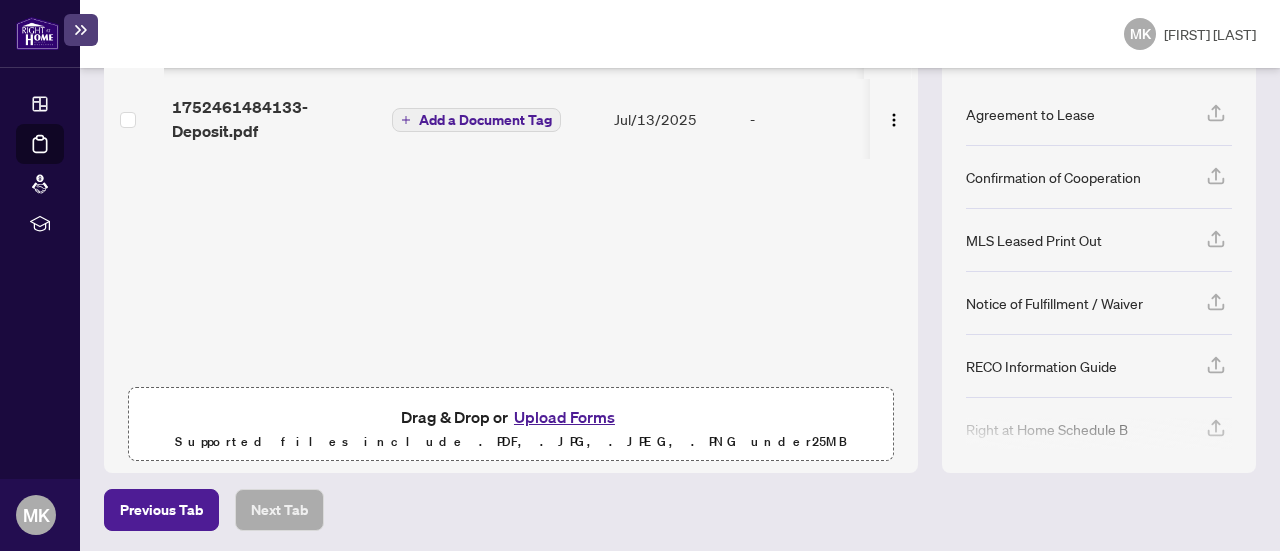 click on "Upload Forms" at bounding box center [564, 417] 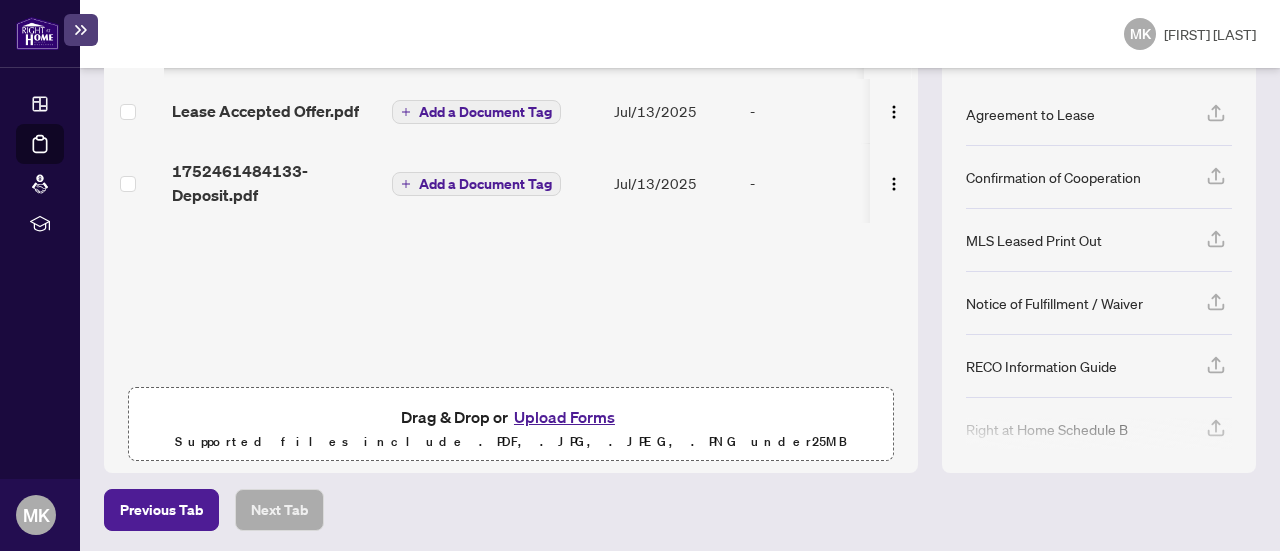 scroll, scrollTop: 258, scrollLeft: 0, axis: vertical 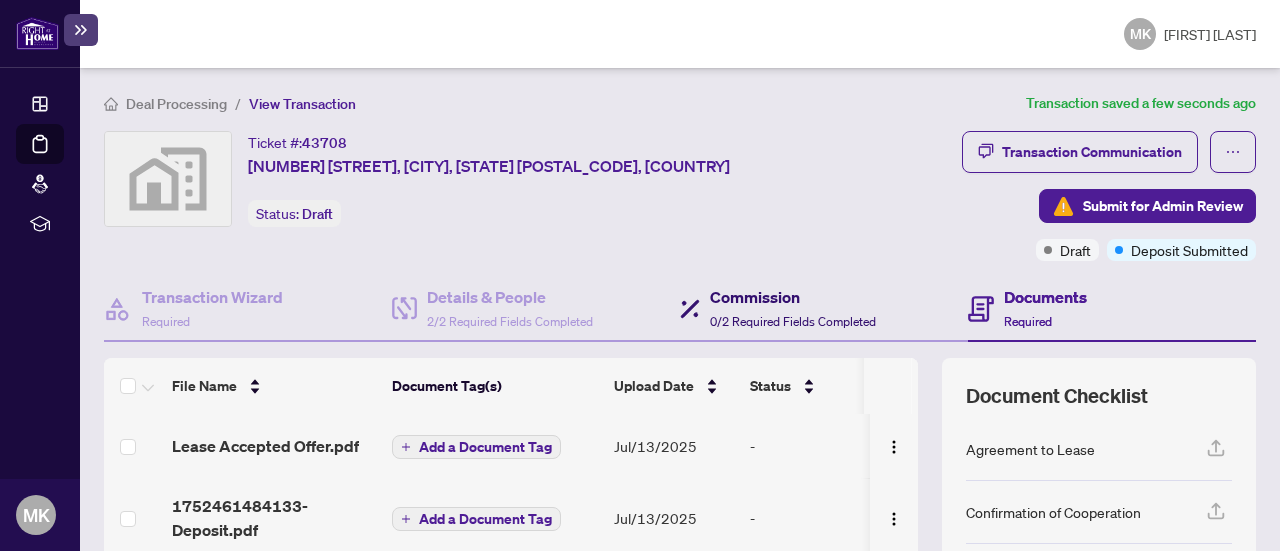 click on "Commission 0/2 Required Fields Completed" at bounding box center [793, 308] 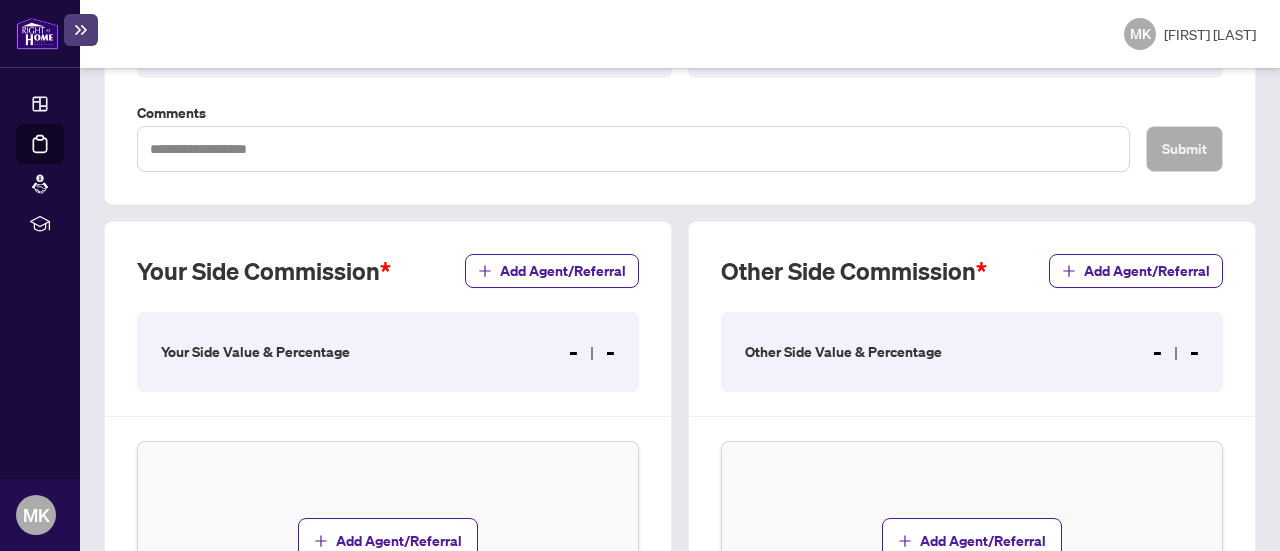 scroll, scrollTop: 478, scrollLeft: 0, axis: vertical 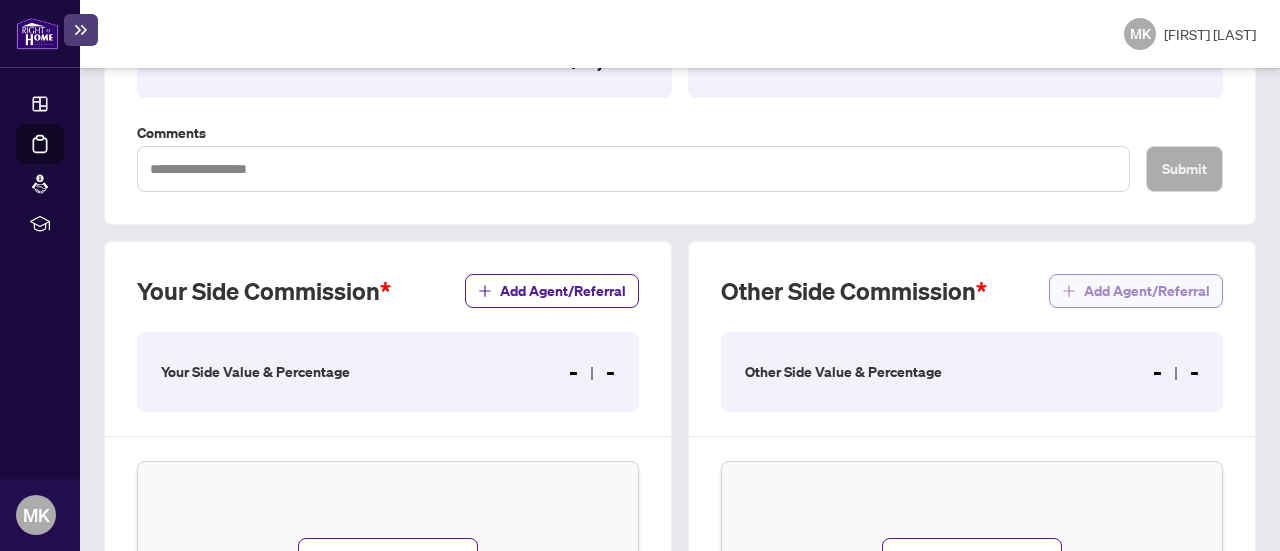 click on "Add Agent/Referral" at bounding box center (1147, 291) 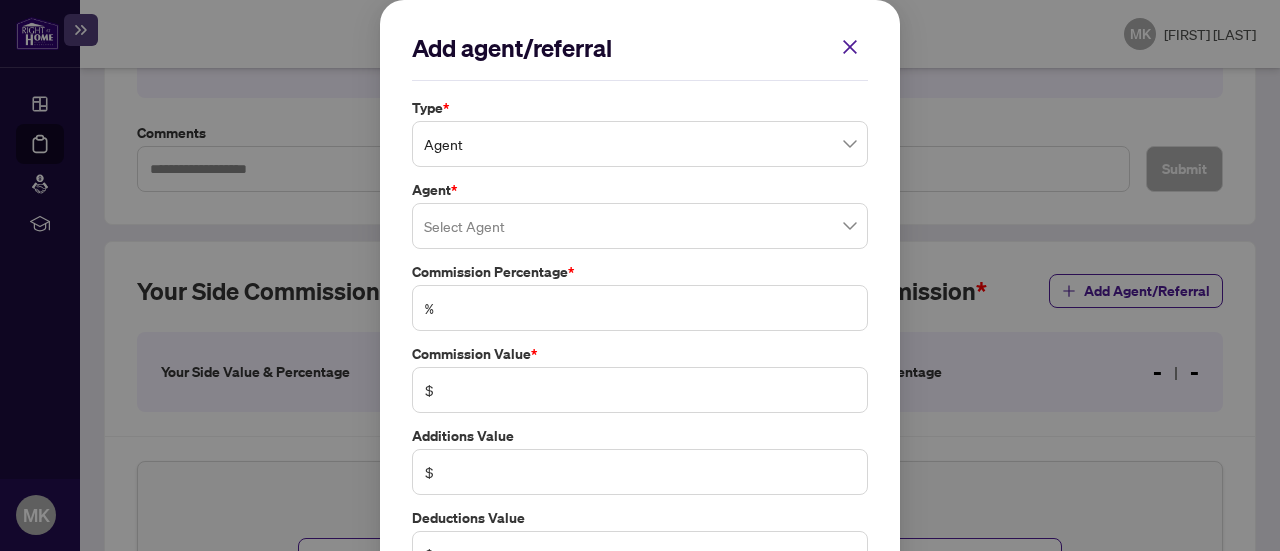 click on "Agent" at bounding box center (640, 144) 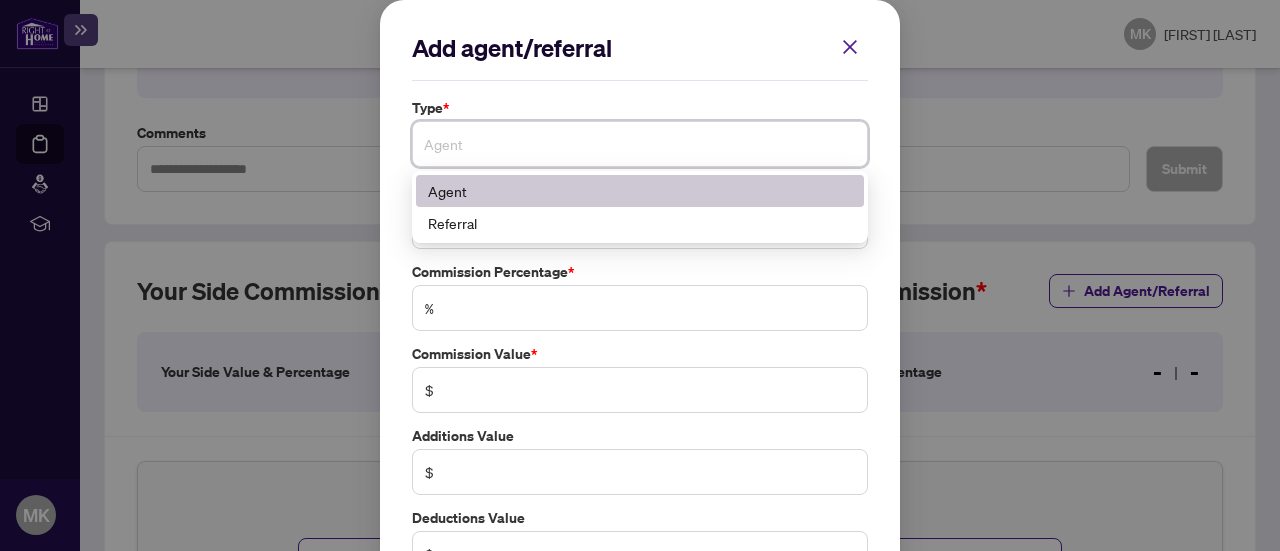 click on "Agent" at bounding box center [640, 191] 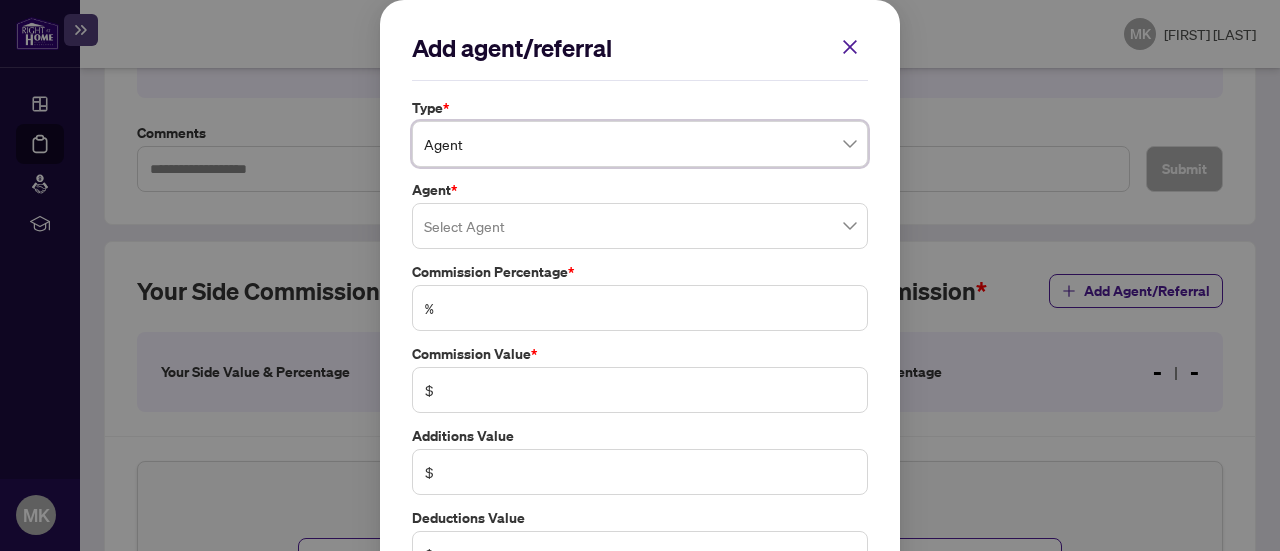 click at bounding box center (640, 226) 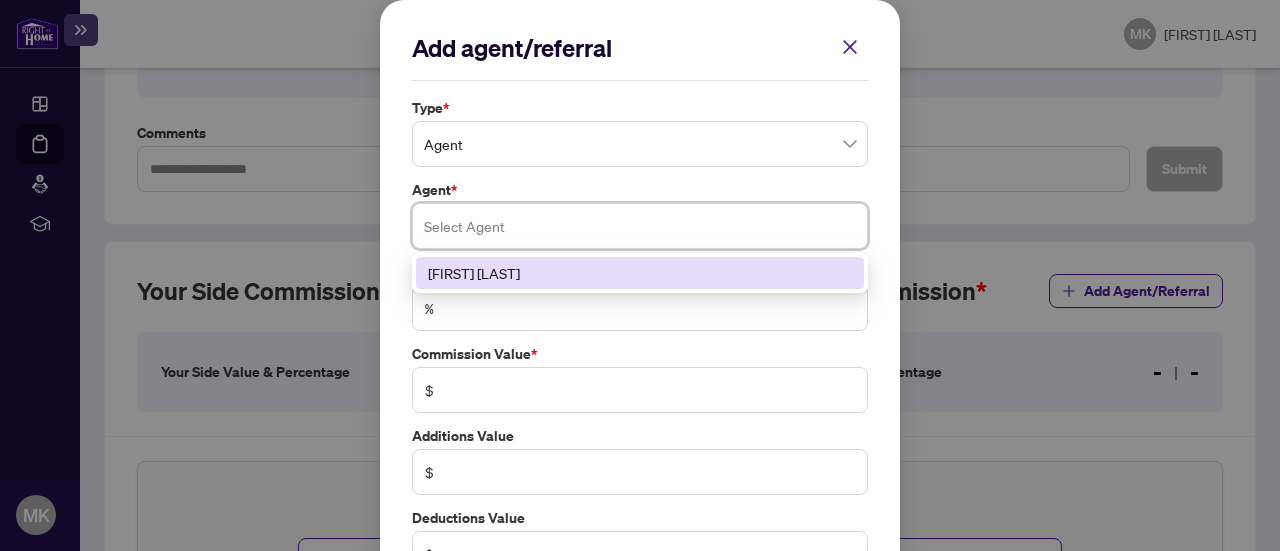 click at bounding box center [640, 226] 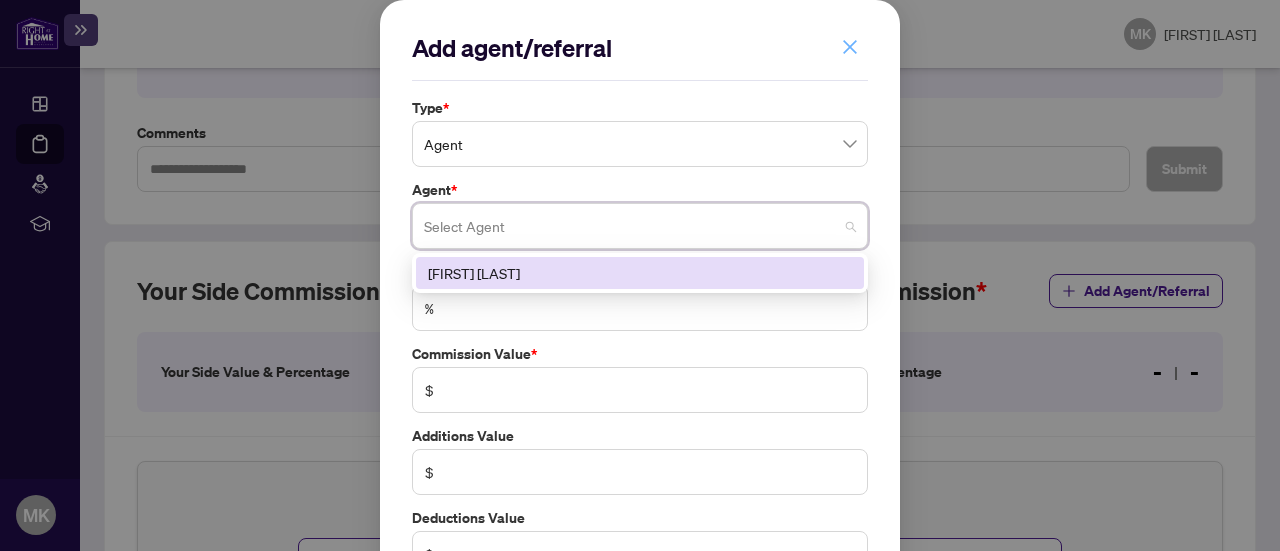 click at bounding box center (850, 47) 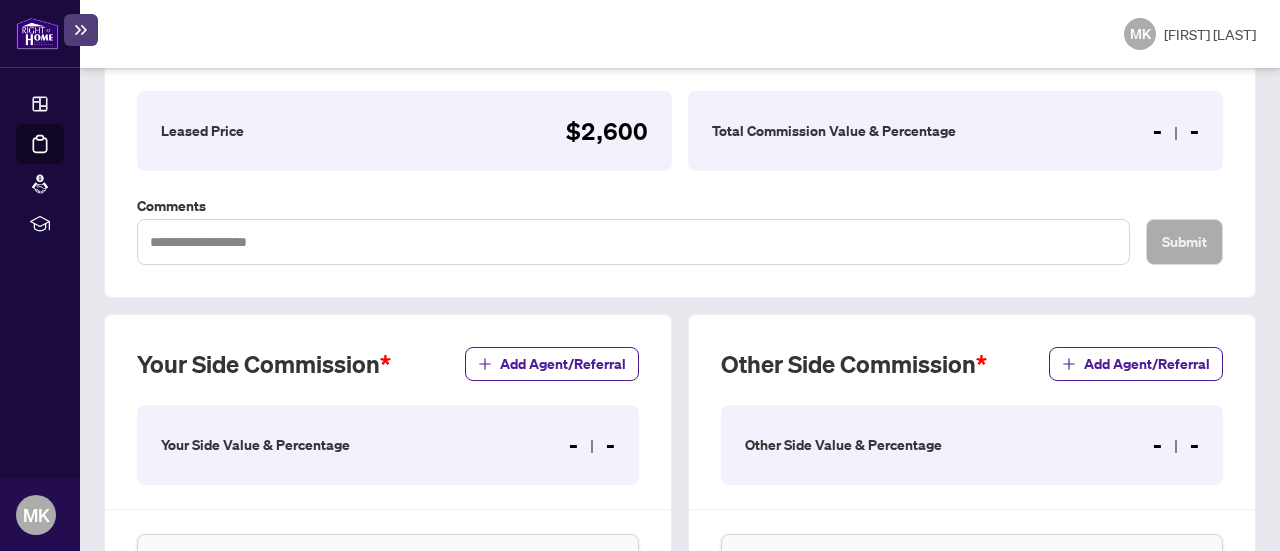 scroll, scrollTop: 514, scrollLeft: 0, axis: vertical 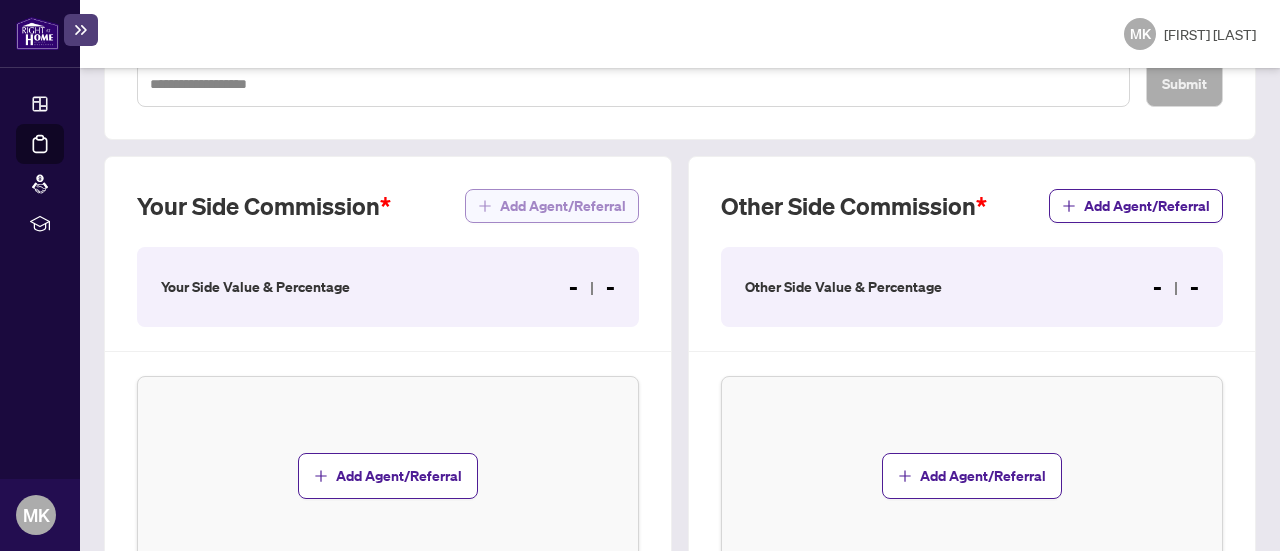 click on "Add Agent/Referral" at bounding box center (563, 206) 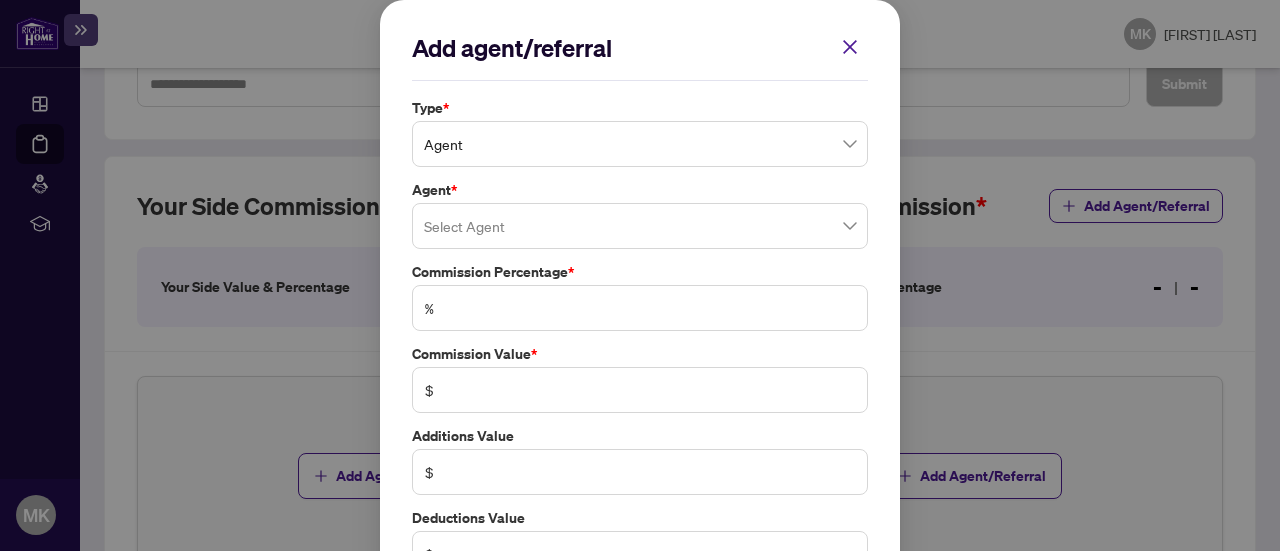 click at bounding box center [640, 226] 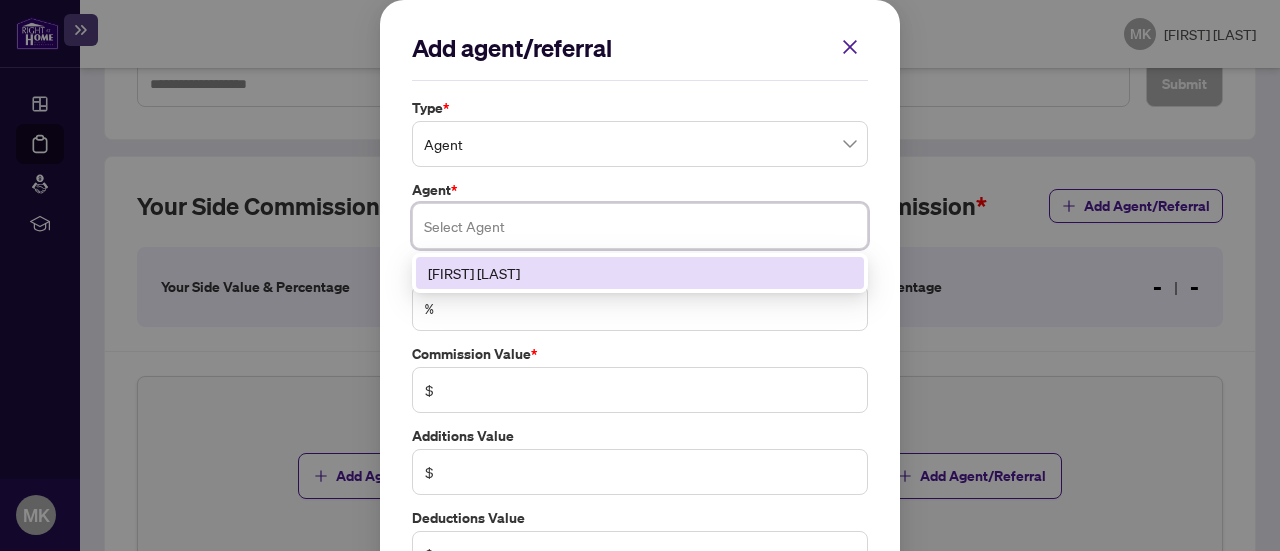 click at bounding box center [640, 226] 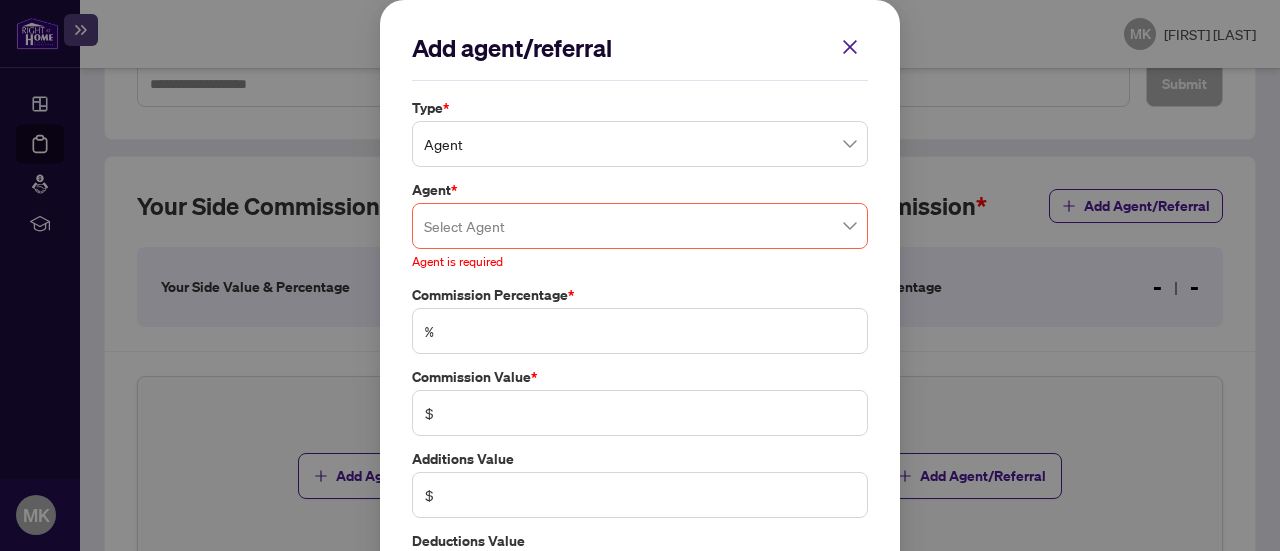 click on "Add agent/referral Type * Agent Agent * Select Agent [AGENT_ID] [FIRST] [LAST] Agent is required Commission Percentage * % Commission Value * $ Additions Value $ Deductions Value $ Cancel Save Cancel OK" at bounding box center [640, 357] 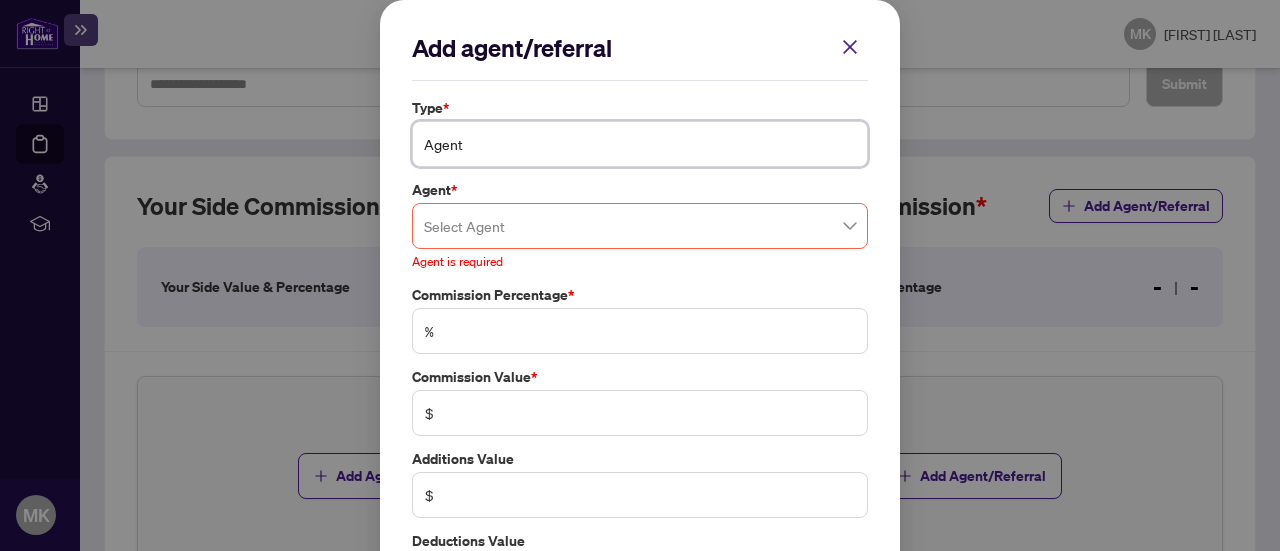 click on "Agent" at bounding box center (640, 144) 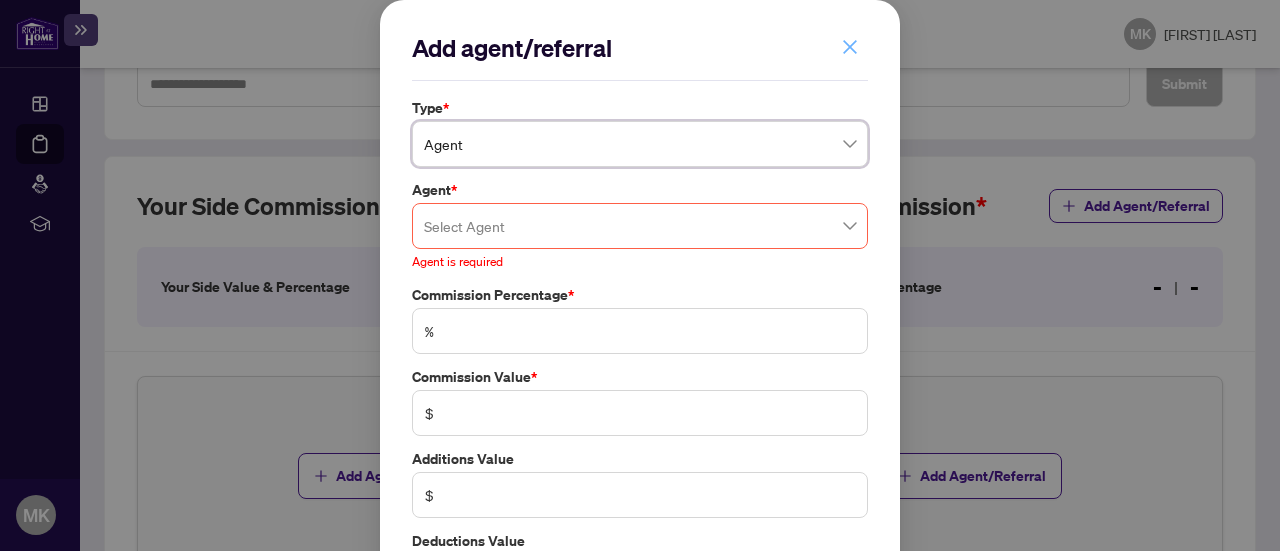 click at bounding box center (850, 47) 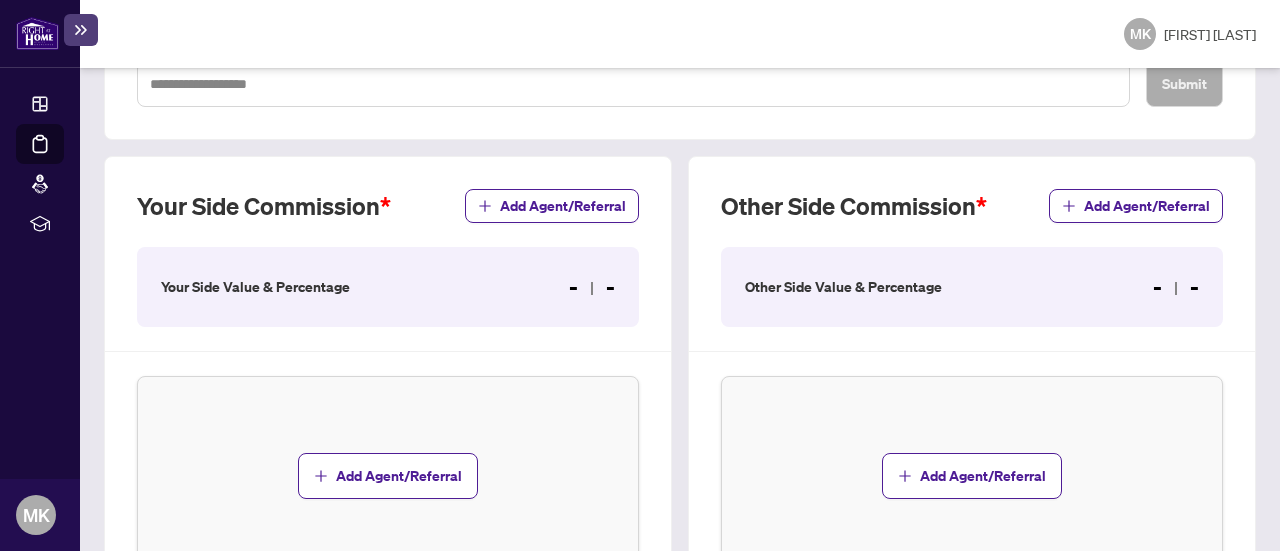 drag, startPoint x: 1263, startPoint y: 312, endPoint x: 1261, endPoint y: 289, distance: 23.086792 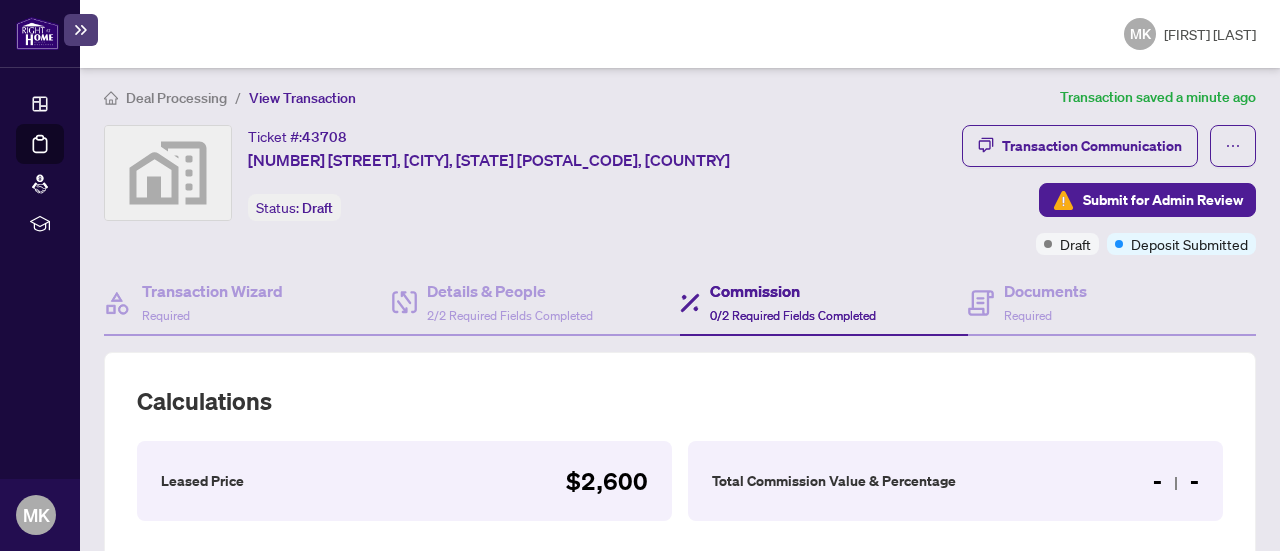 scroll, scrollTop: 176, scrollLeft: 0, axis: vertical 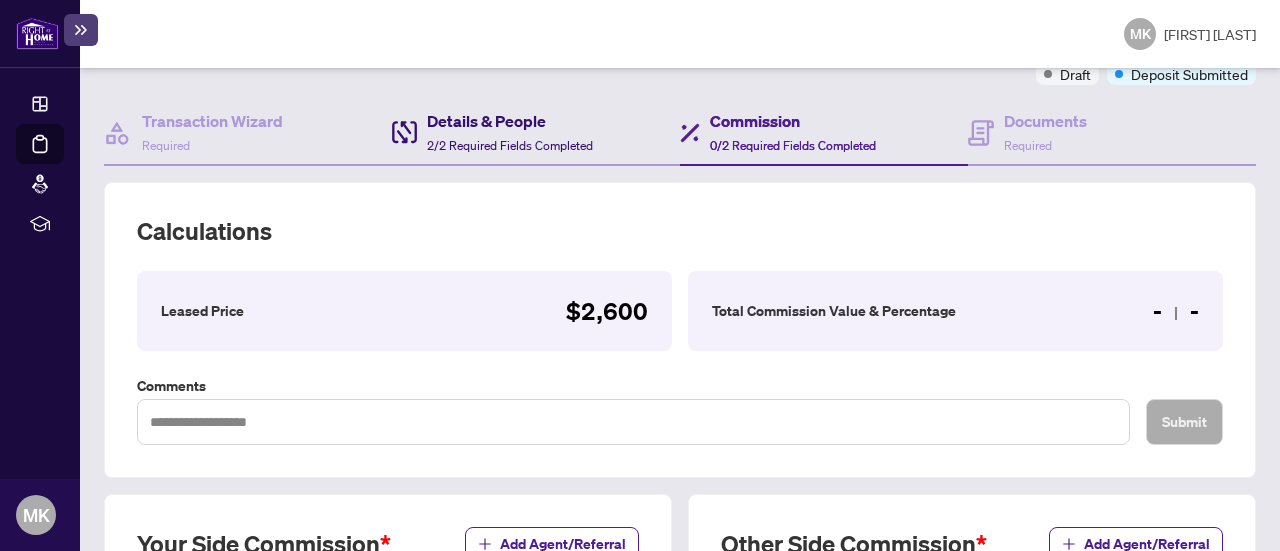click on "Details & People" at bounding box center [510, 121] 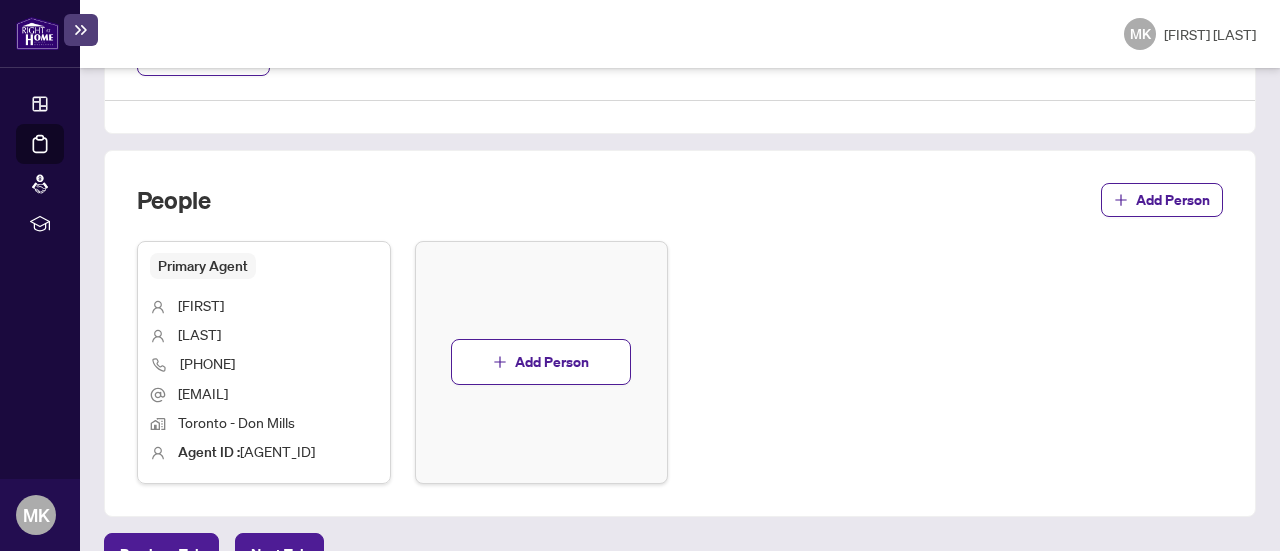scroll, scrollTop: 1159, scrollLeft: 0, axis: vertical 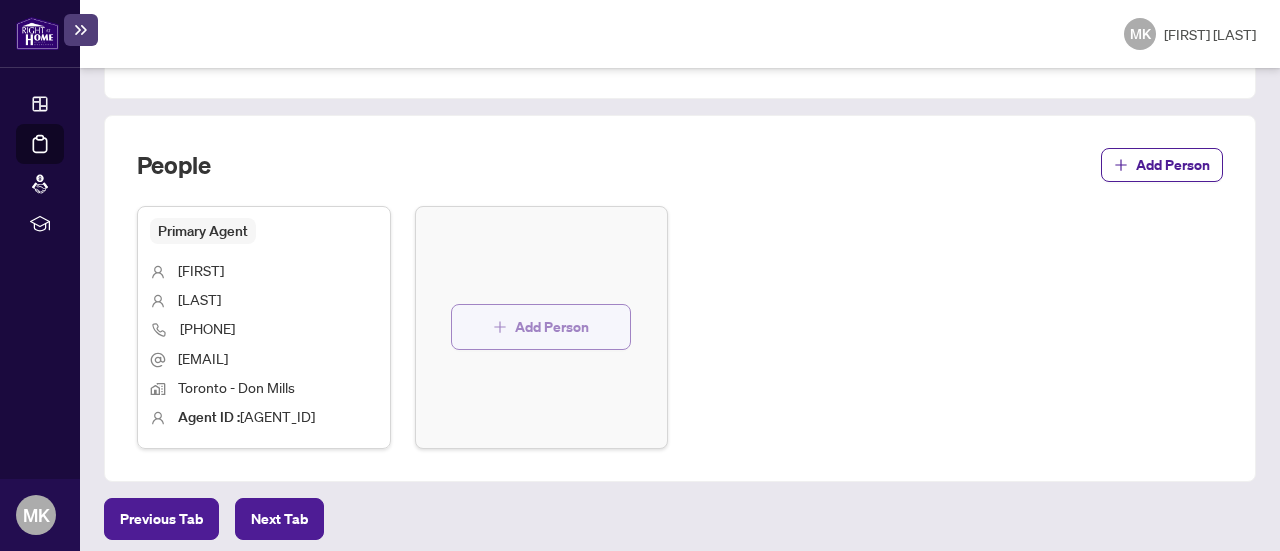 click on "Add Person" at bounding box center (552, 327) 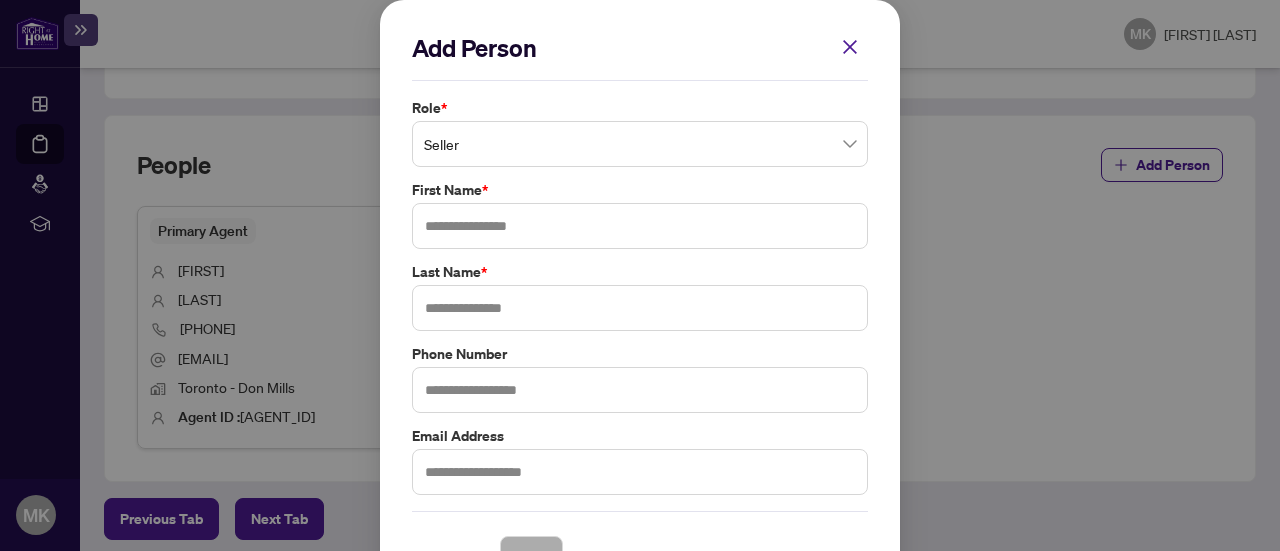 click on "Seller" at bounding box center [640, 144] 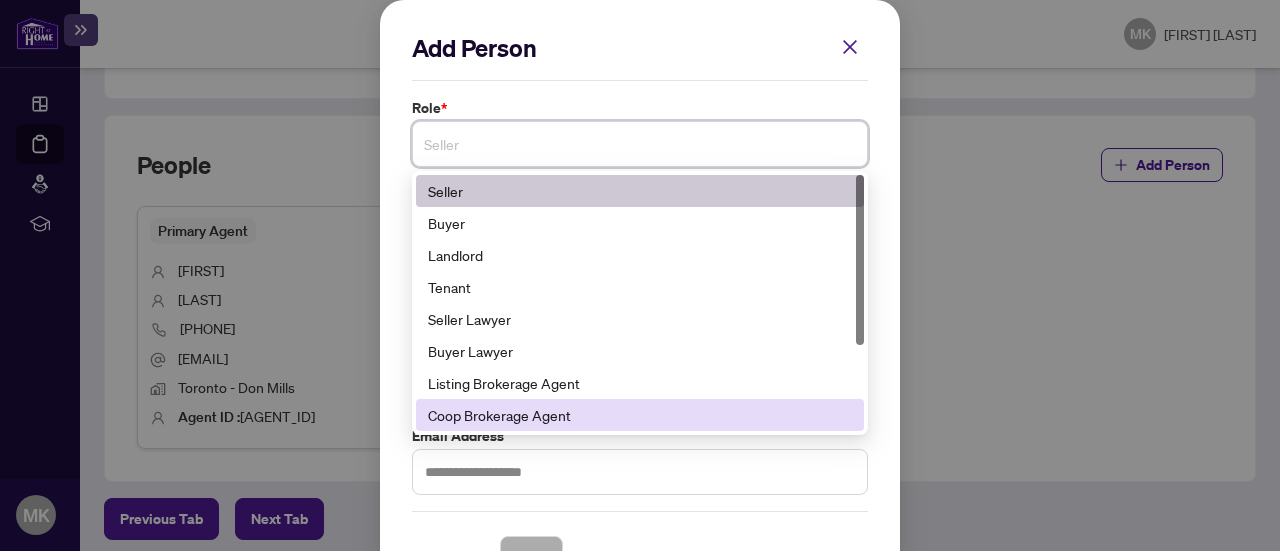 click on "Coop Brokerage Agent" at bounding box center (640, 415) 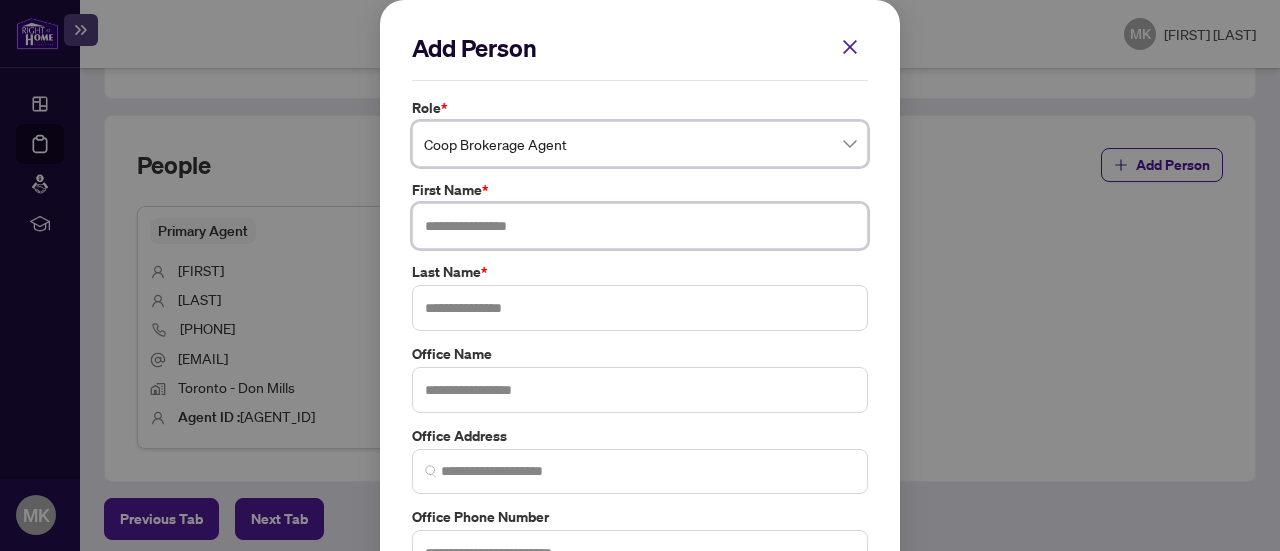 click at bounding box center (640, 226) 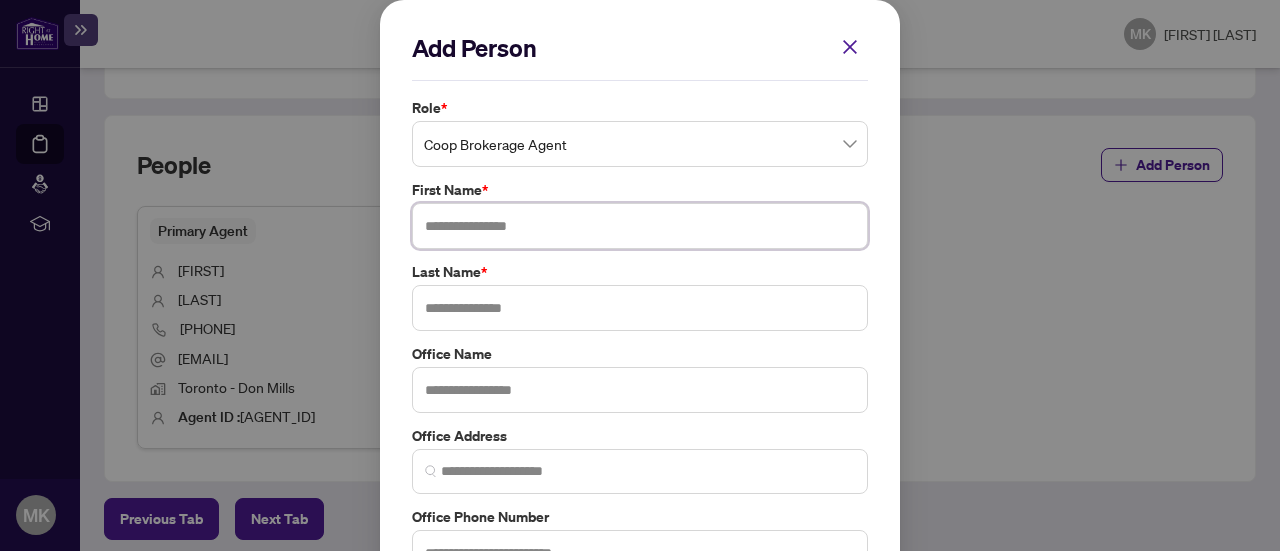 paste on "**********" 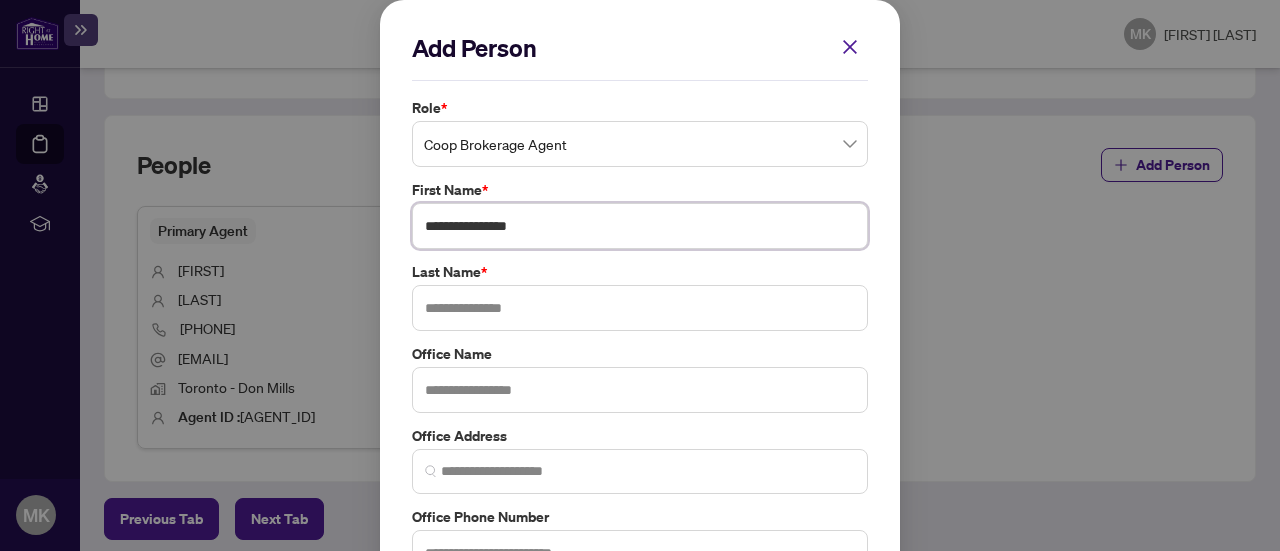 type on "**********" 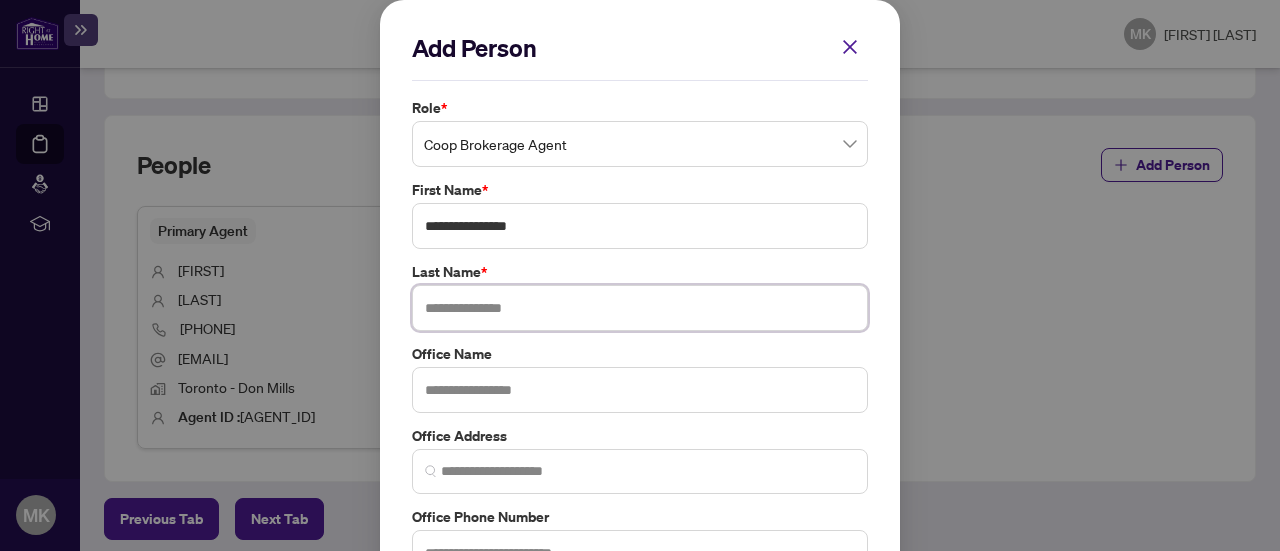 paste on "**********" 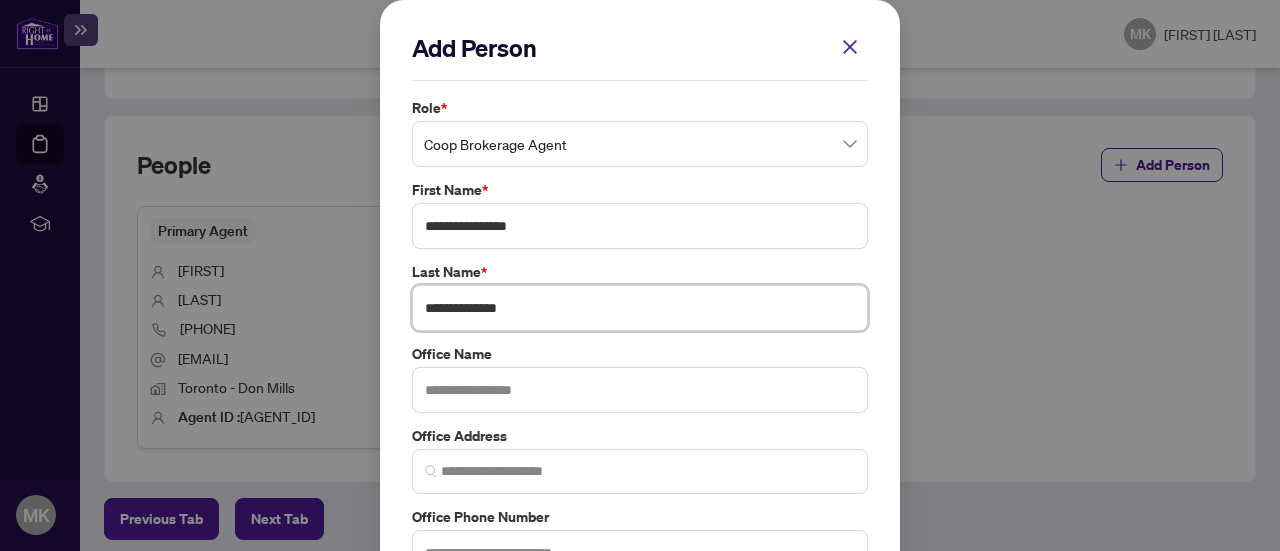 click on "**********" at bounding box center [640, 308] 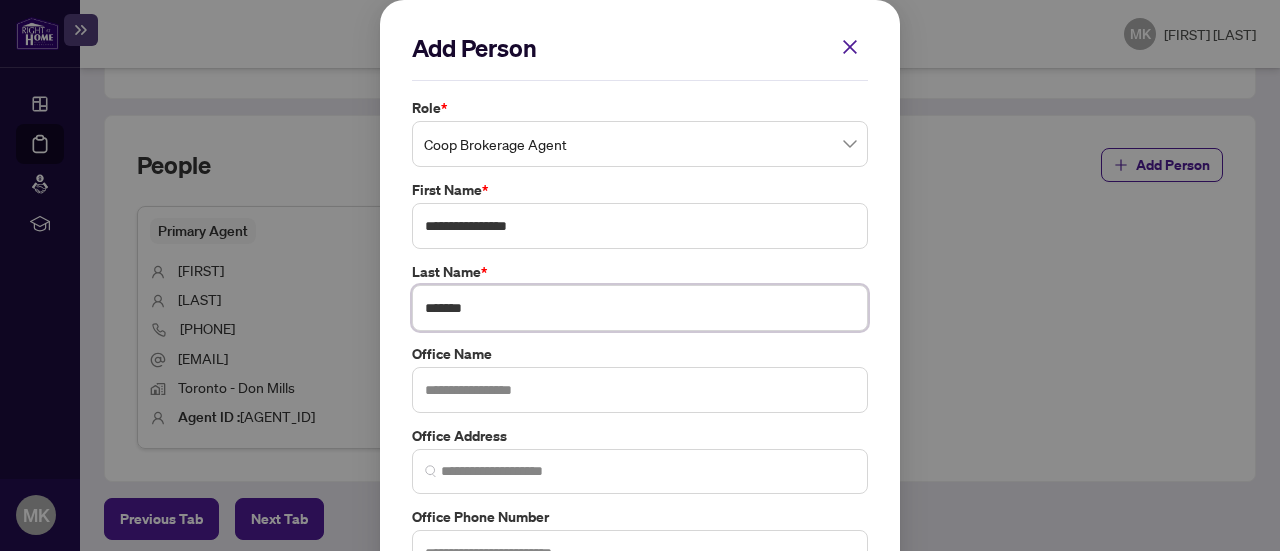 type on "*******" 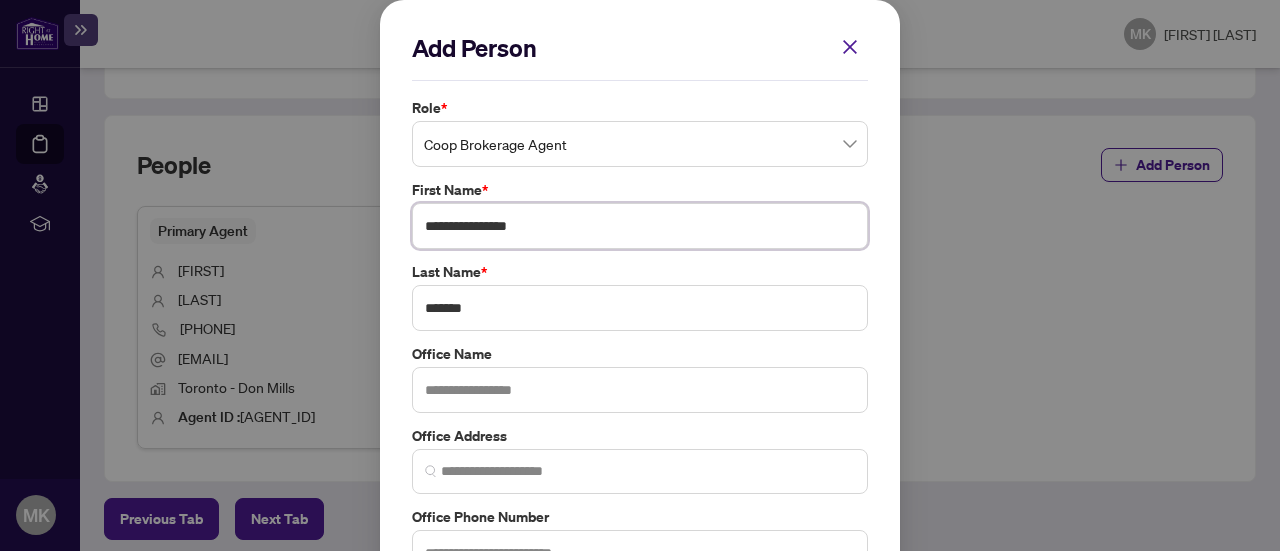 click on "**********" at bounding box center (640, 226) 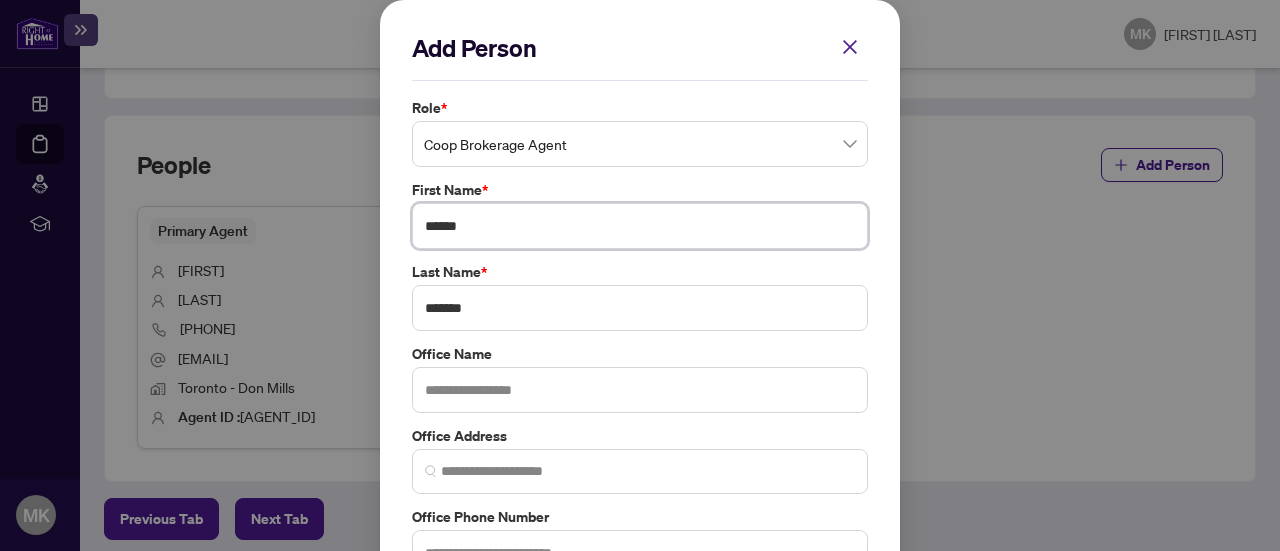 type on "******" 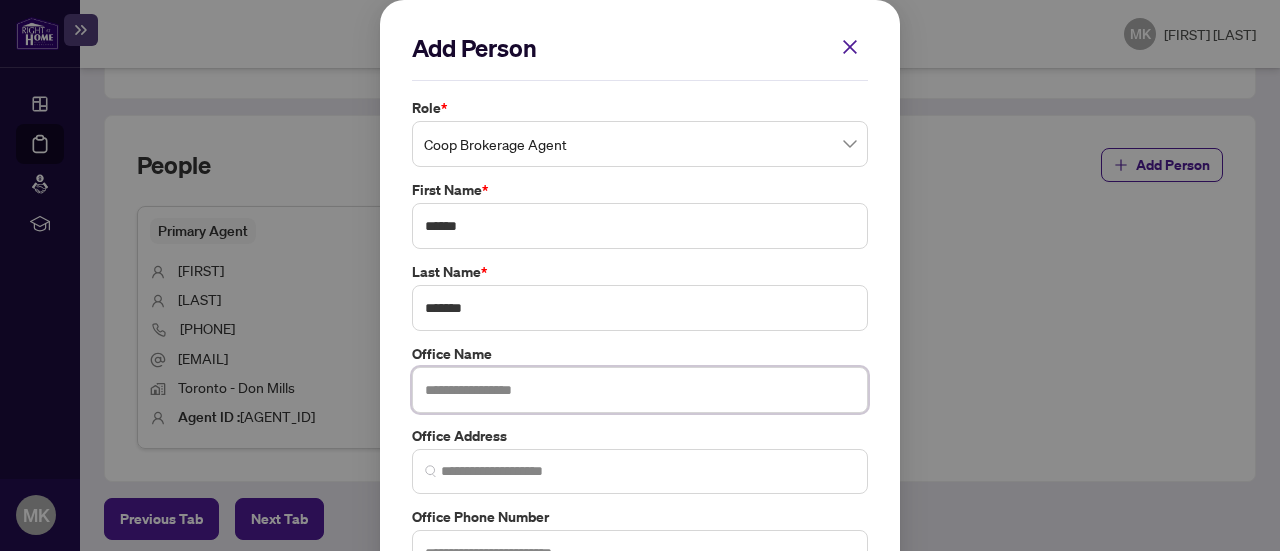 click at bounding box center (640, 390) 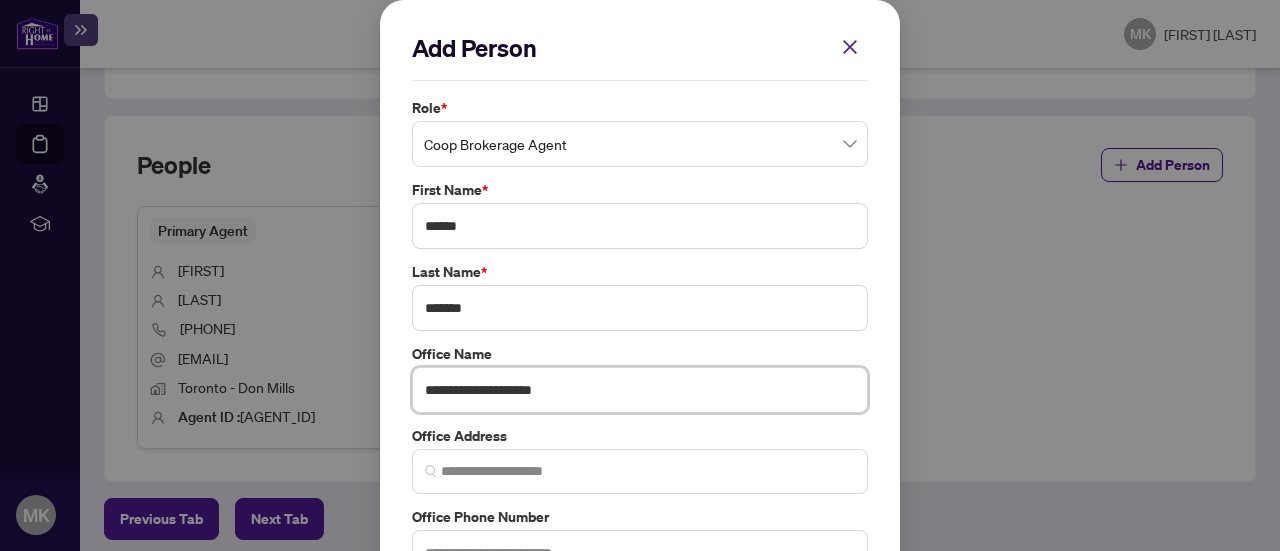 type on "**********" 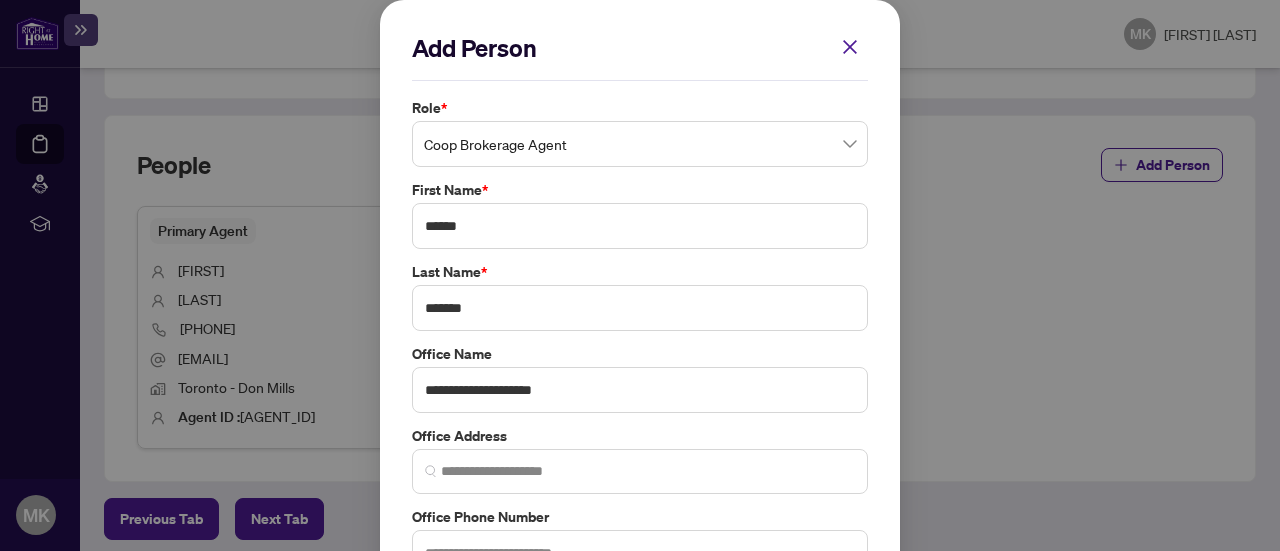 scroll, scrollTop: 216, scrollLeft: 0, axis: vertical 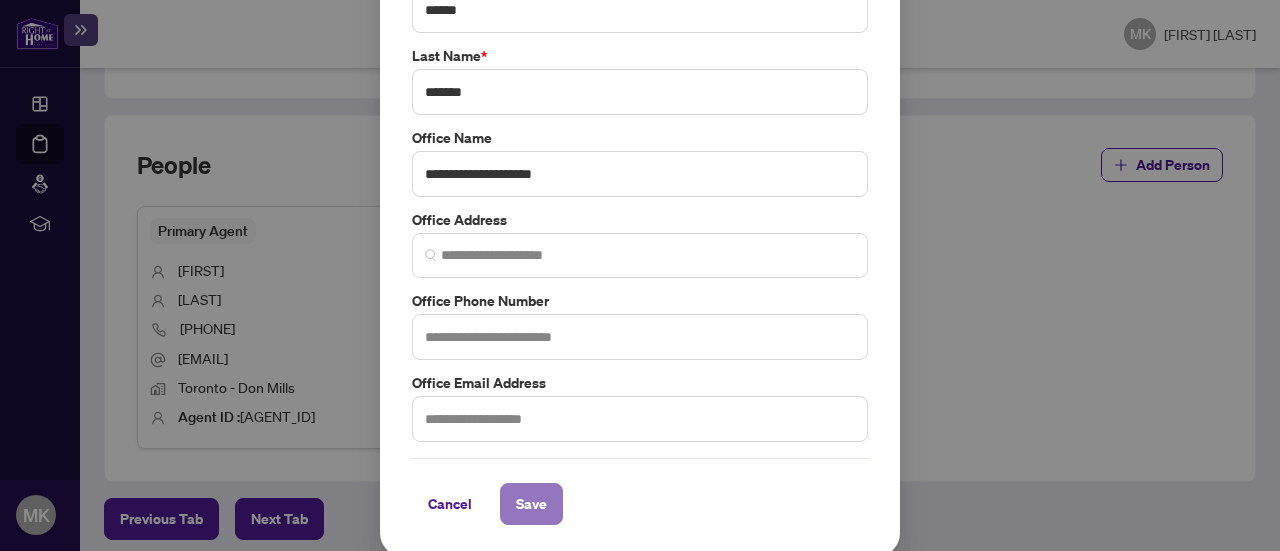 click on "Save" at bounding box center (531, 504) 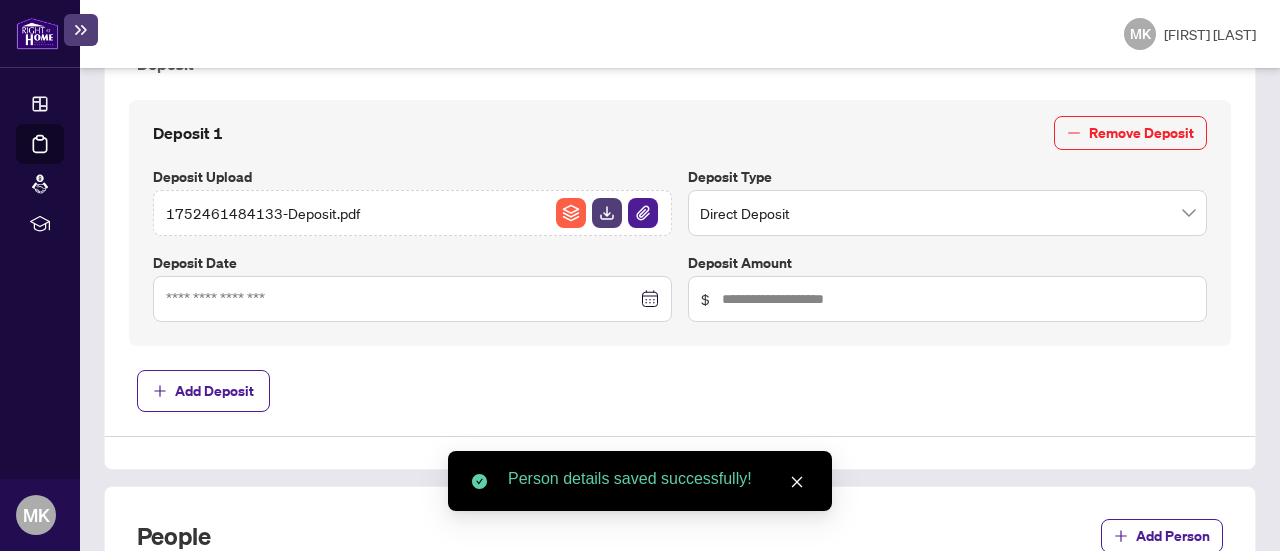 scroll, scrollTop: 798, scrollLeft: 0, axis: vertical 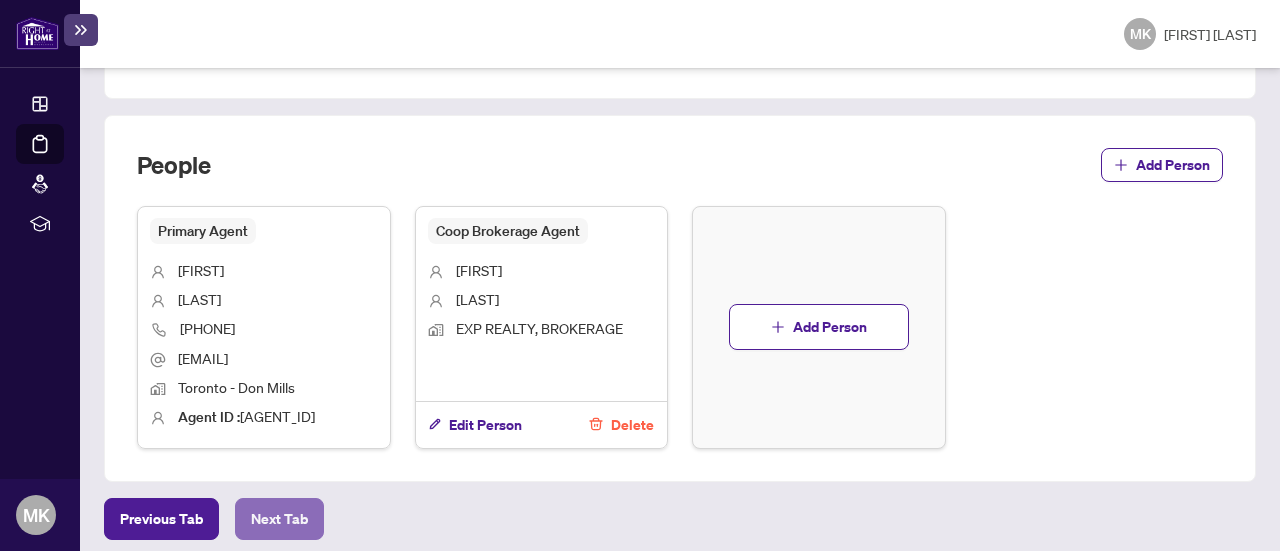 click on "Next Tab" at bounding box center (279, 519) 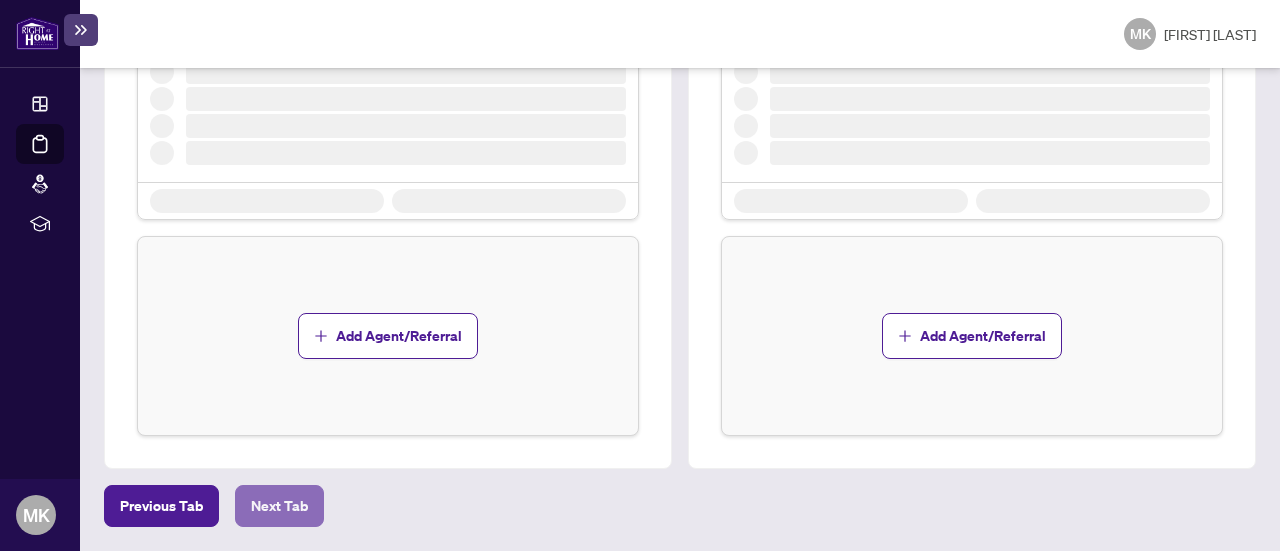 scroll, scrollTop: 0, scrollLeft: 0, axis: both 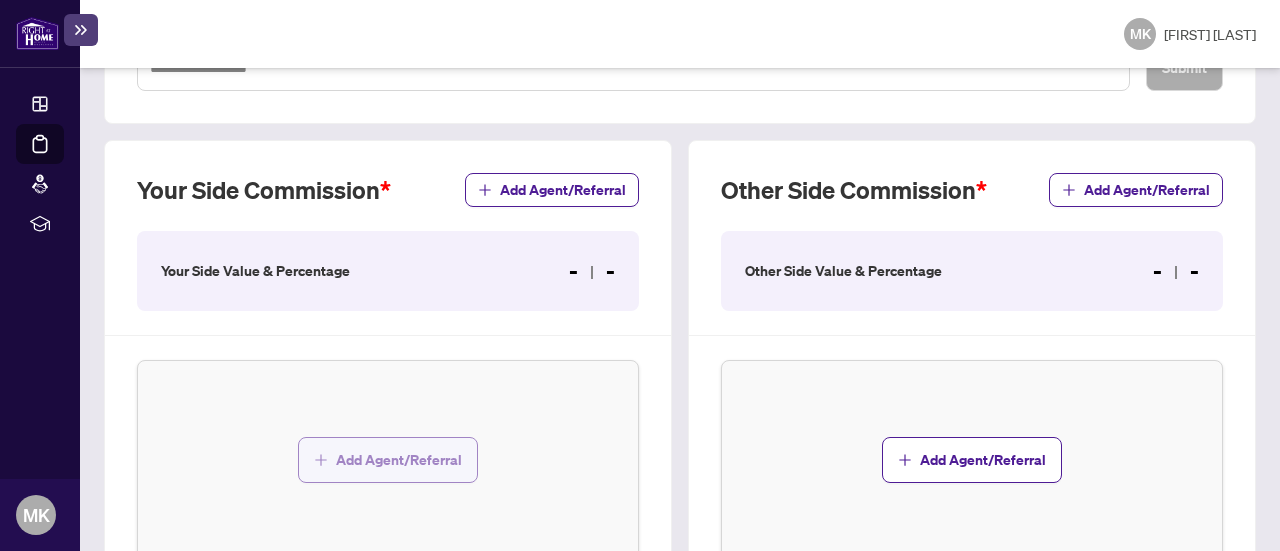 click on "Add Agent/Referral" at bounding box center [399, 460] 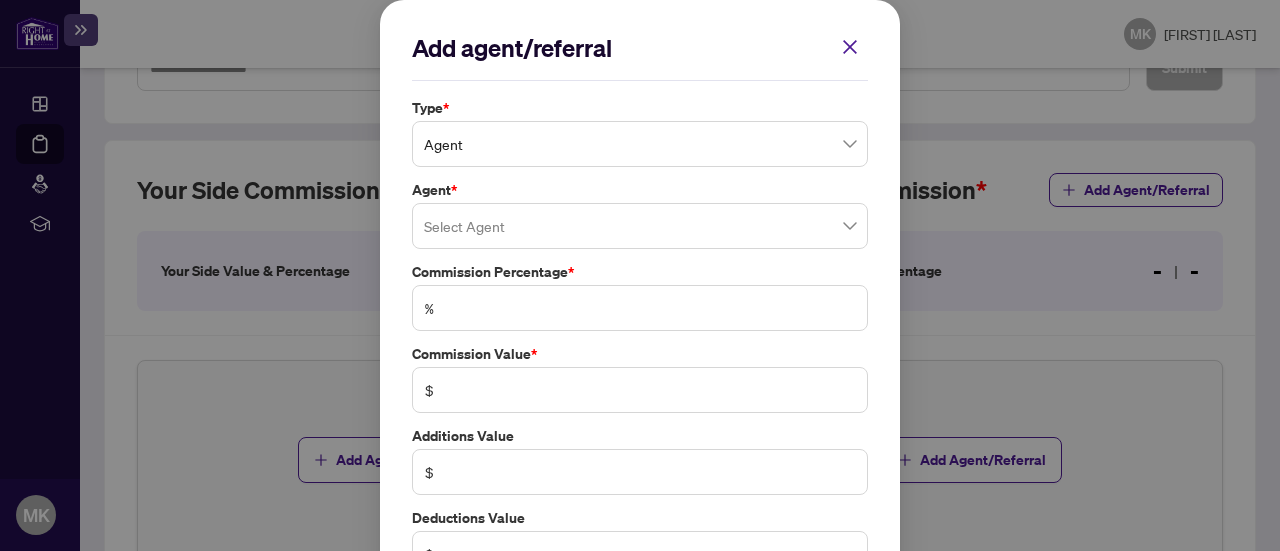 click on "Agent" at bounding box center (640, 144) 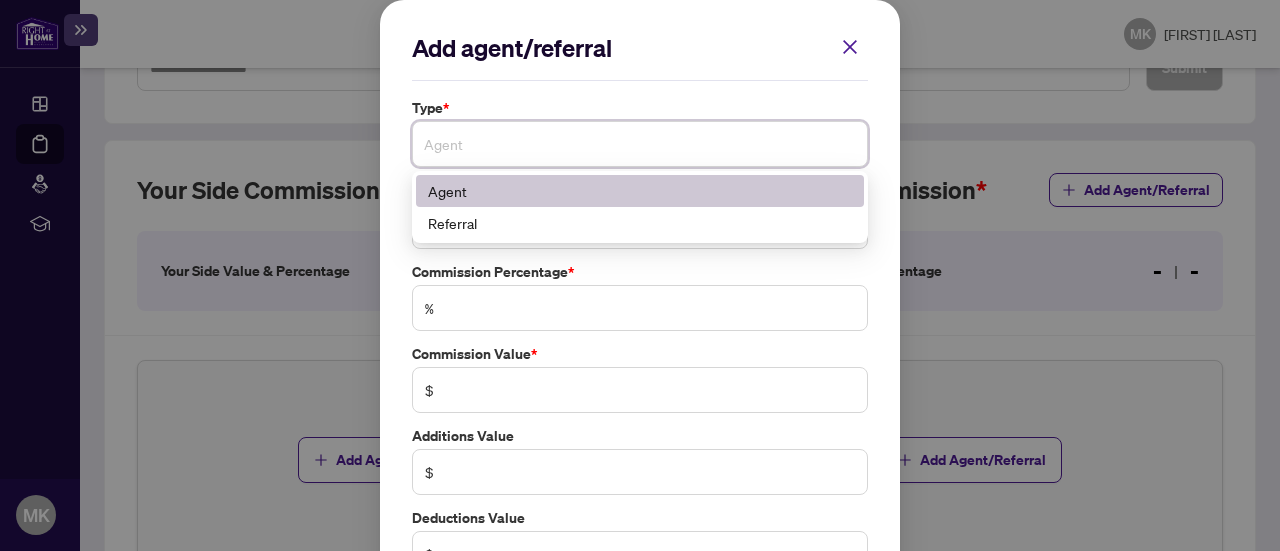 click on "Agent" at bounding box center (640, 191) 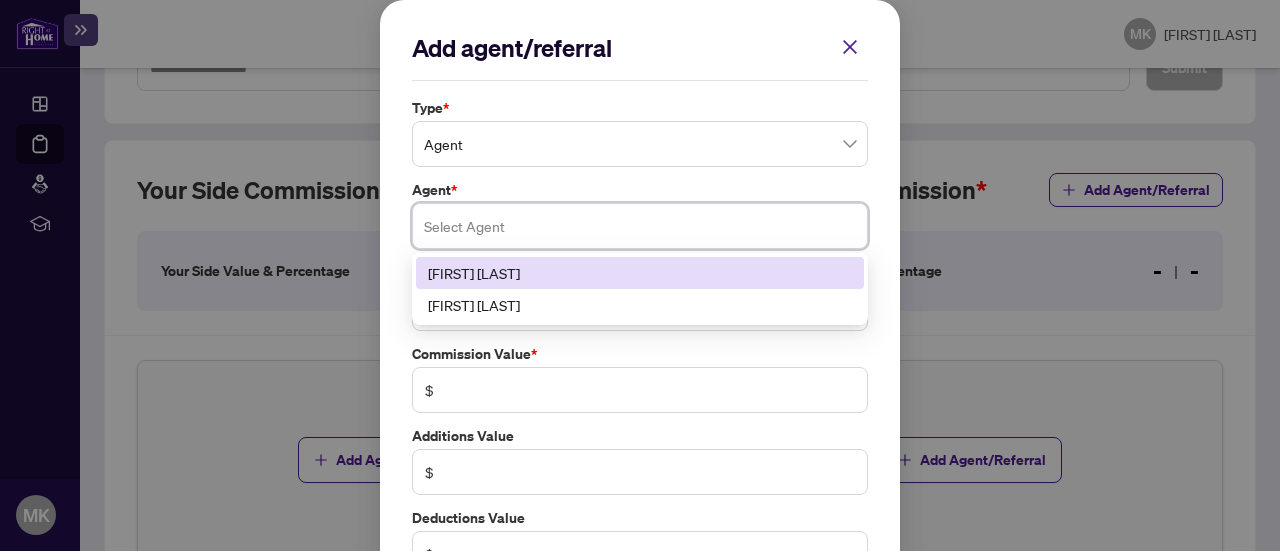 click at bounding box center (640, 226) 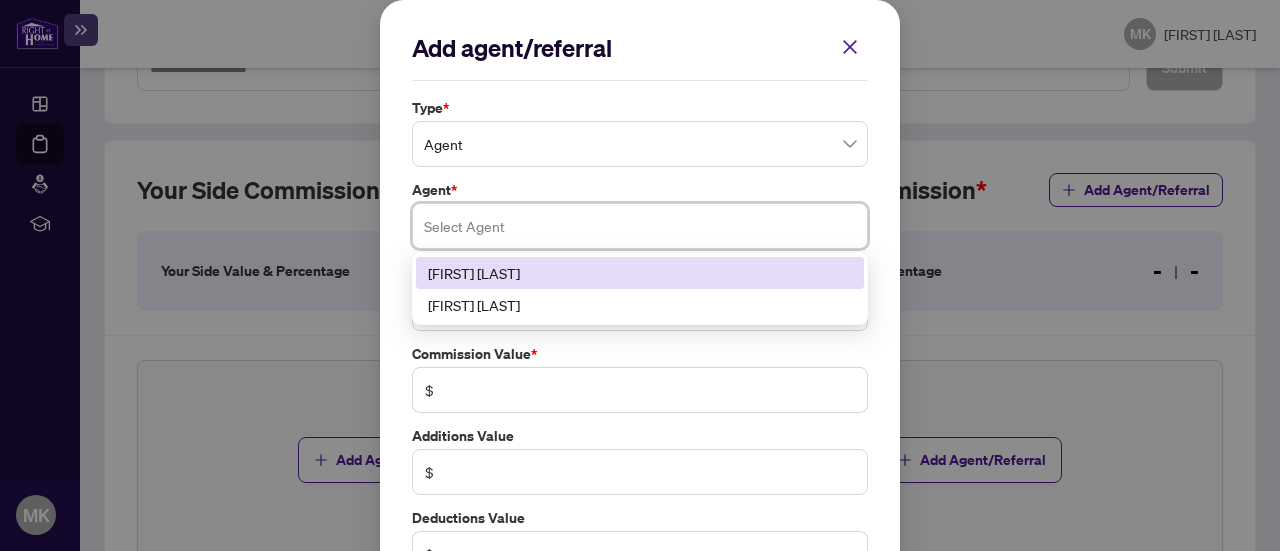 click on "[FIRST] [LAST]" at bounding box center (640, 273) 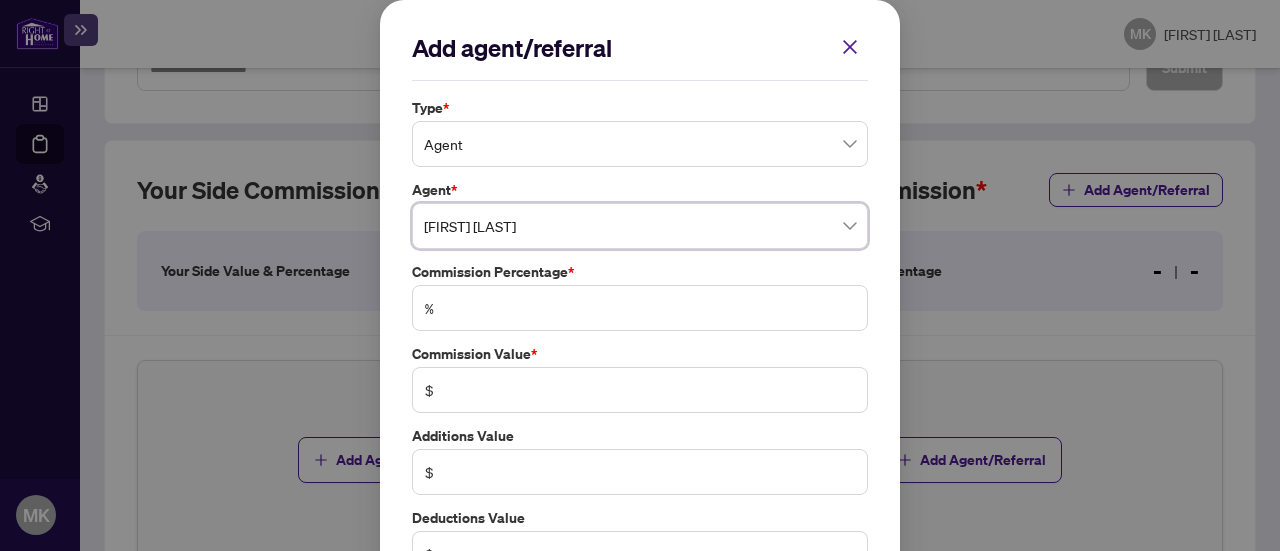 click on "$" at bounding box center [640, 390] 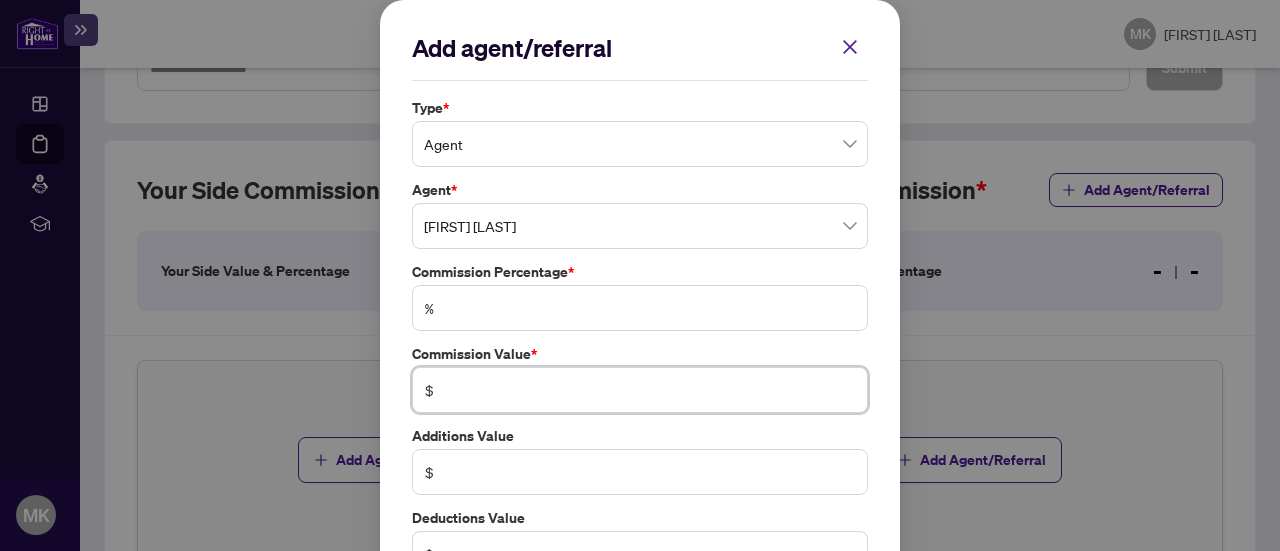 type on "******" 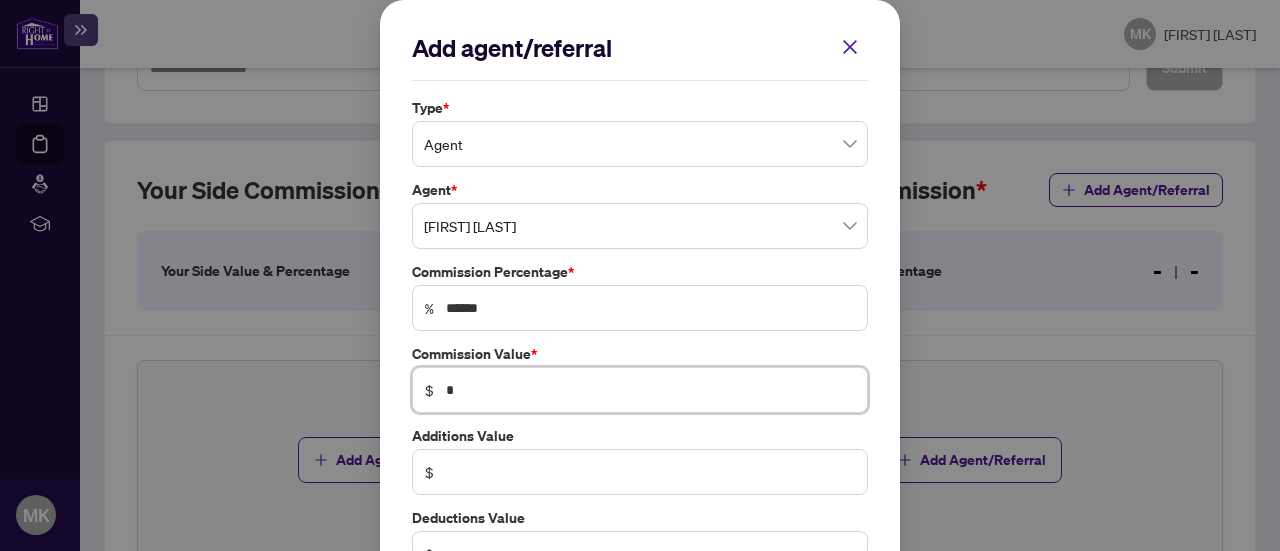type on "******" 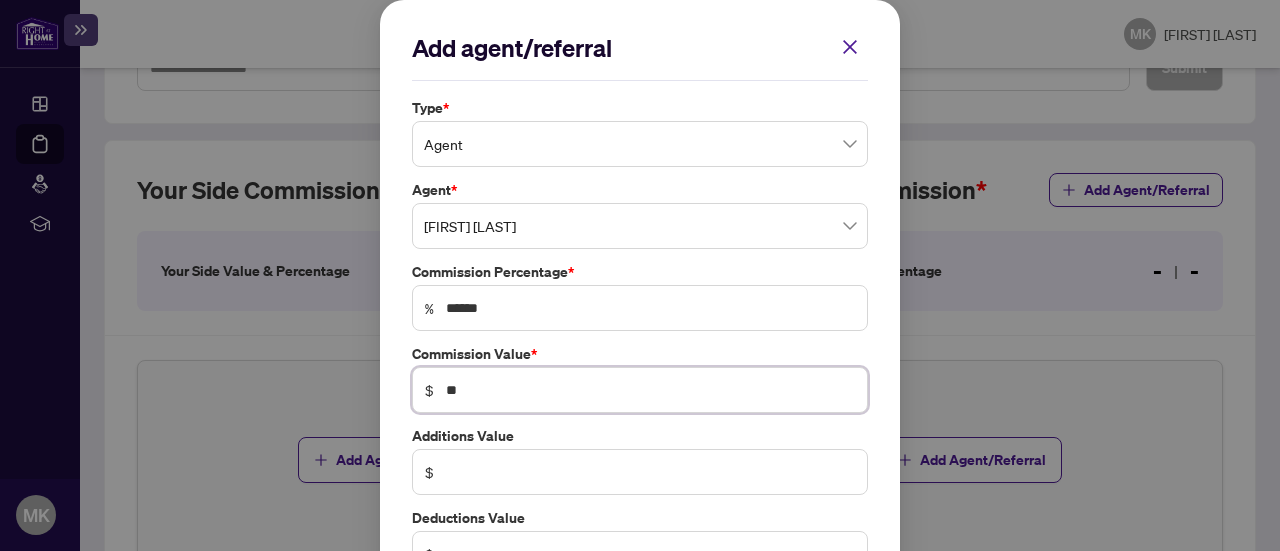 type on "*******" 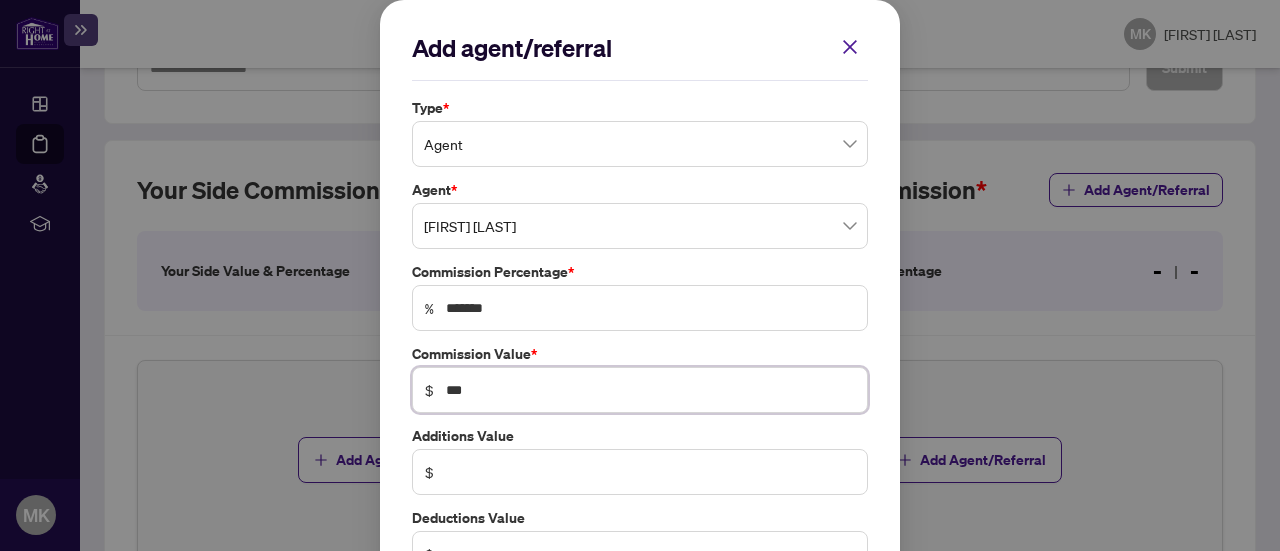 type on "***" 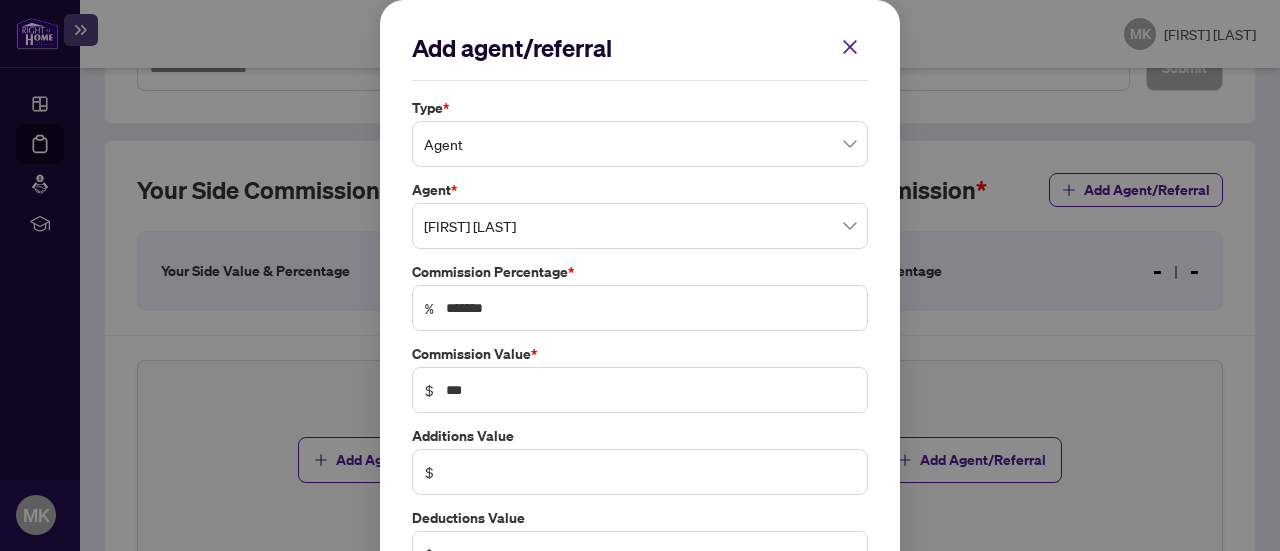 scroll, scrollTop: 136, scrollLeft: 0, axis: vertical 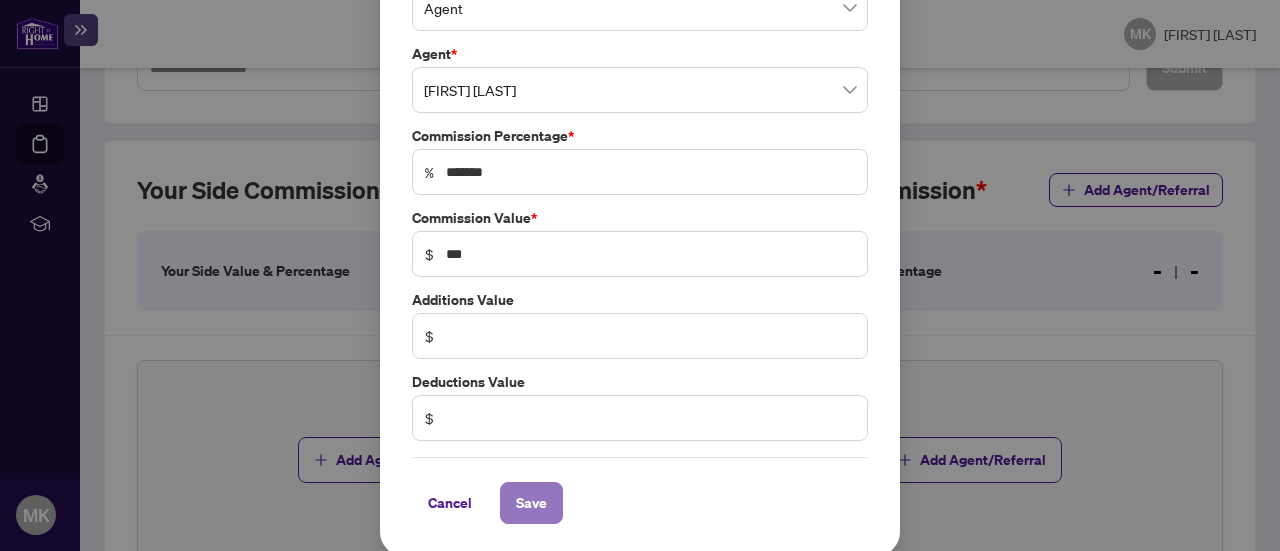 click on "Save" at bounding box center [531, 503] 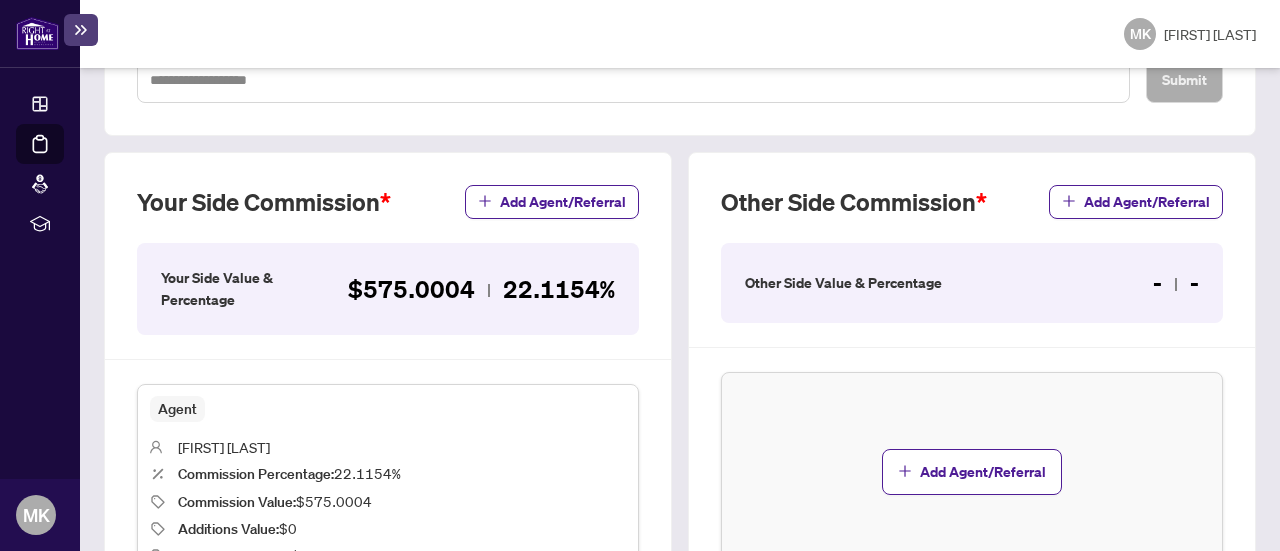 scroll, scrollTop: 541, scrollLeft: 0, axis: vertical 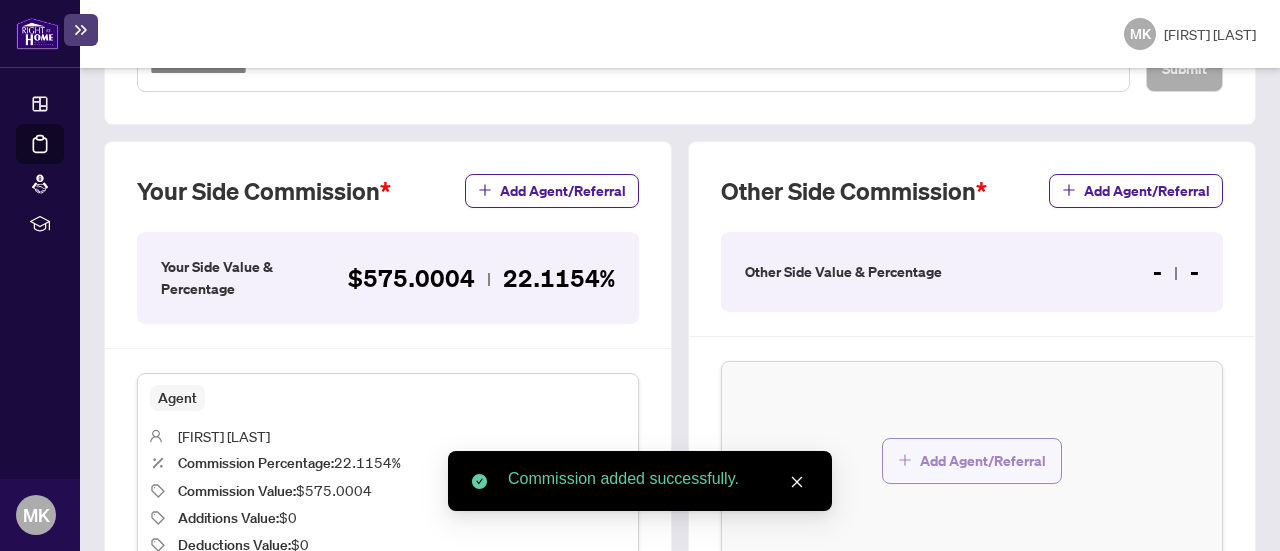 click on "Add Agent/Referral" at bounding box center (983, 461) 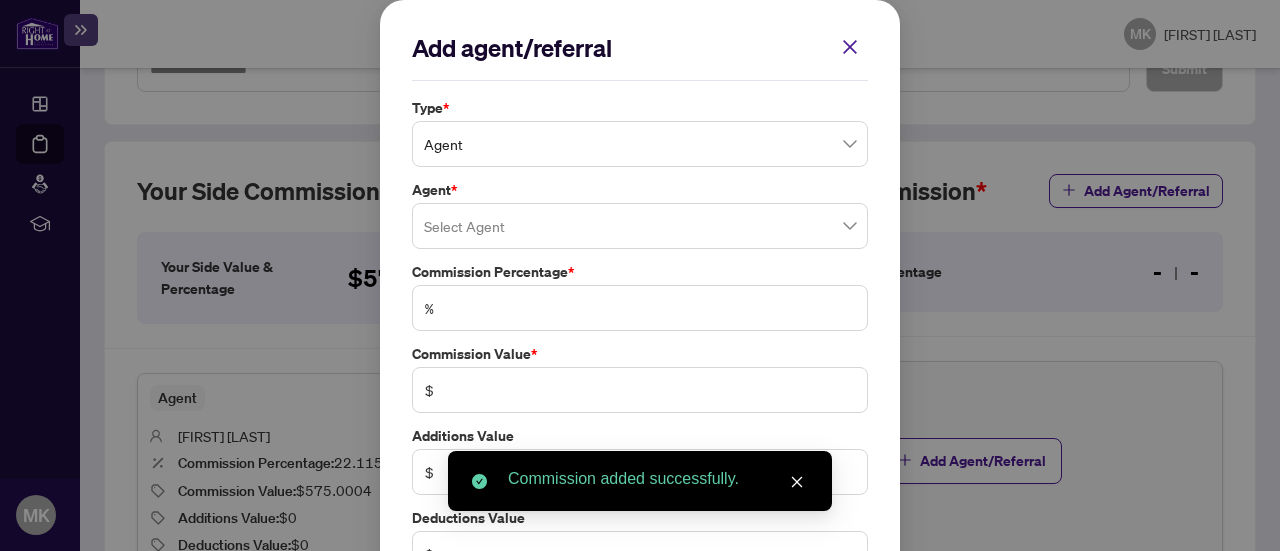 click on "Agent" at bounding box center [640, 144] 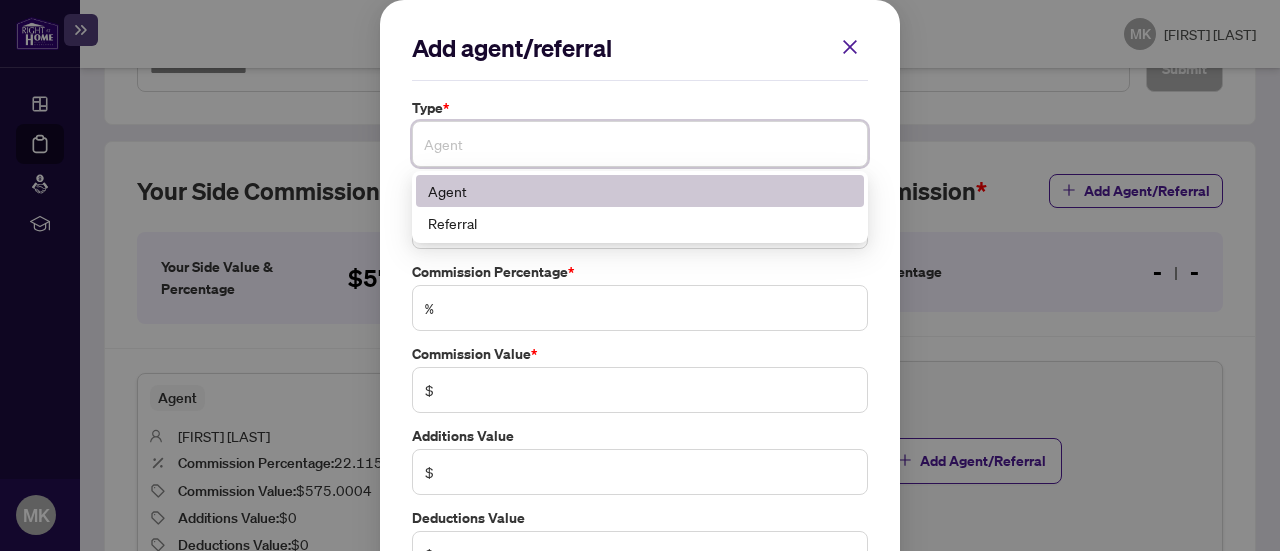 click on "Agent" at bounding box center (640, 191) 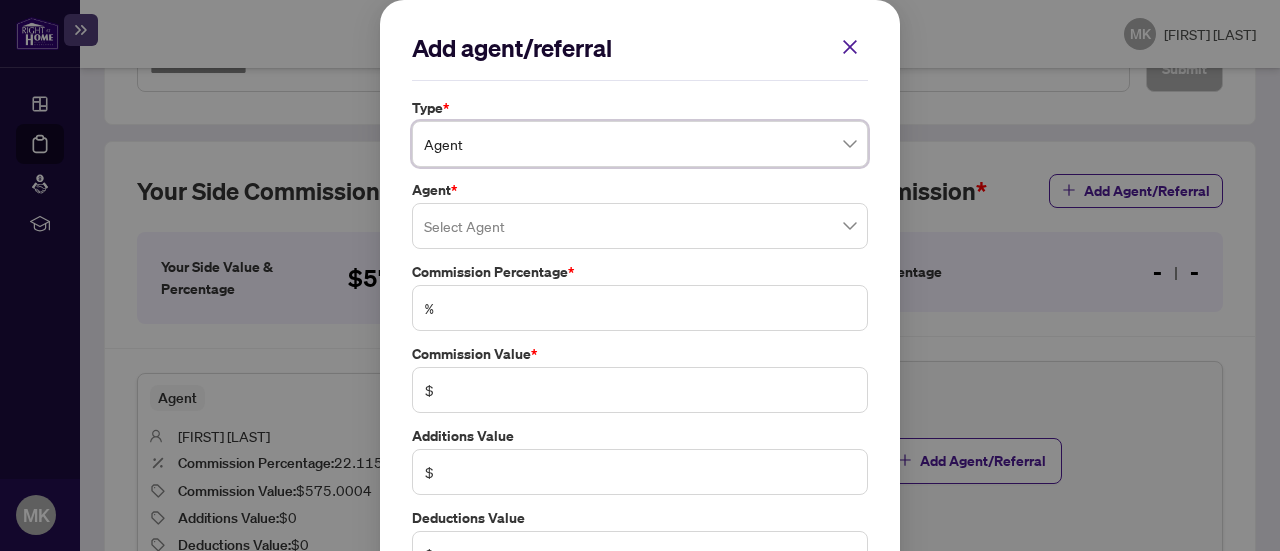 click at bounding box center (640, 226) 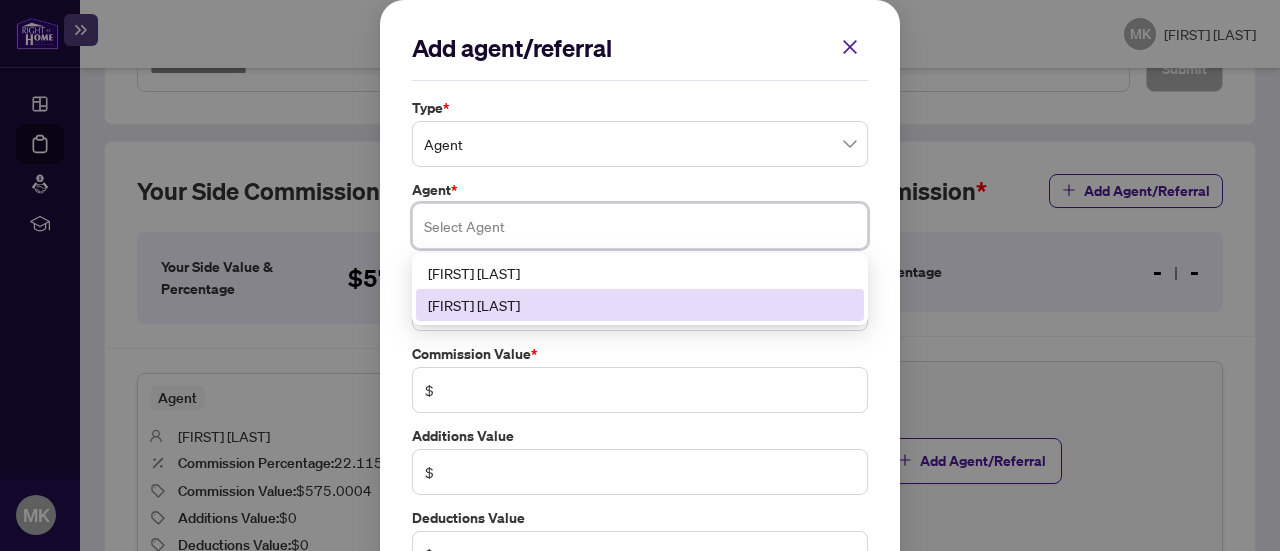 click on "[FIRST] [LAST]" at bounding box center (640, 305) 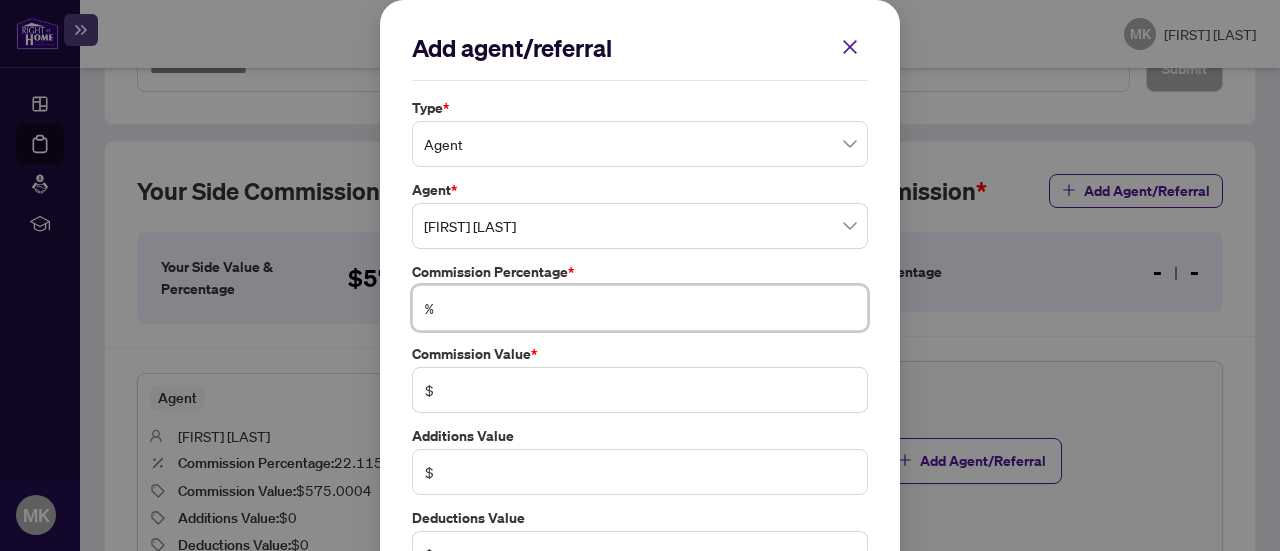click at bounding box center (650, 308) 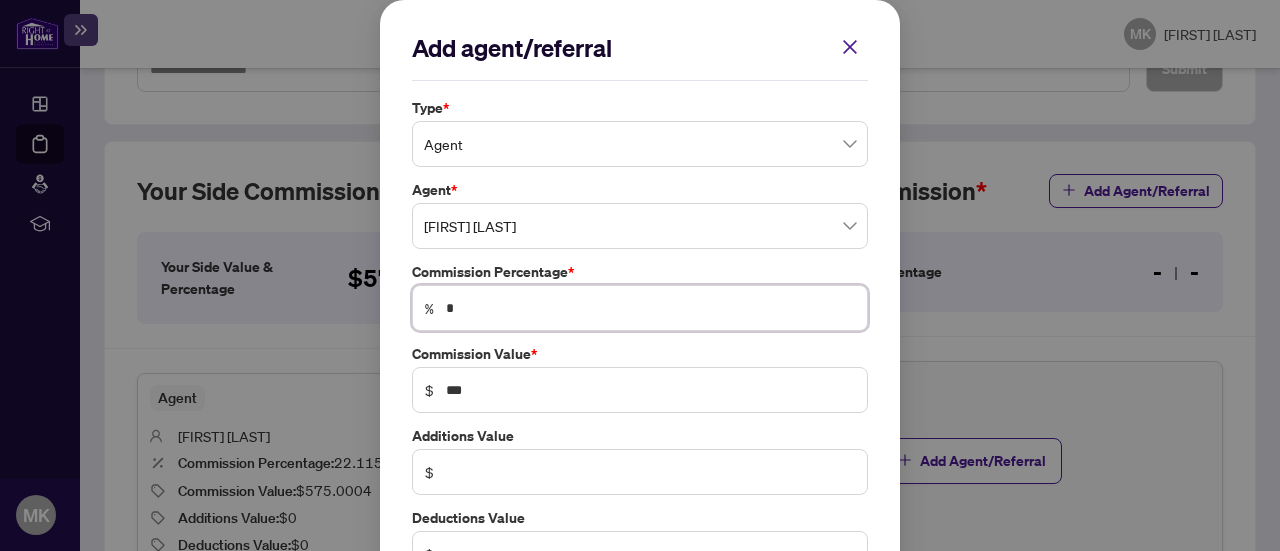 type on "**" 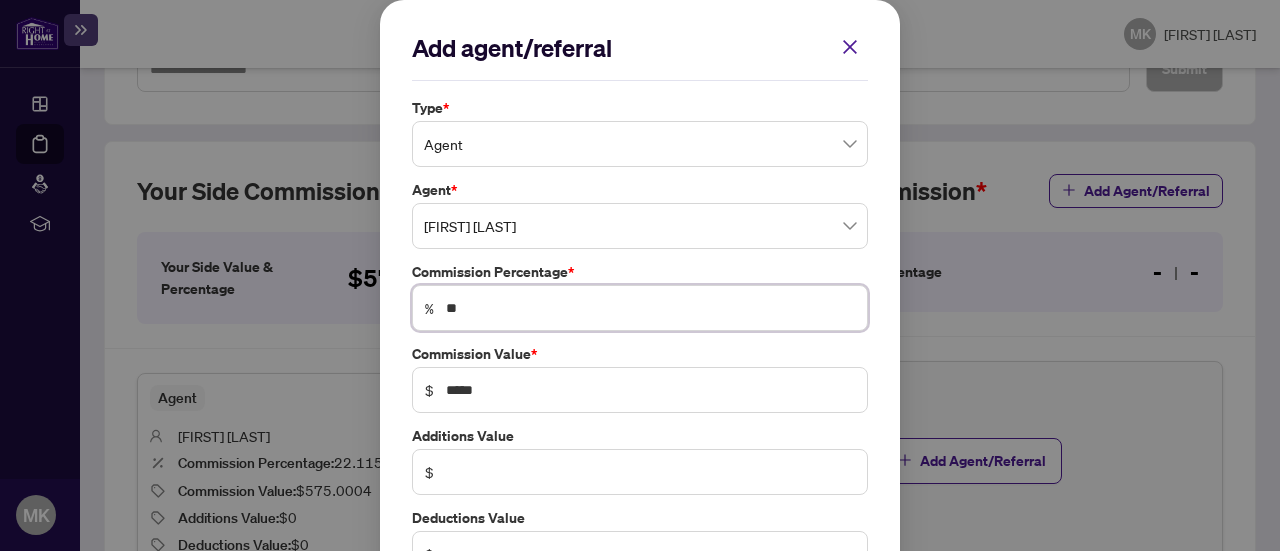 type on "**" 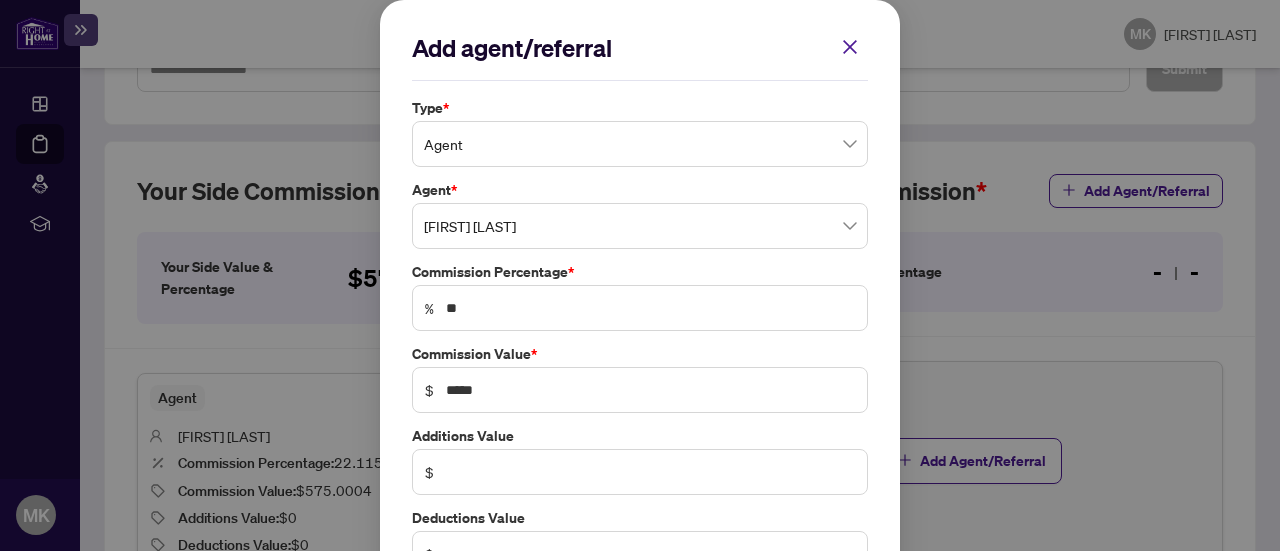 scroll, scrollTop: 136, scrollLeft: 0, axis: vertical 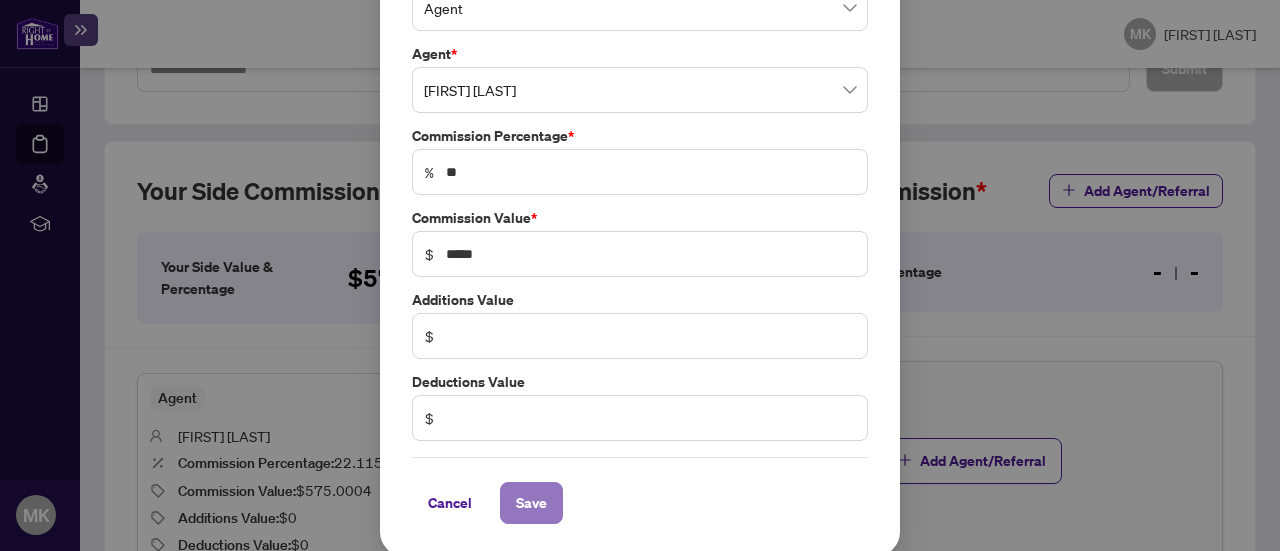 click on "Save" at bounding box center [531, 503] 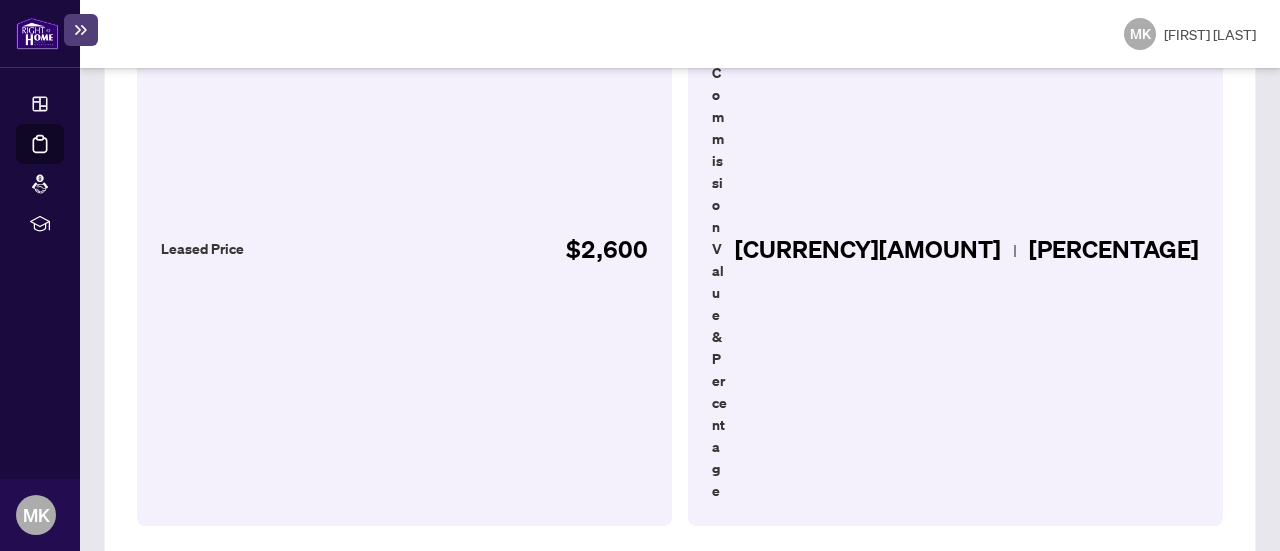 scroll, scrollTop: 0, scrollLeft: 0, axis: both 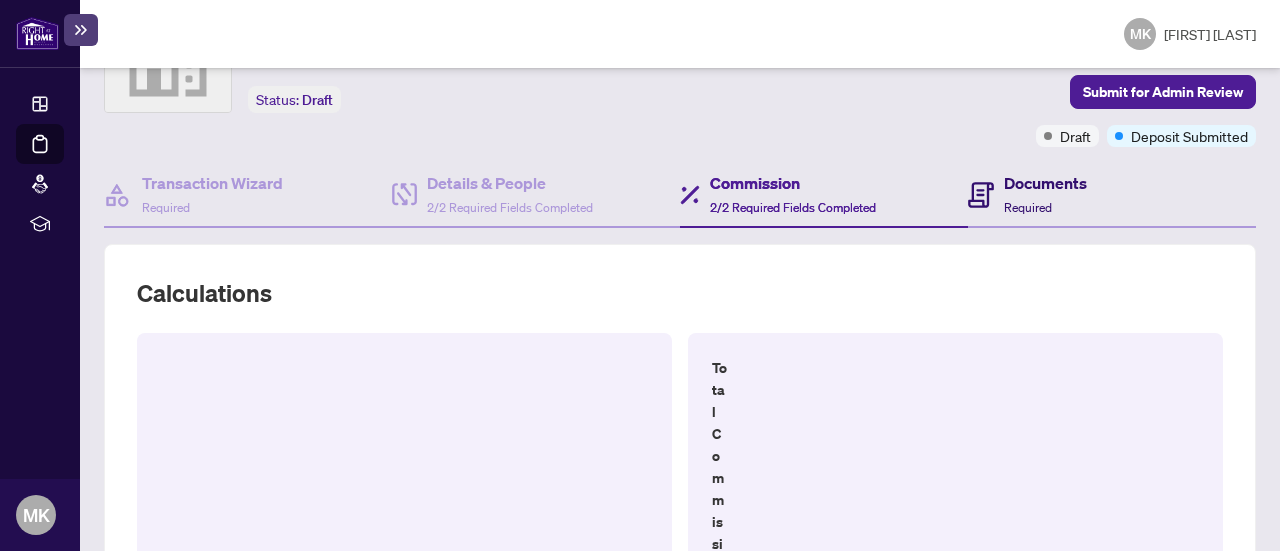 click on "Documents" at bounding box center [1045, 183] 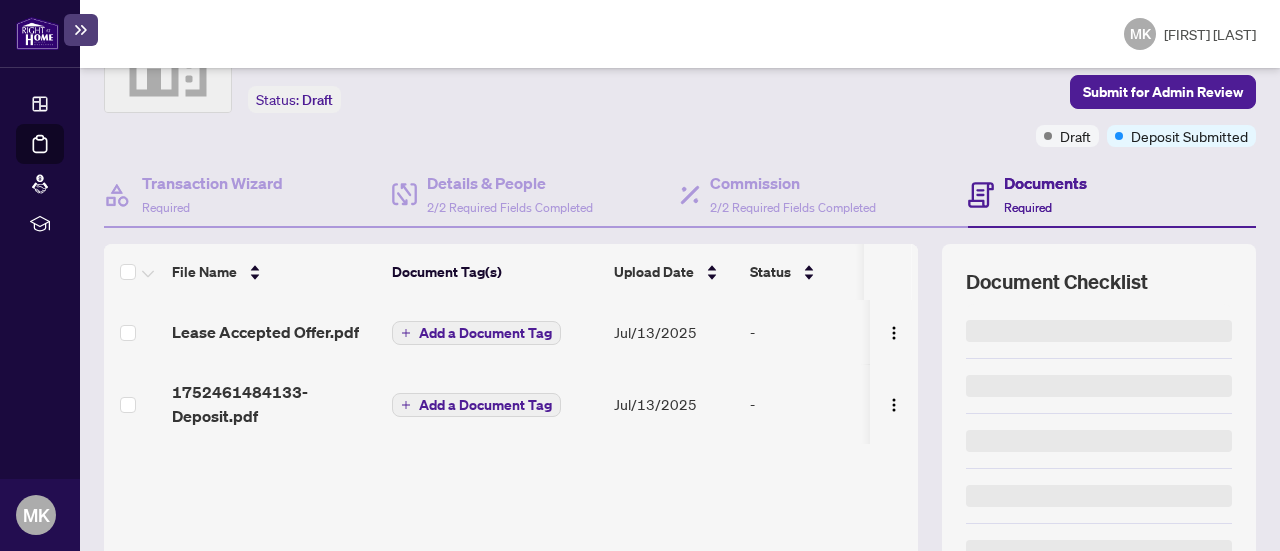 scroll, scrollTop: 0, scrollLeft: 0, axis: both 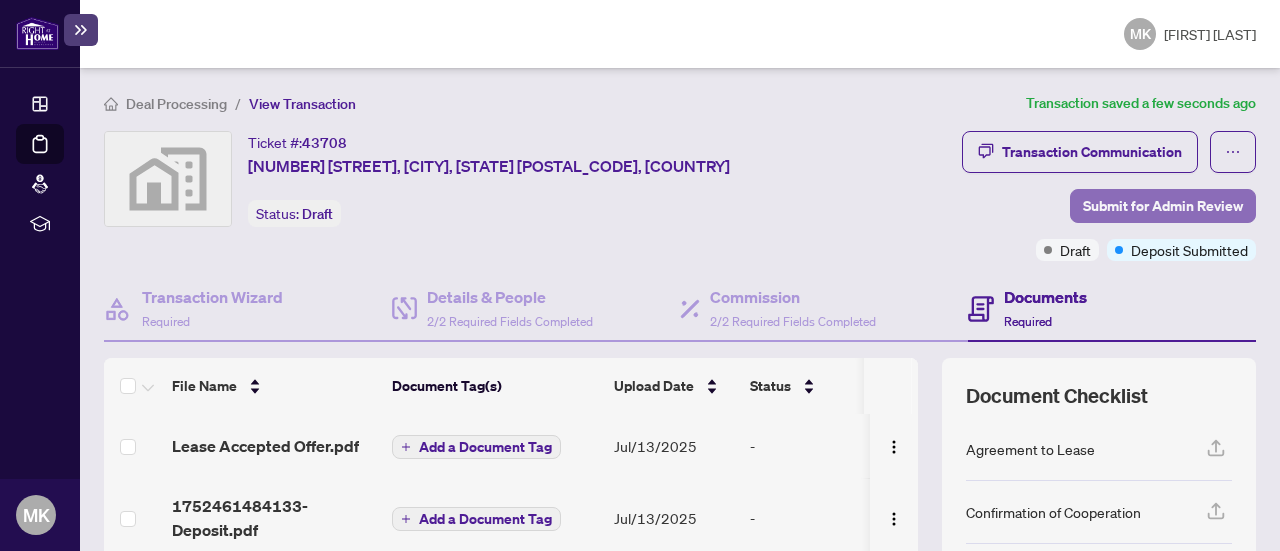 click on "Submit for Admin Review" at bounding box center (1163, 206) 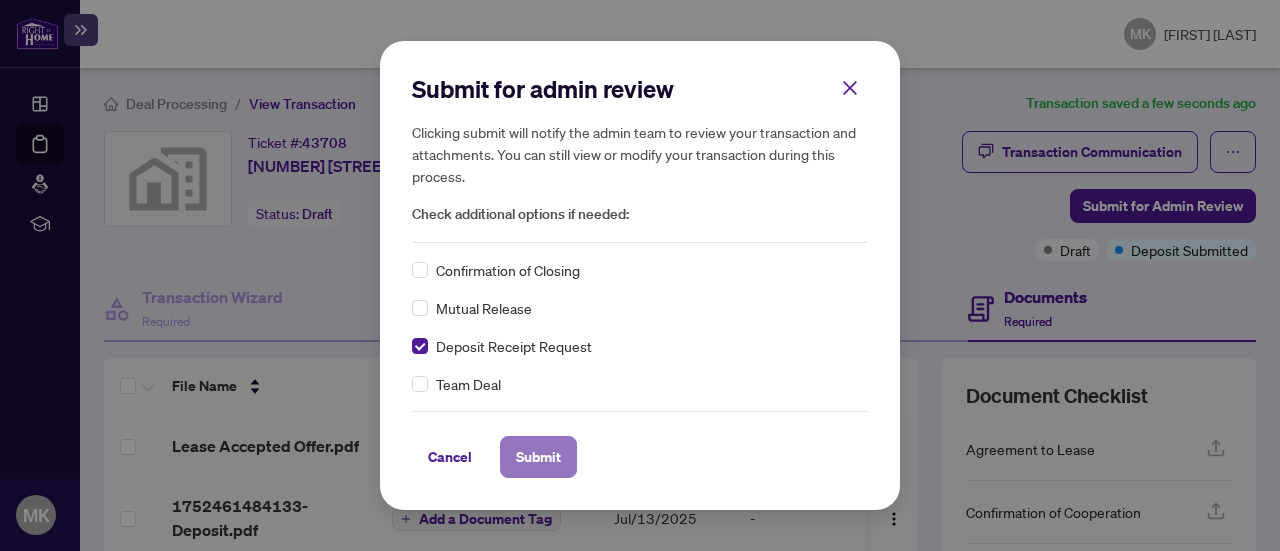 click on "Submit" at bounding box center (538, 457) 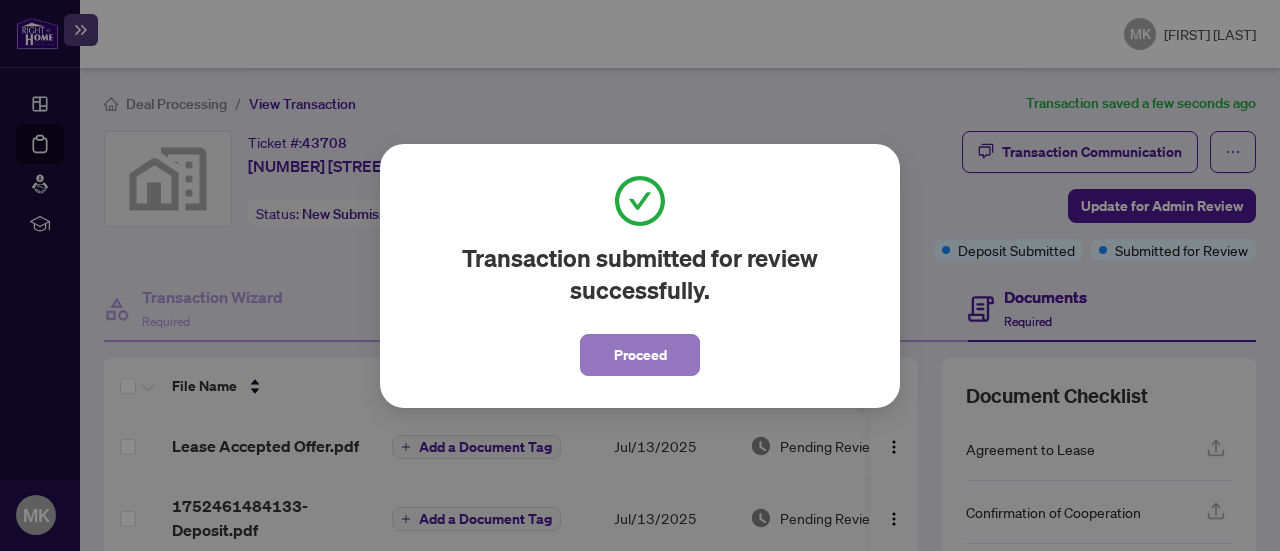click on "Proceed" at bounding box center (640, 355) 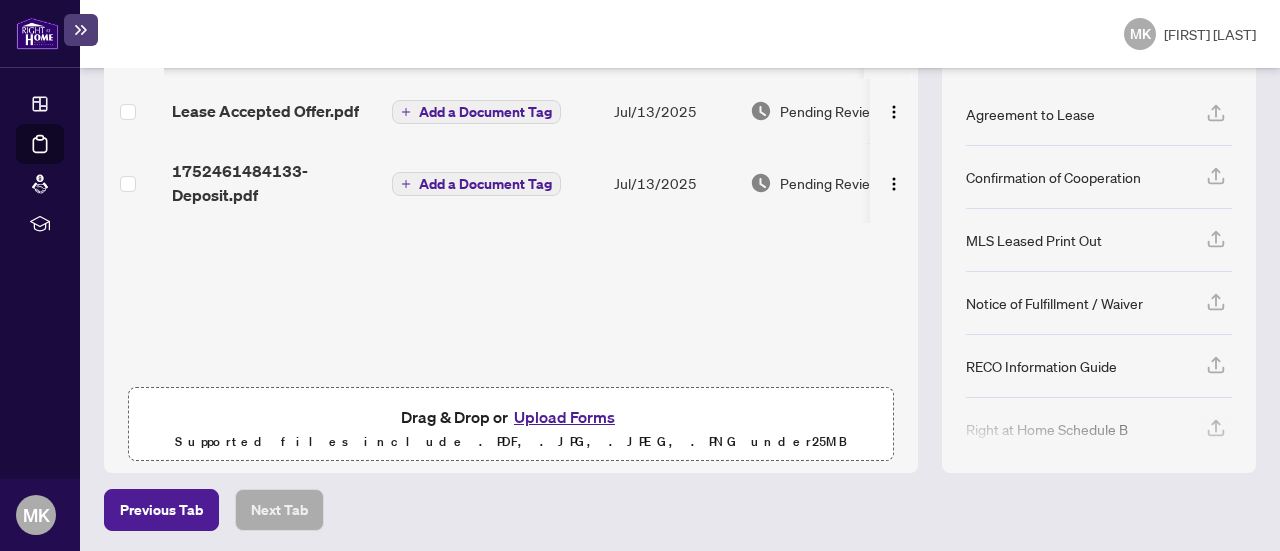 scroll, scrollTop: 0, scrollLeft: 0, axis: both 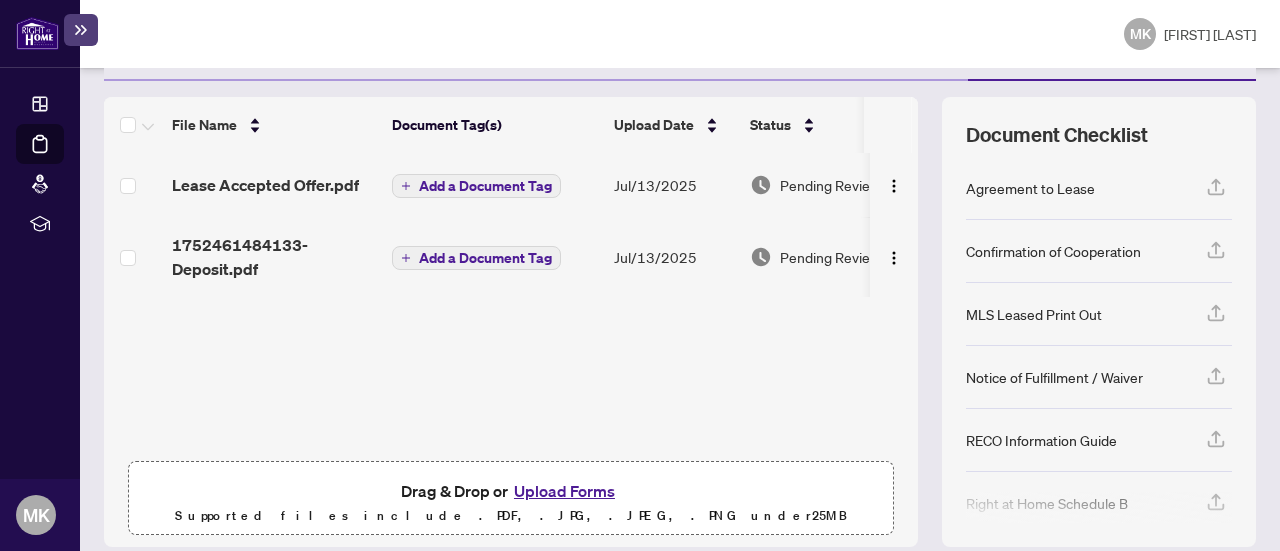 click on "Upload Forms" at bounding box center (564, 491) 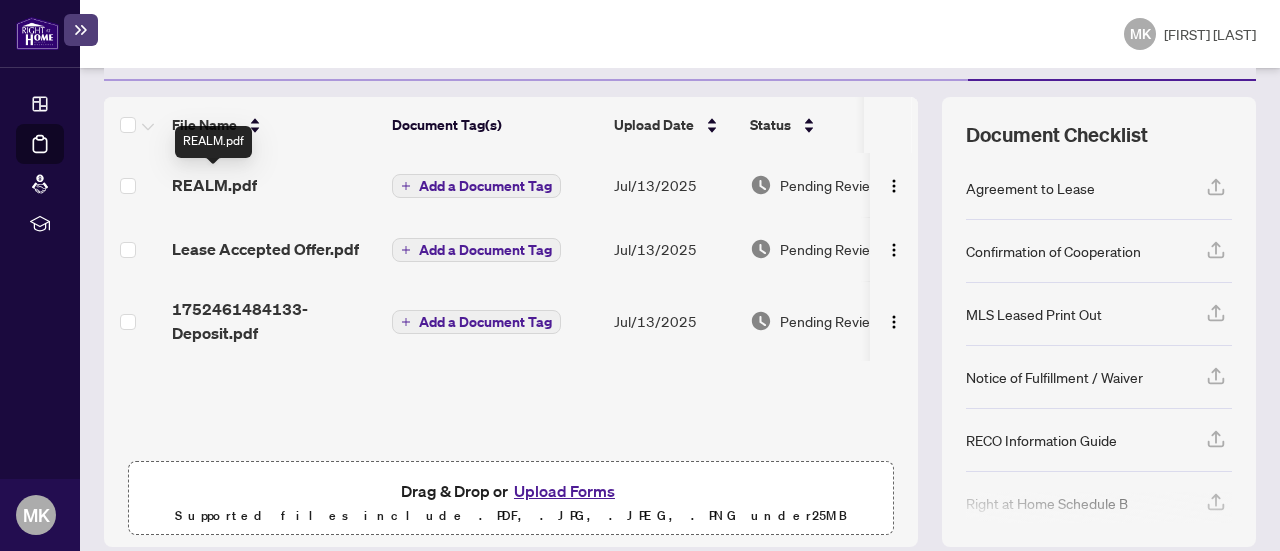 click on "REALM.pdf" at bounding box center (214, 185) 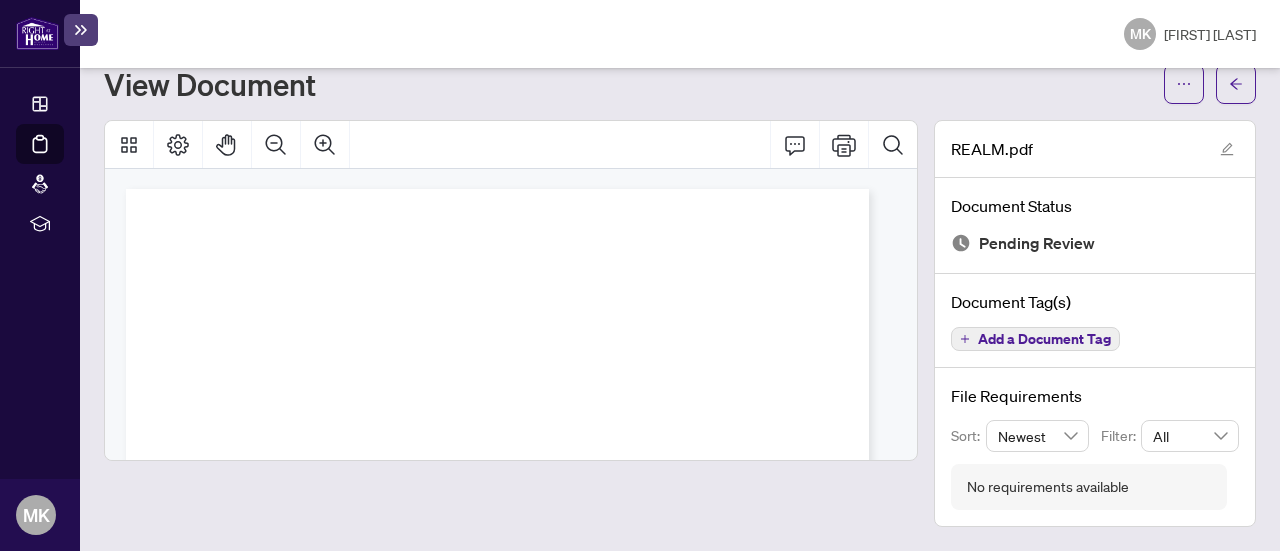 scroll, scrollTop: 62, scrollLeft: 0, axis: vertical 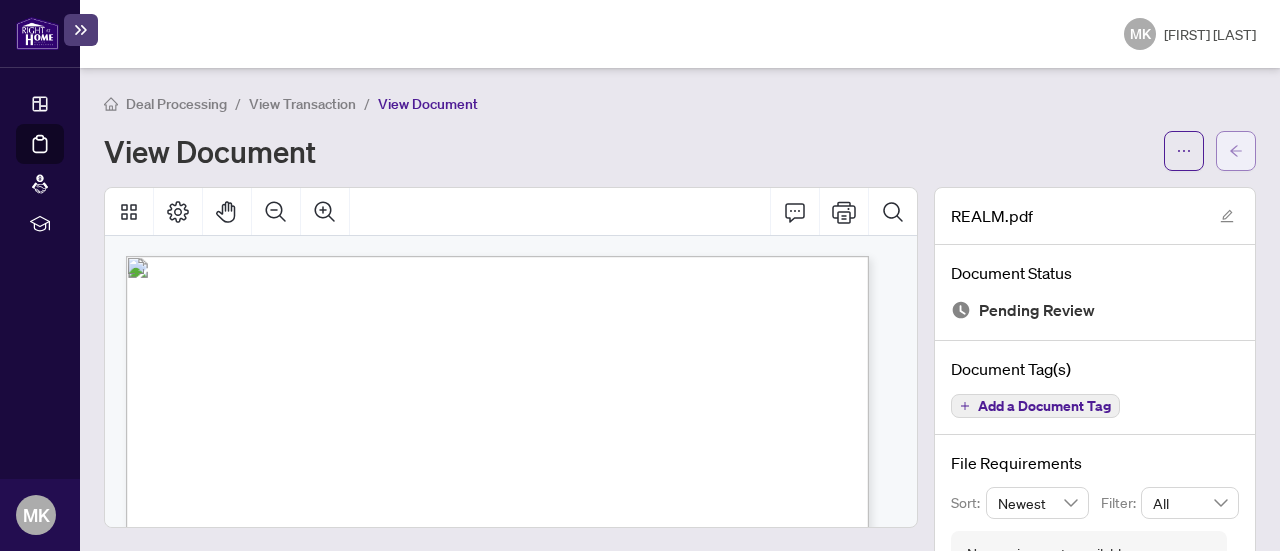 click 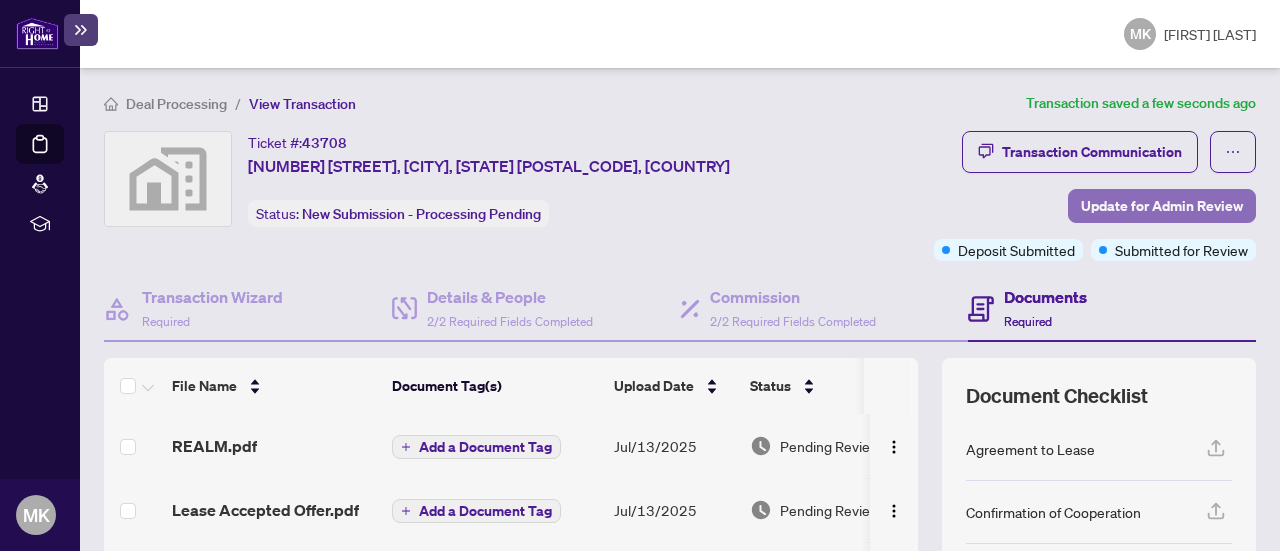 click on "Update for Admin Review" at bounding box center (1162, 206) 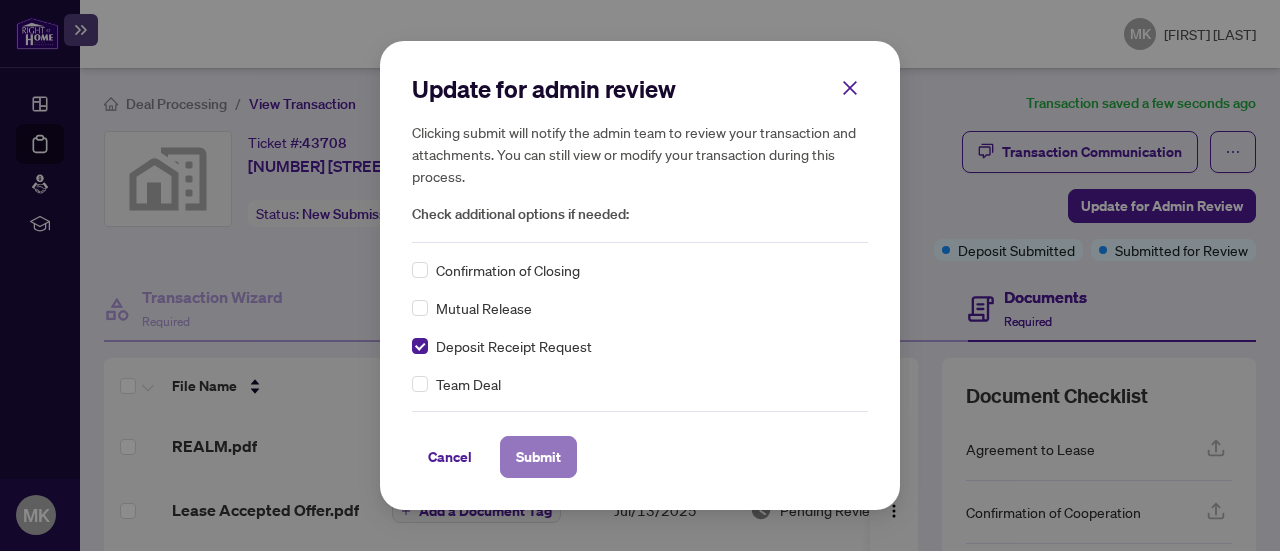 click on "Submit" at bounding box center [538, 457] 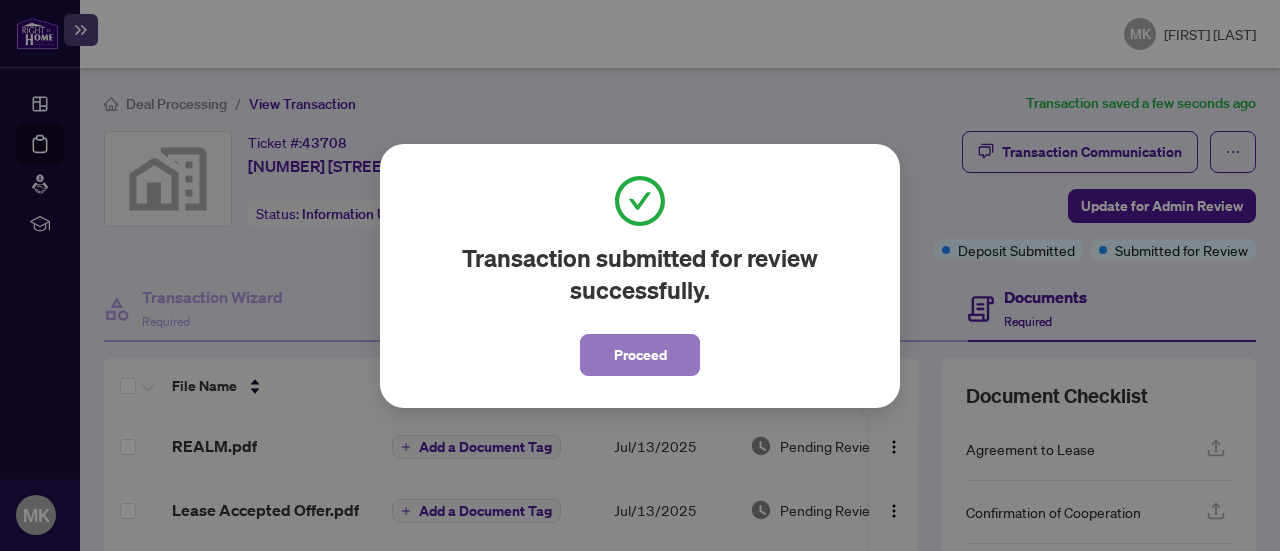 click on "Proceed" at bounding box center [640, 355] 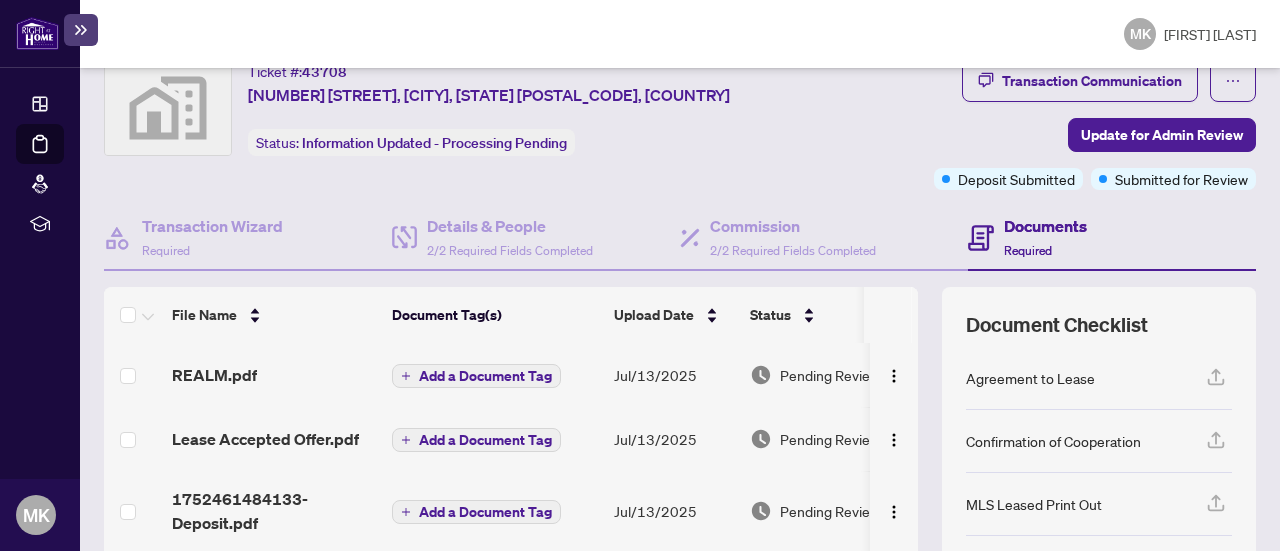 scroll, scrollTop: 4, scrollLeft: 0, axis: vertical 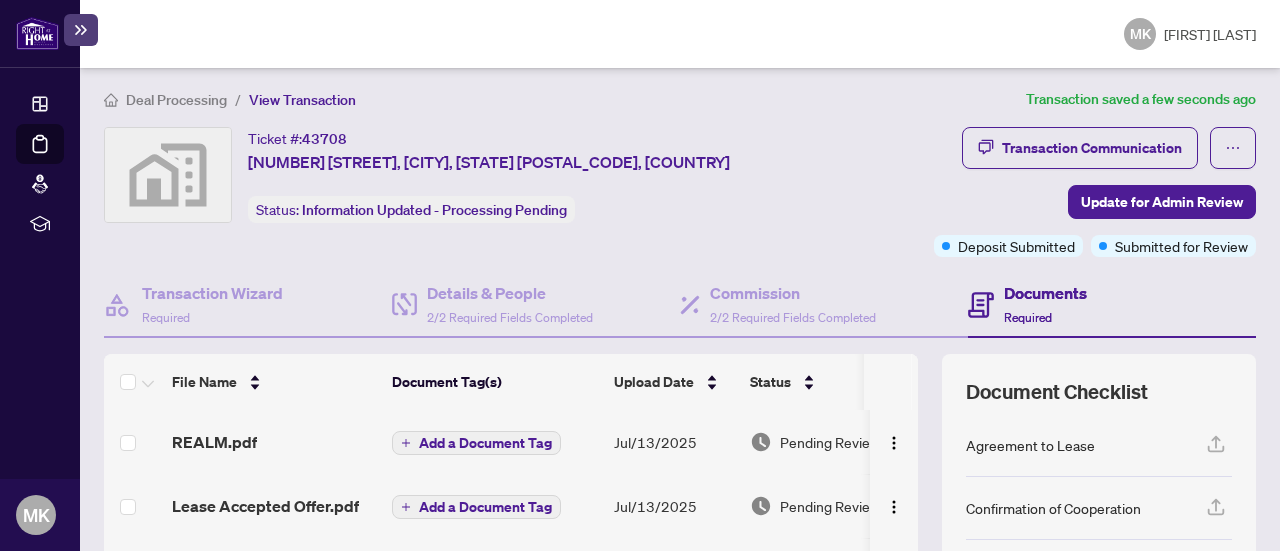 click at bounding box center [37, 33] 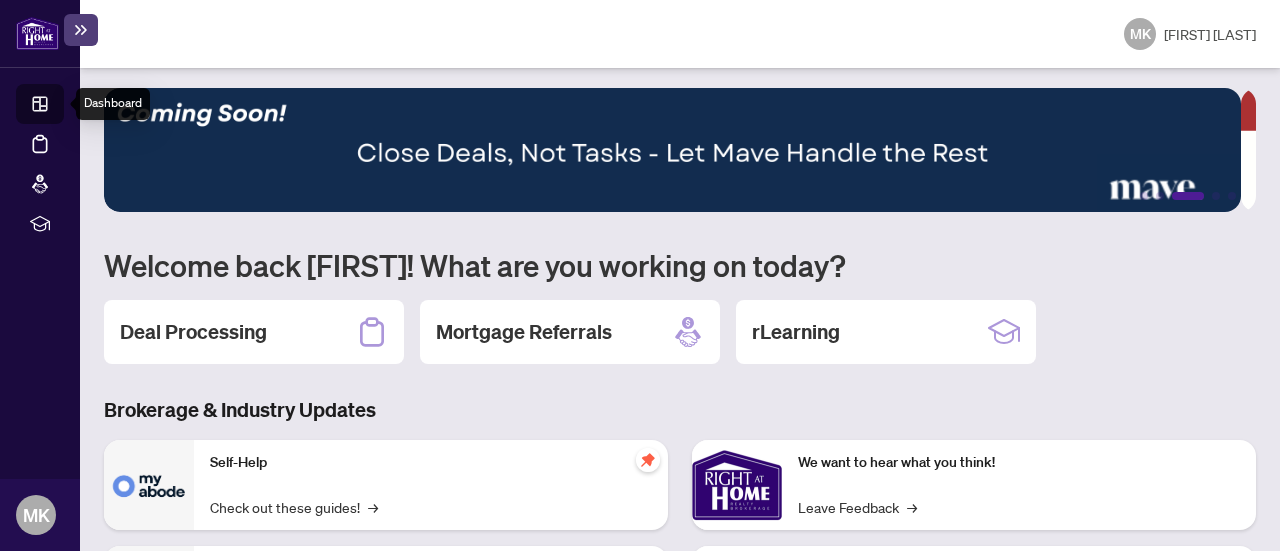 click on "Dashboard" at bounding box center (62, 107) 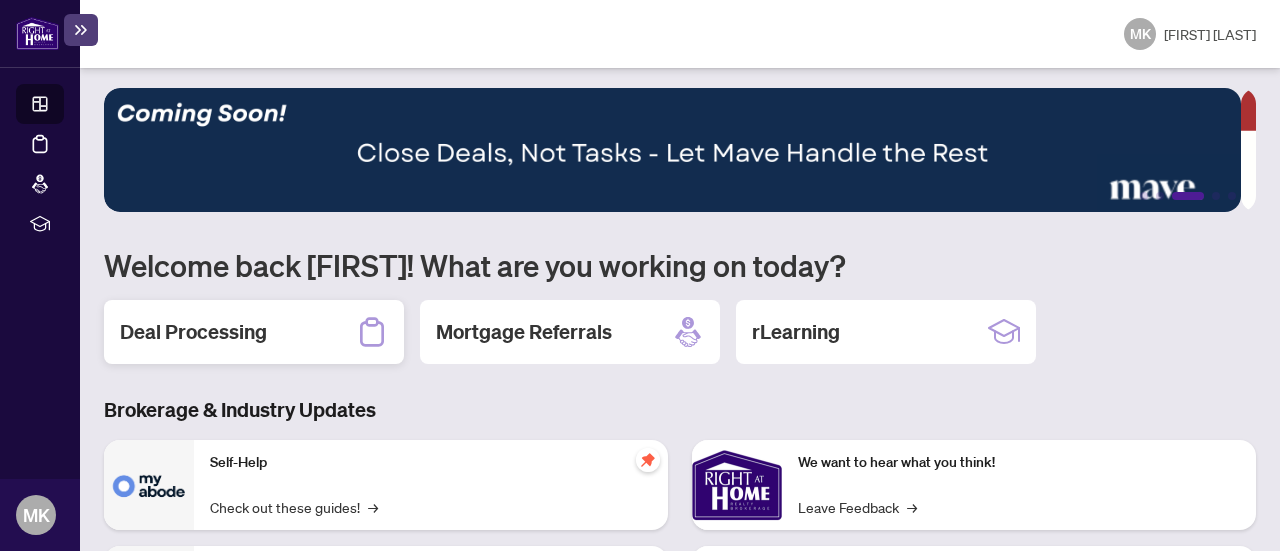 click on "Deal Processing" at bounding box center [193, 332] 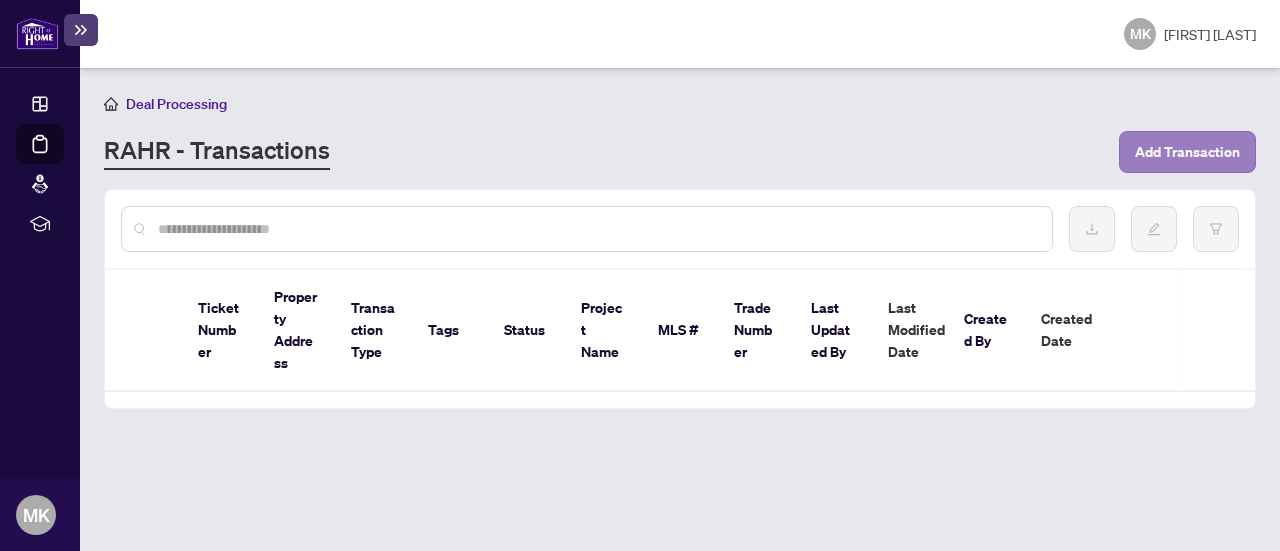 scroll, scrollTop: 0, scrollLeft: 0, axis: both 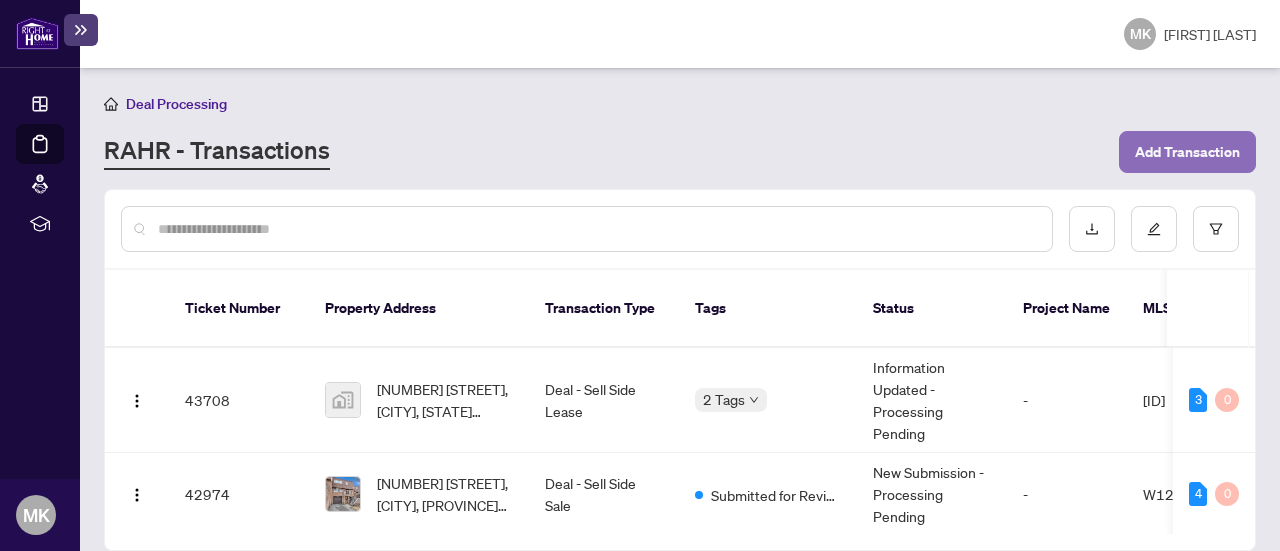 click on "Add Transaction" at bounding box center [1187, 152] 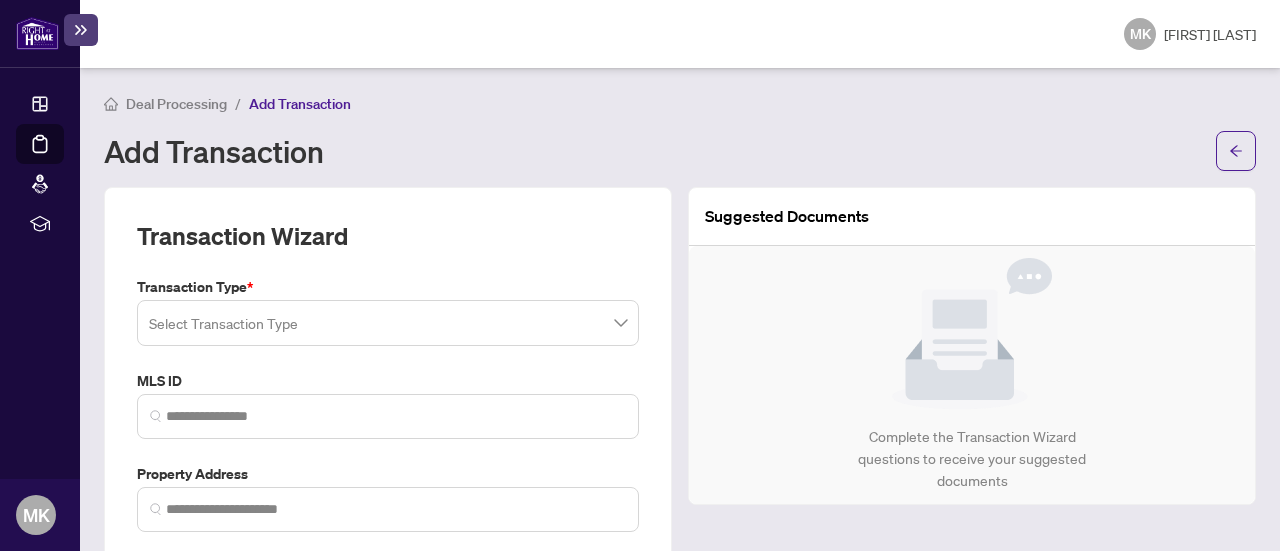 click at bounding box center [388, 323] 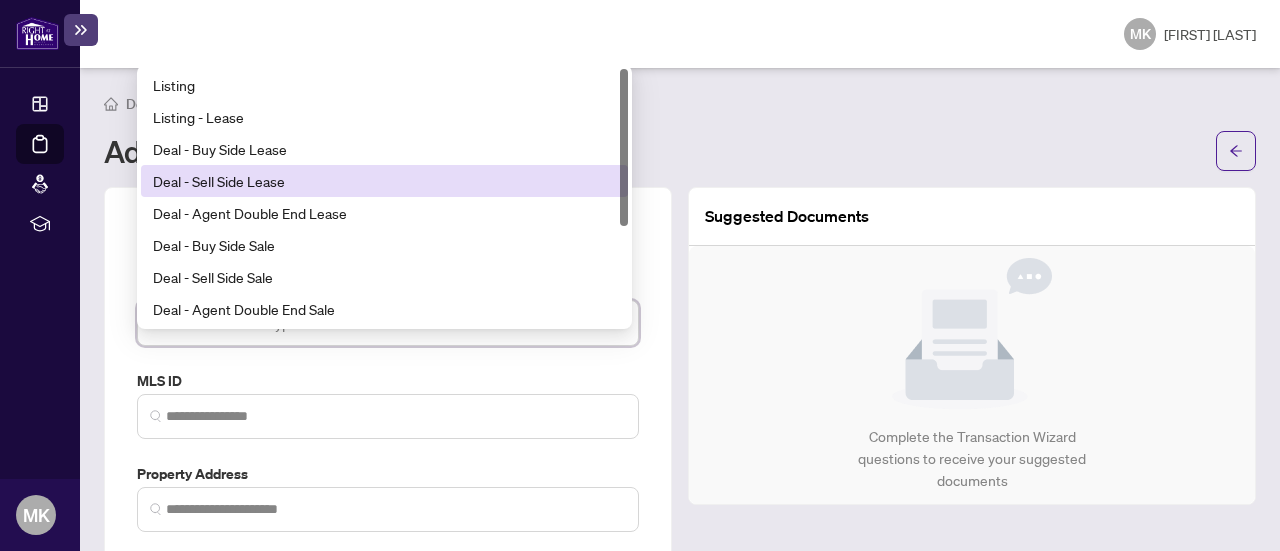 click on "Deal - Sell Side Lease" at bounding box center [384, 181] 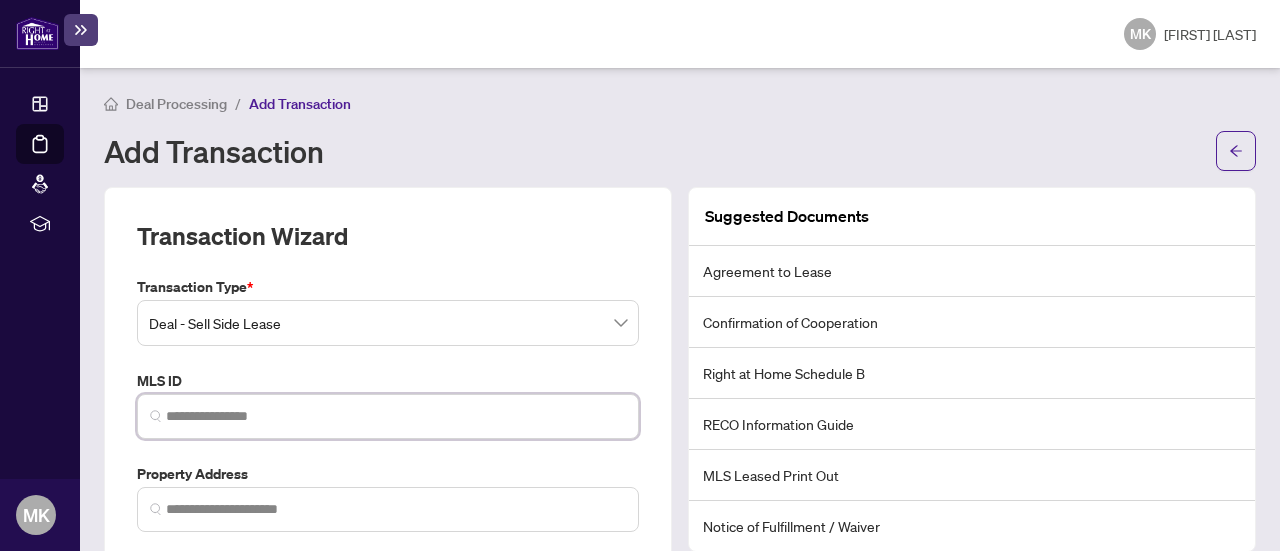 click at bounding box center (396, 416) 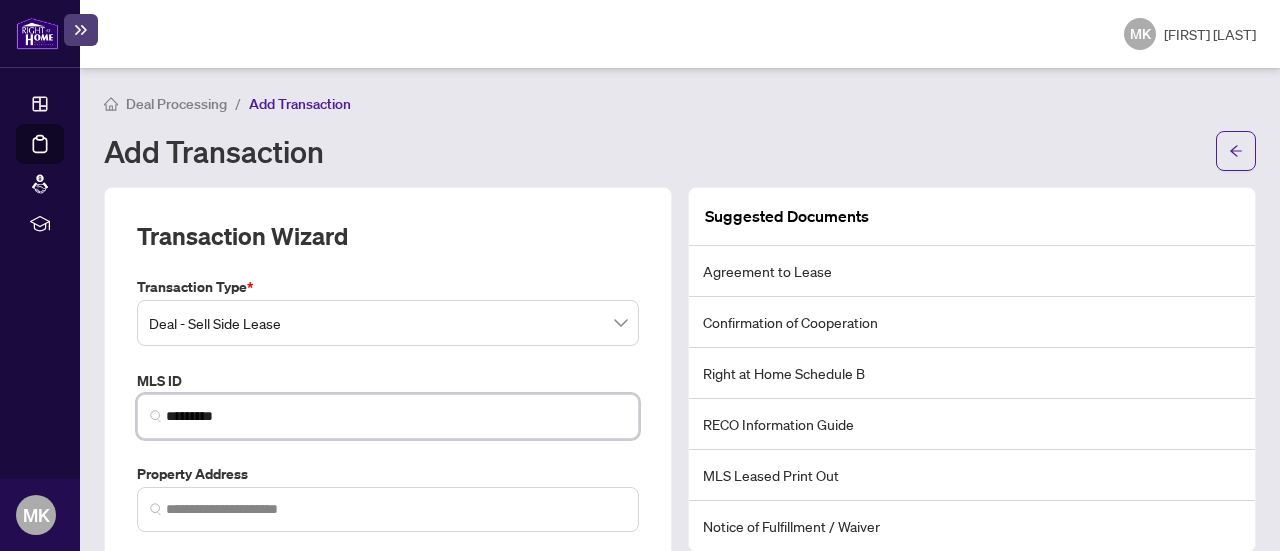 scroll, scrollTop: 194, scrollLeft: 0, axis: vertical 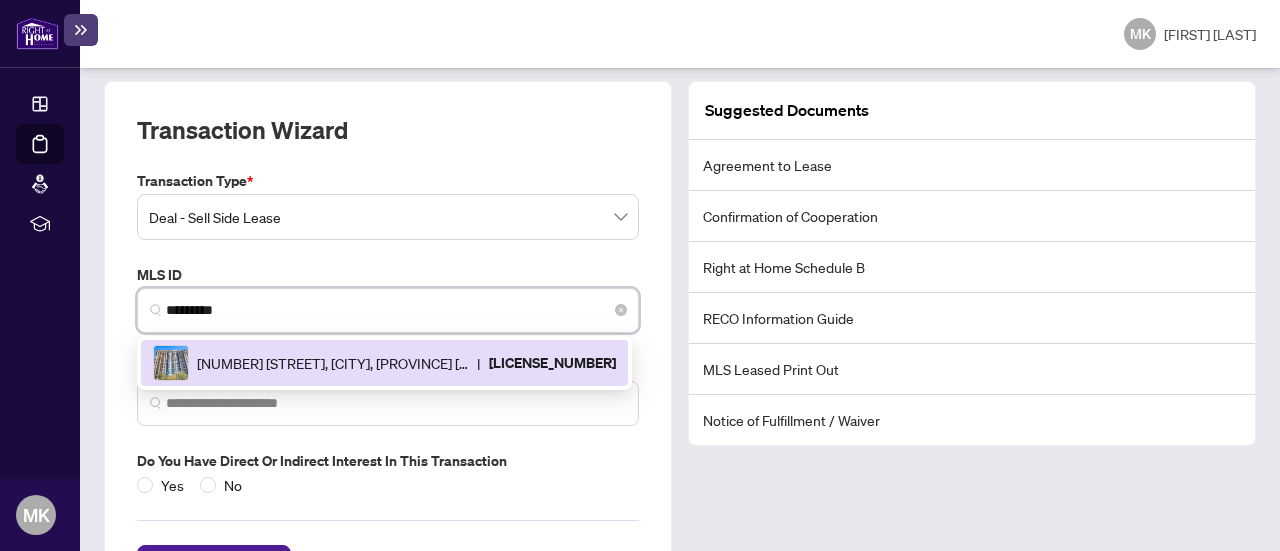 click on "*********" at bounding box center [388, 310] 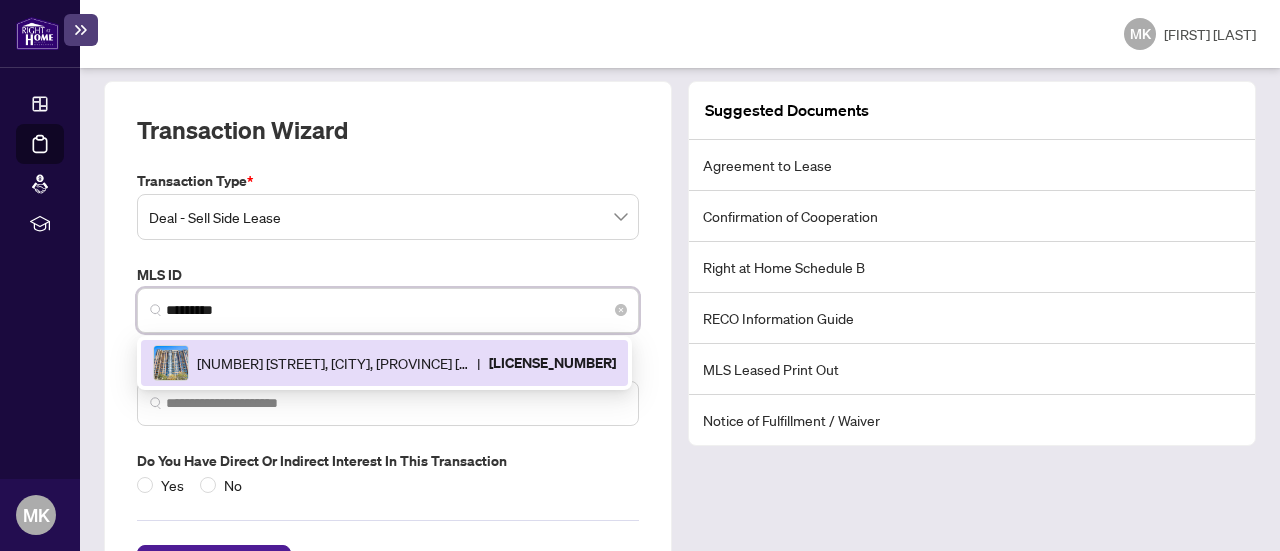 click on "[NUMBER] [STREET], [CITY], [PROVINCE] [POSTAL_CODE], [COUNTRY]" at bounding box center [333, 363] 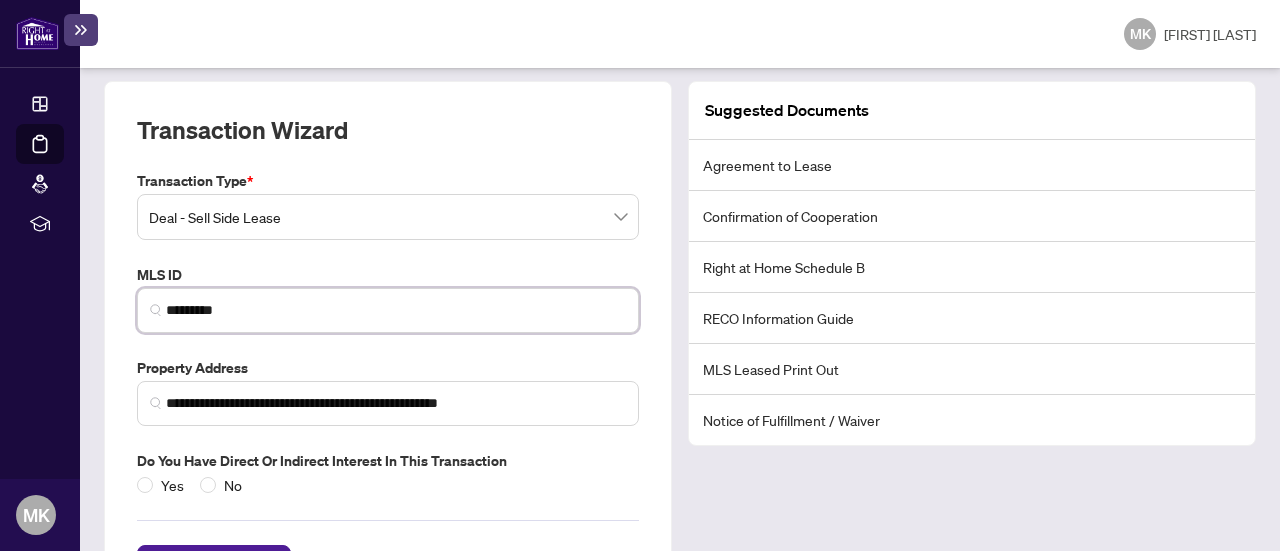 click on "**********" at bounding box center (388, 403) 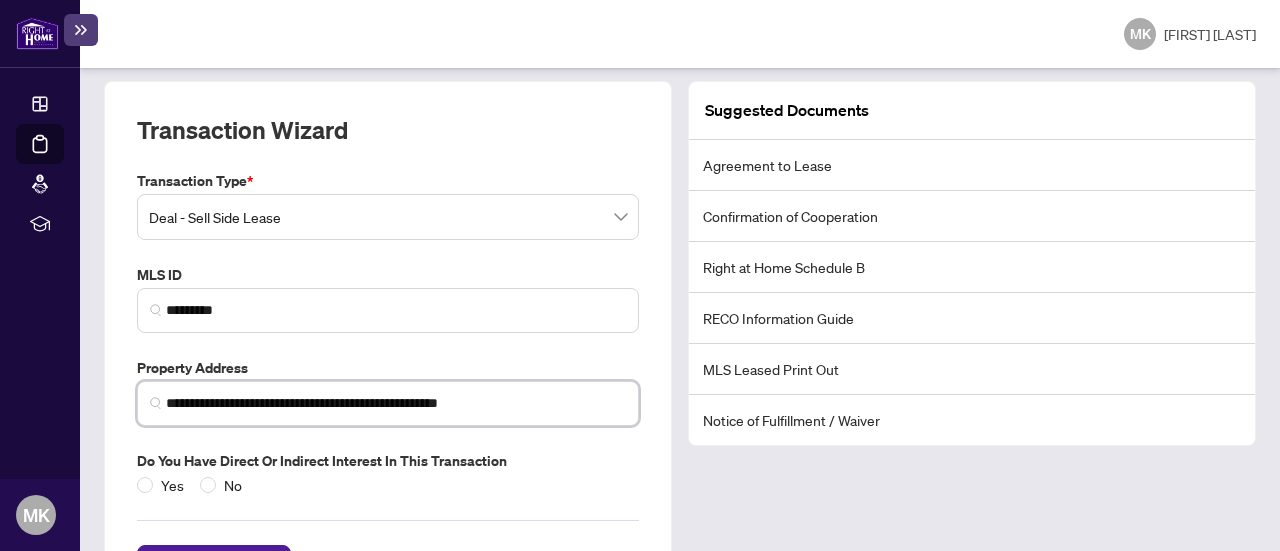 click on "**********" at bounding box center [396, 403] 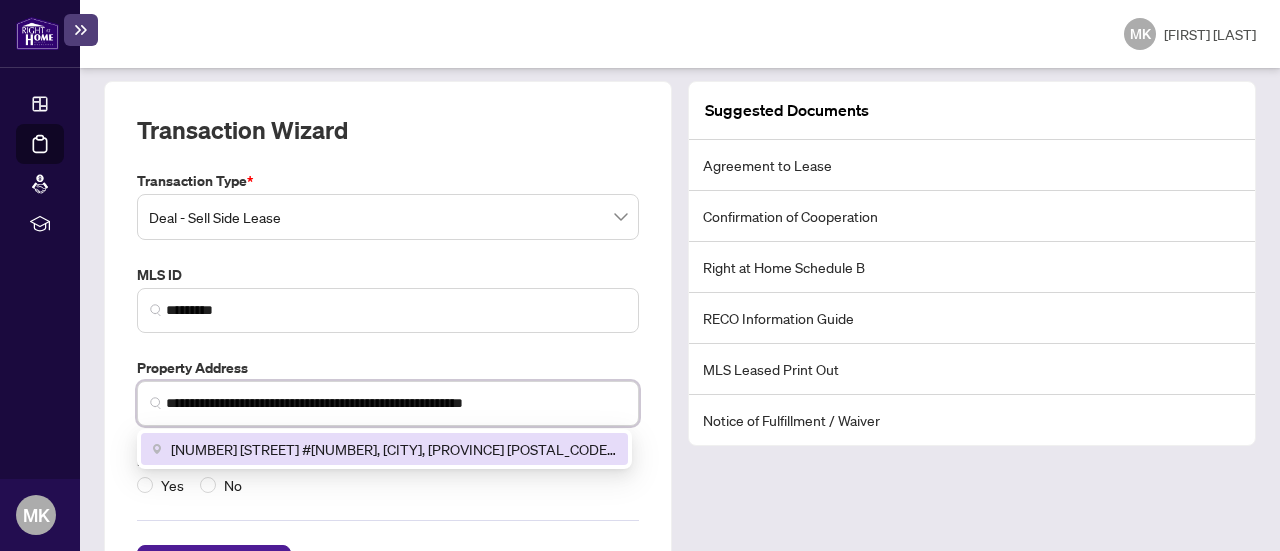 click on "[NUMBER] [STREET] #[NUMBER], [CITY], [PROVINCE] [POSTAL_CODE], [COUNTRY]" at bounding box center [393, 449] 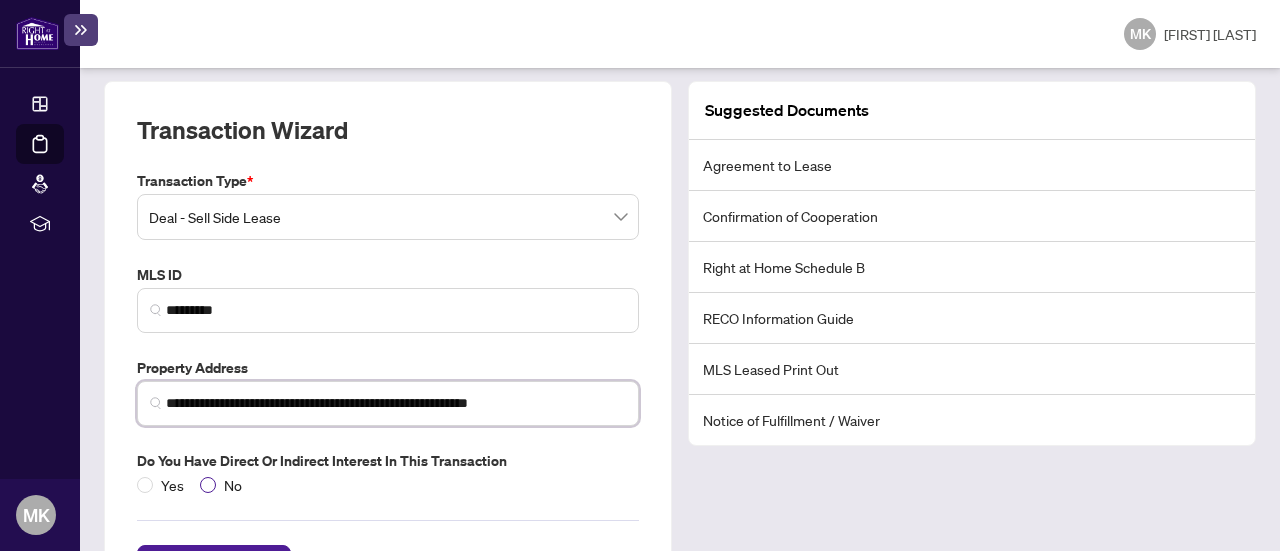 type on "**********" 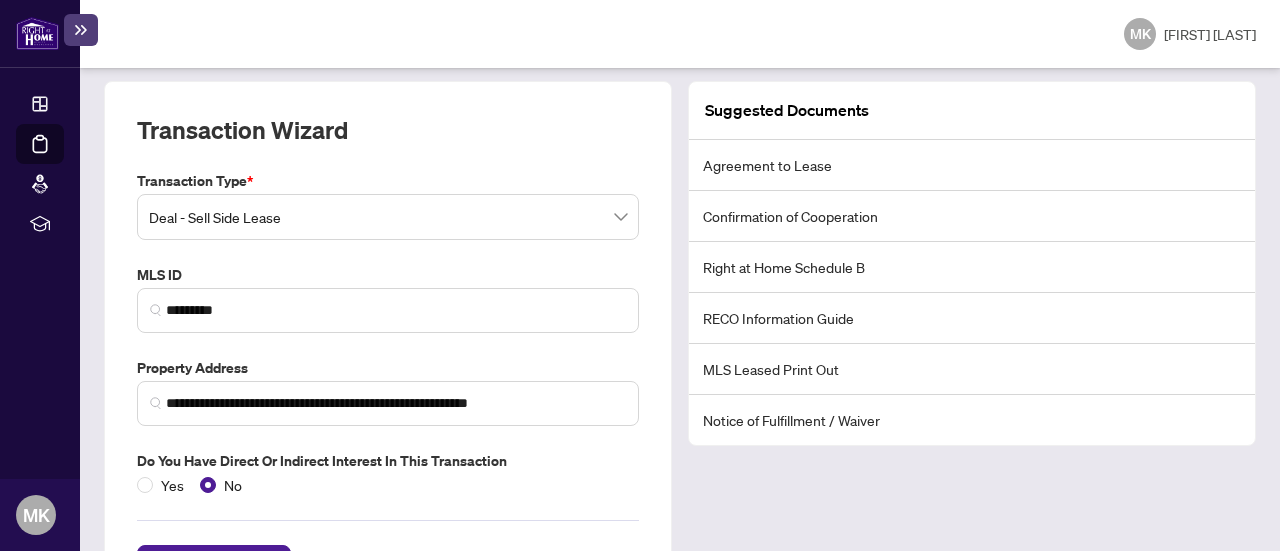 scroll, scrollTop: 194, scrollLeft: 0, axis: vertical 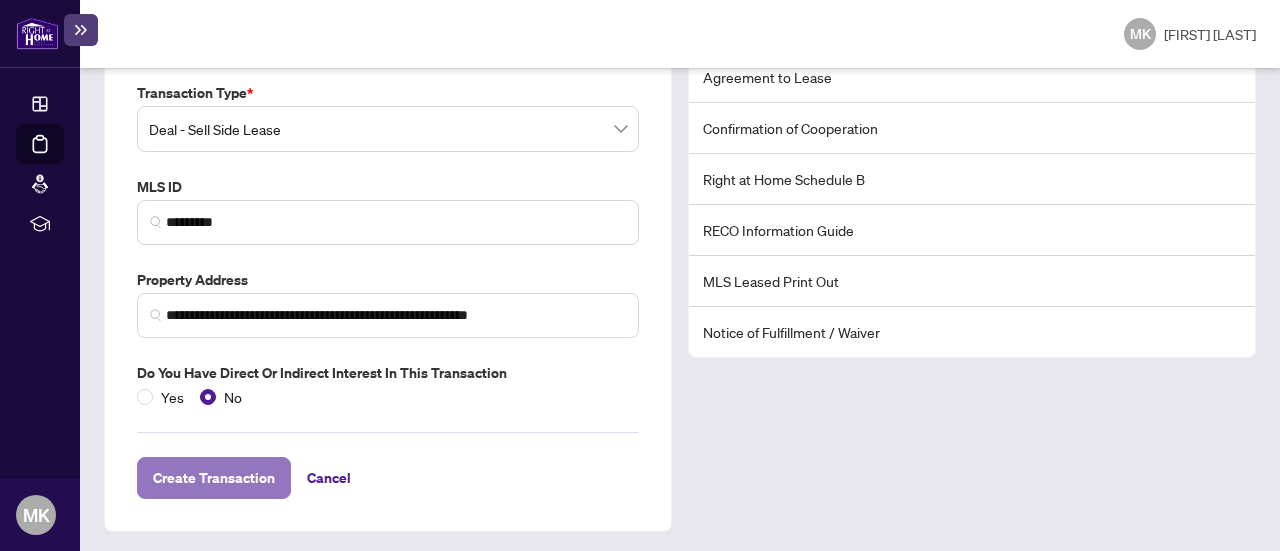 click on "Create Transaction" at bounding box center (214, 478) 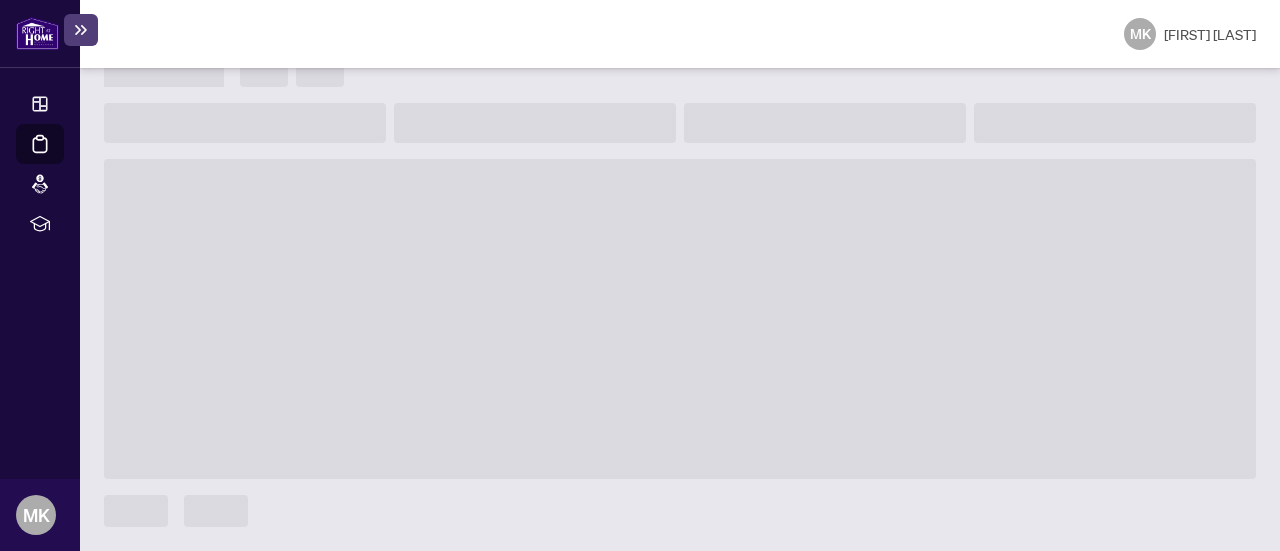 scroll, scrollTop: 162, scrollLeft: 0, axis: vertical 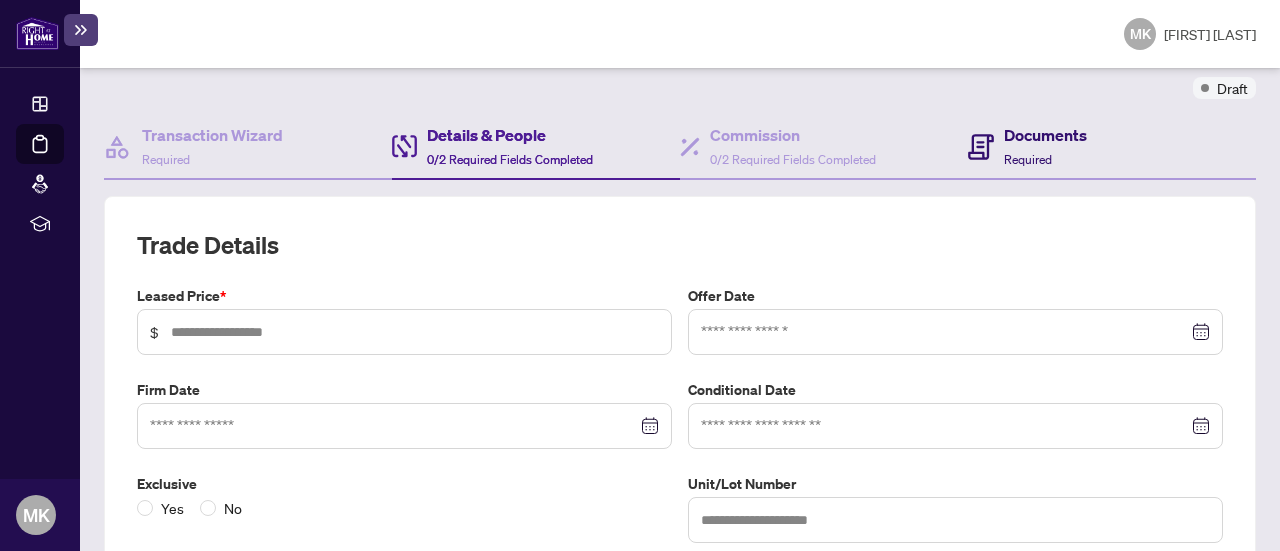 click on "Documents Required" at bounding box center [1027, 146] 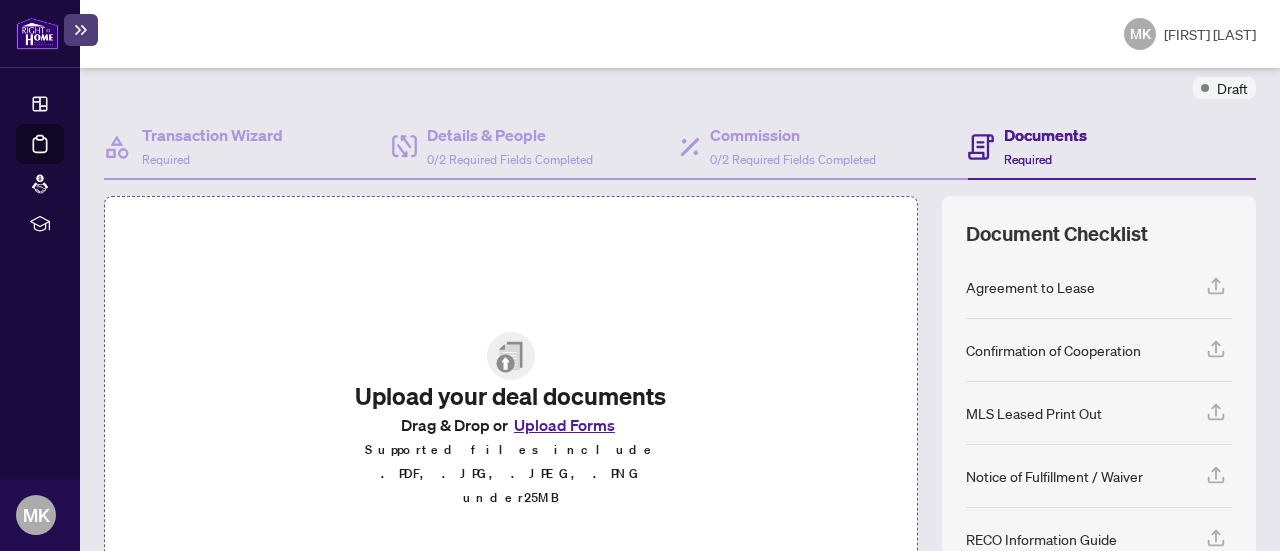scroll, scrollTop: 335, scrollLeft: 0, axis: vertical 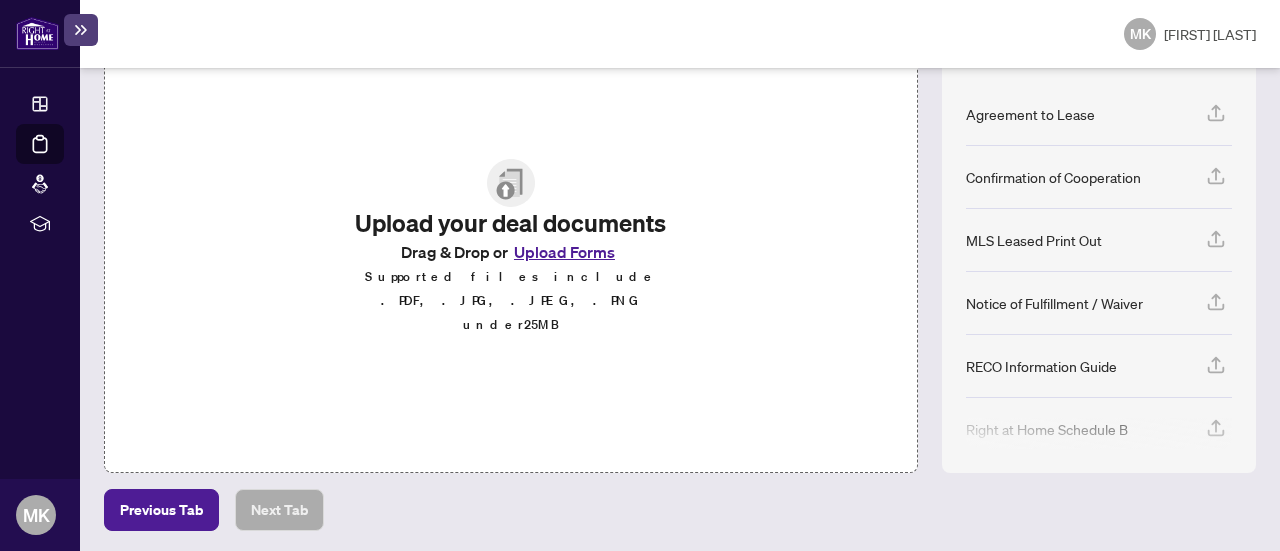 click on "Upload Forms" at bounding box center [564, 252] 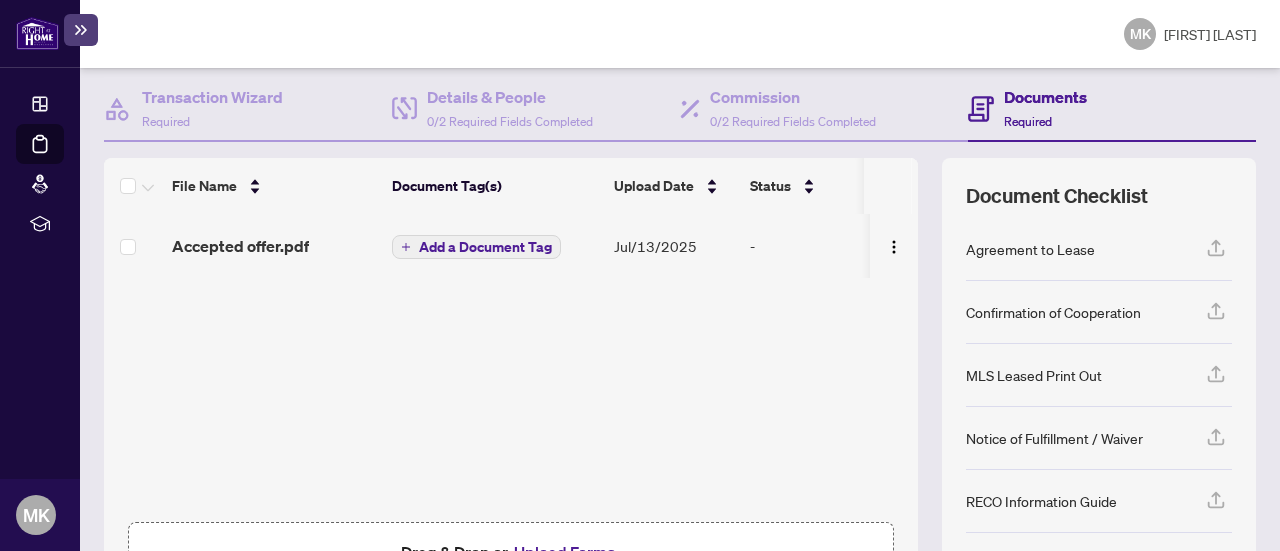 scroll, scrollTop: 335, scrollLeft: 0, axis: vertical 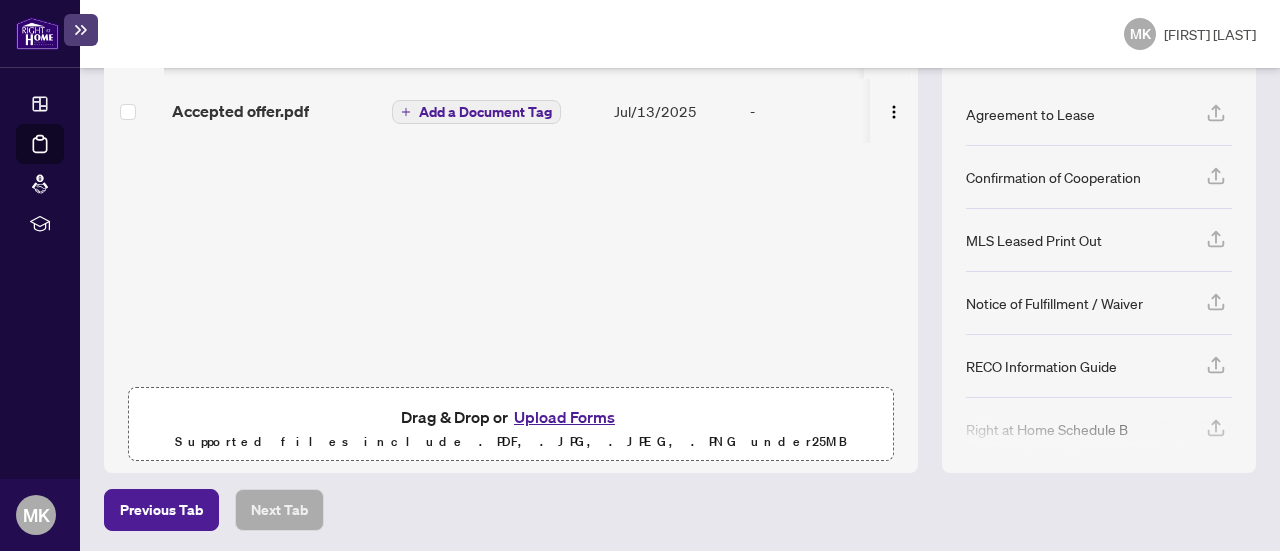 click on "Upload Forms" at bounding box center [564, 417] 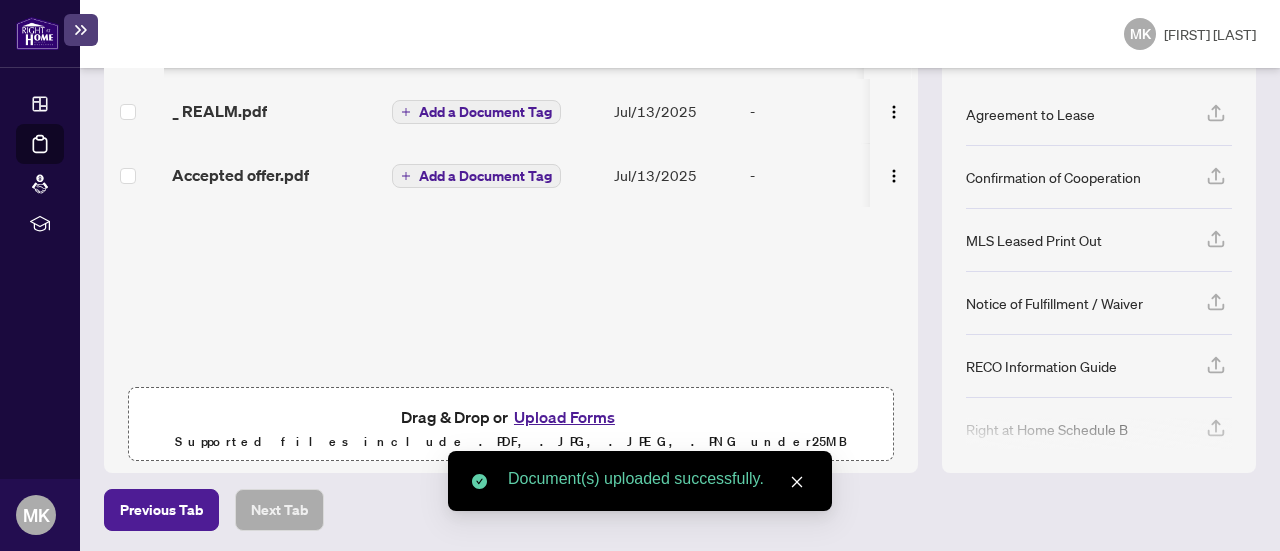 scroll, scrollTop: 37, scrollLeft: 0, axis: vertical 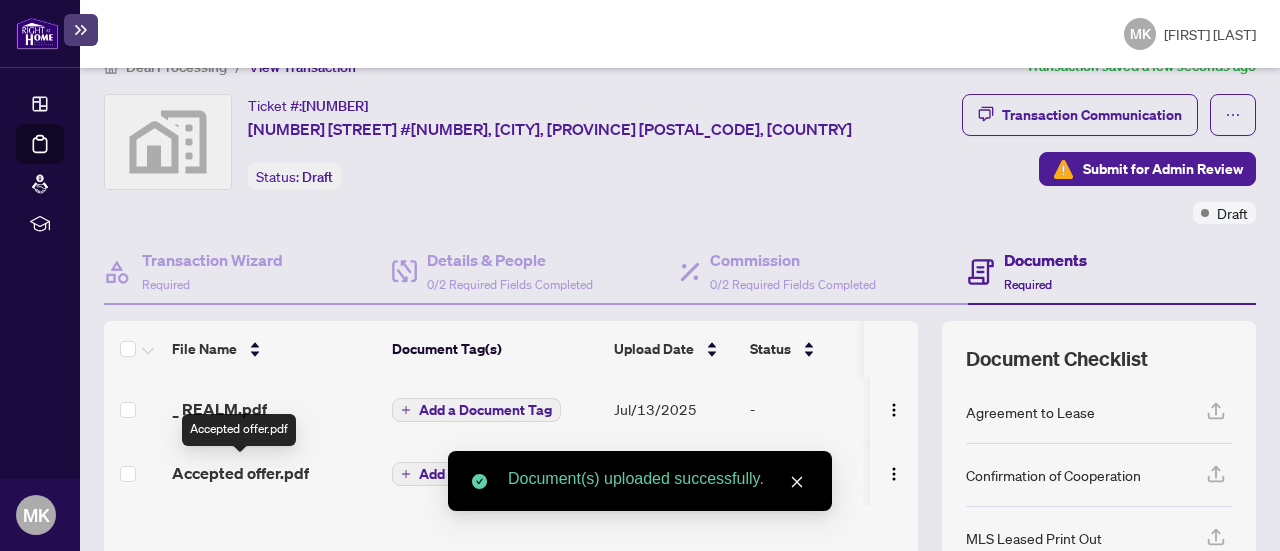 click on "Accepted offer.pdf" at bounding box center [240, 473] 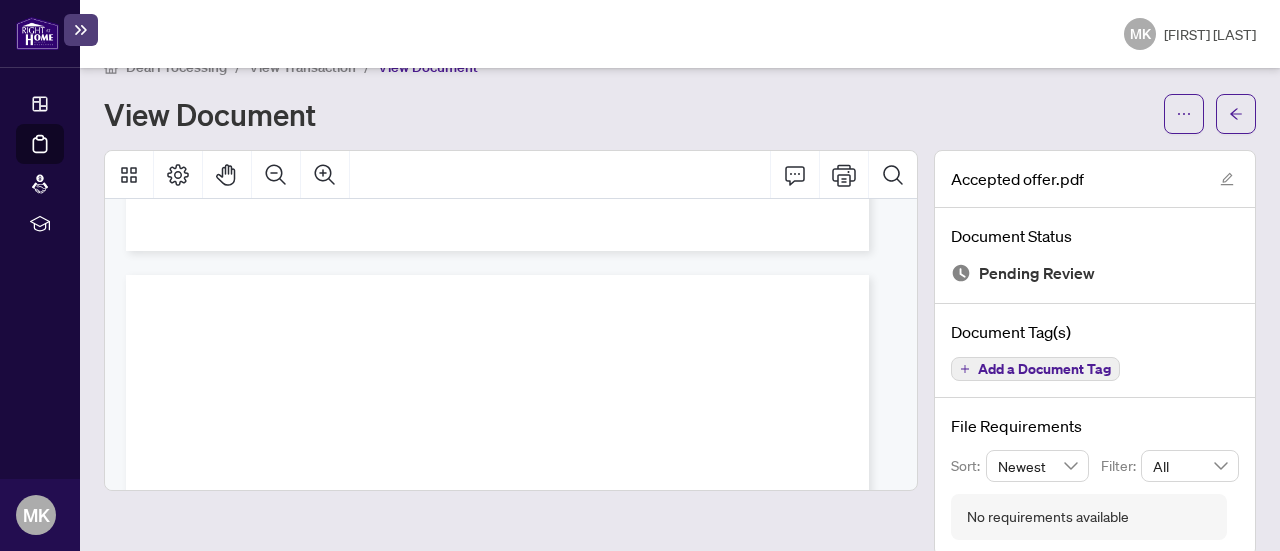 scroll, scrollTop: 0, scrollLeft: 0, axis: both 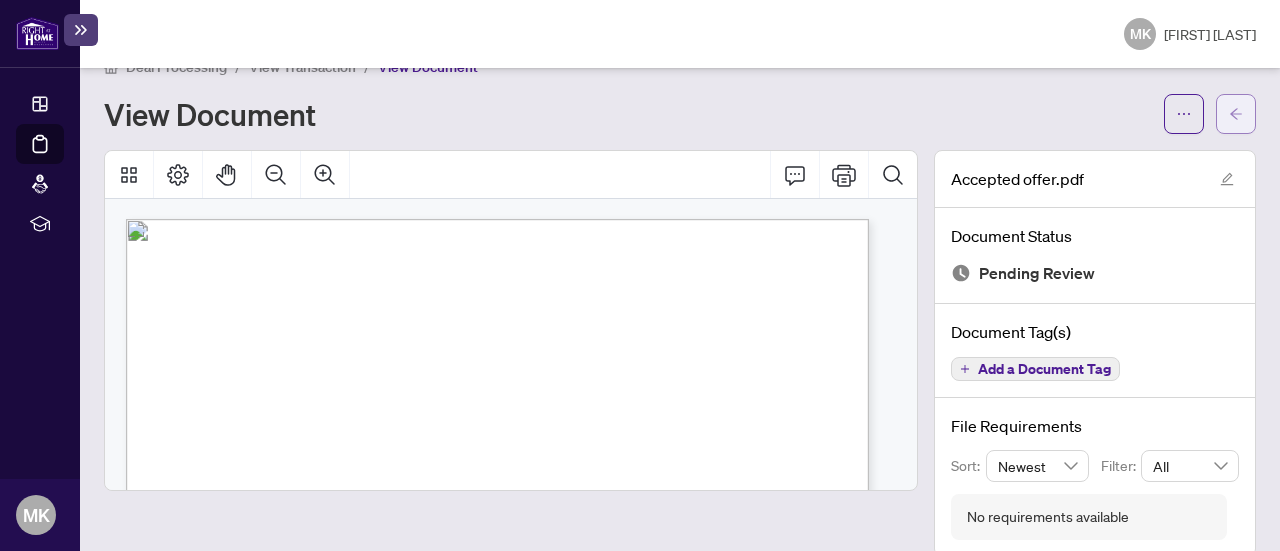 click at bounding box center [1236, 114] 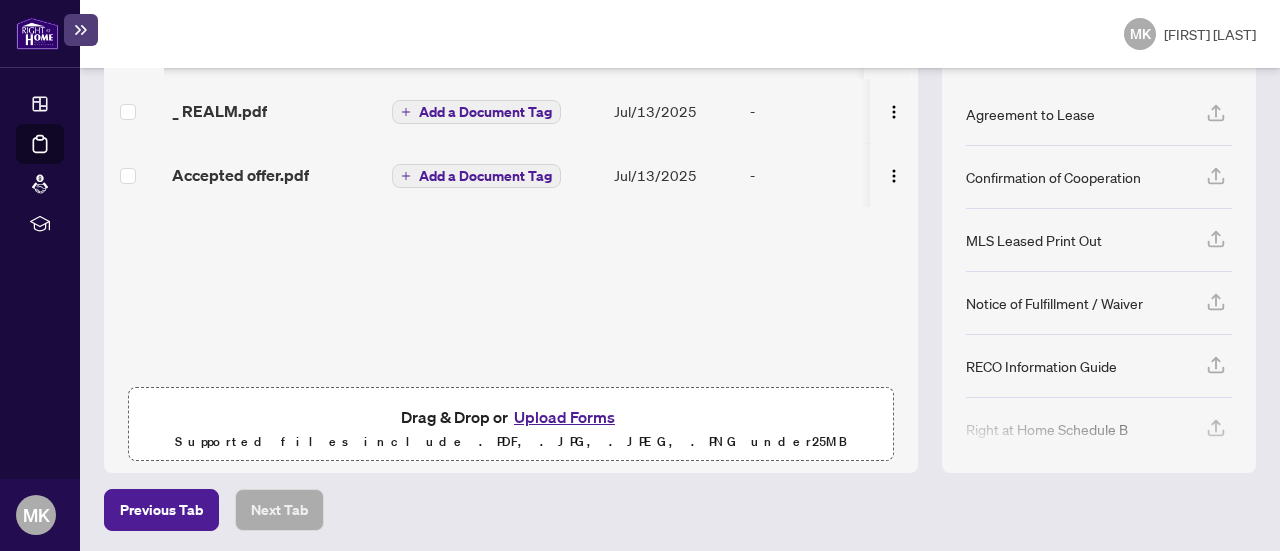 scroll, scrollTop: 0, scrollLeft: 0, axis: both 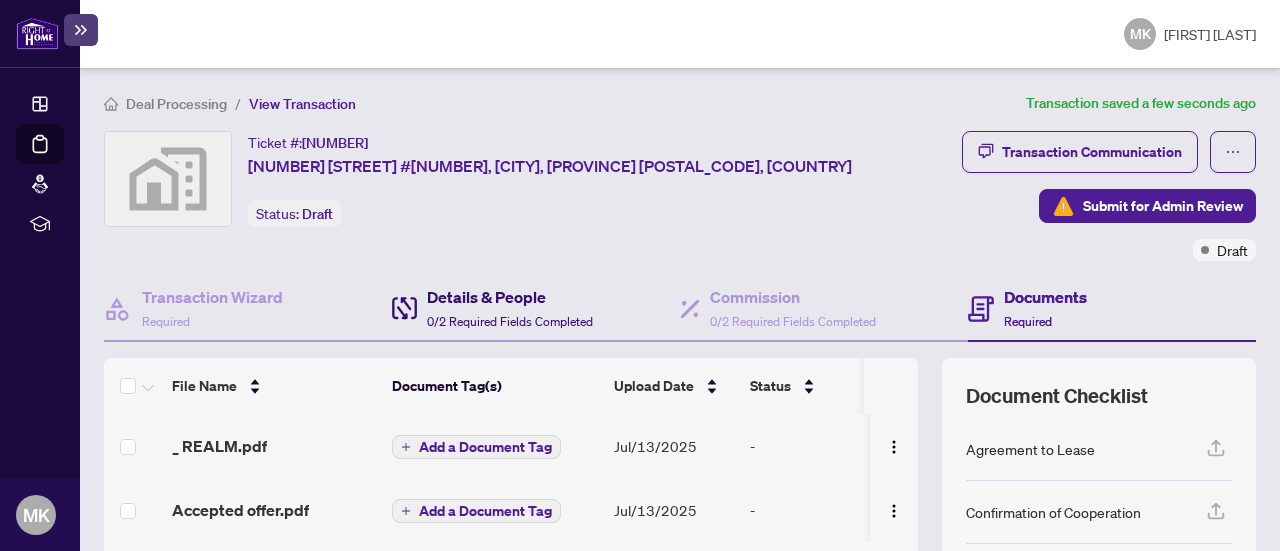 click on "Details & People" at bounding box center (510, 297) 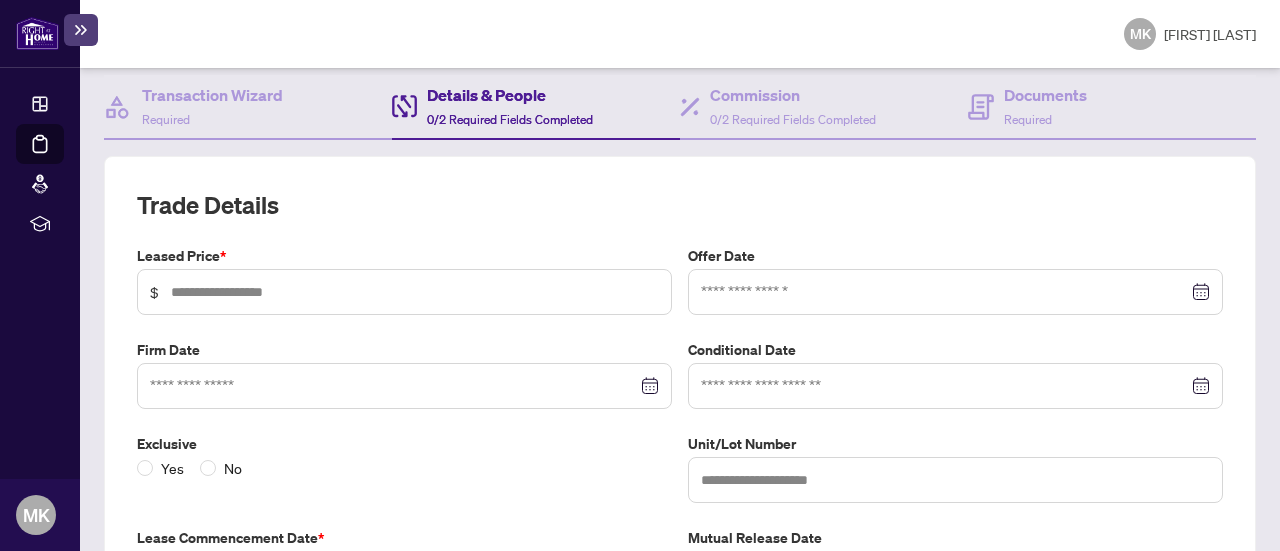 scroll, scrollTop: 214, scrollLeft: 0, axis: vertical 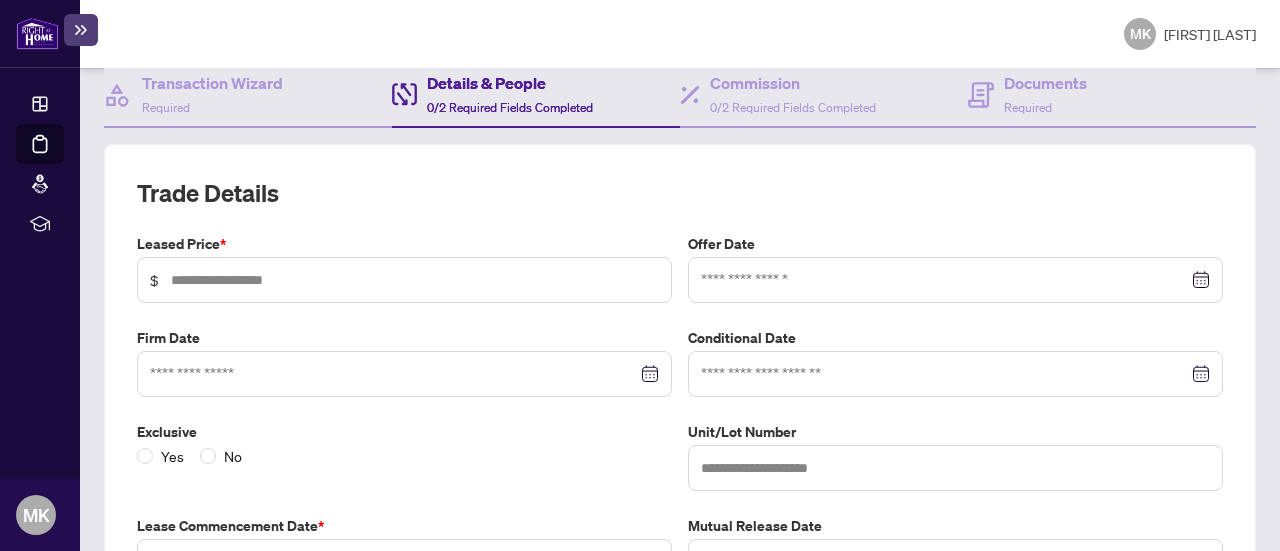 click on "$" at bounding box center [404, 280] 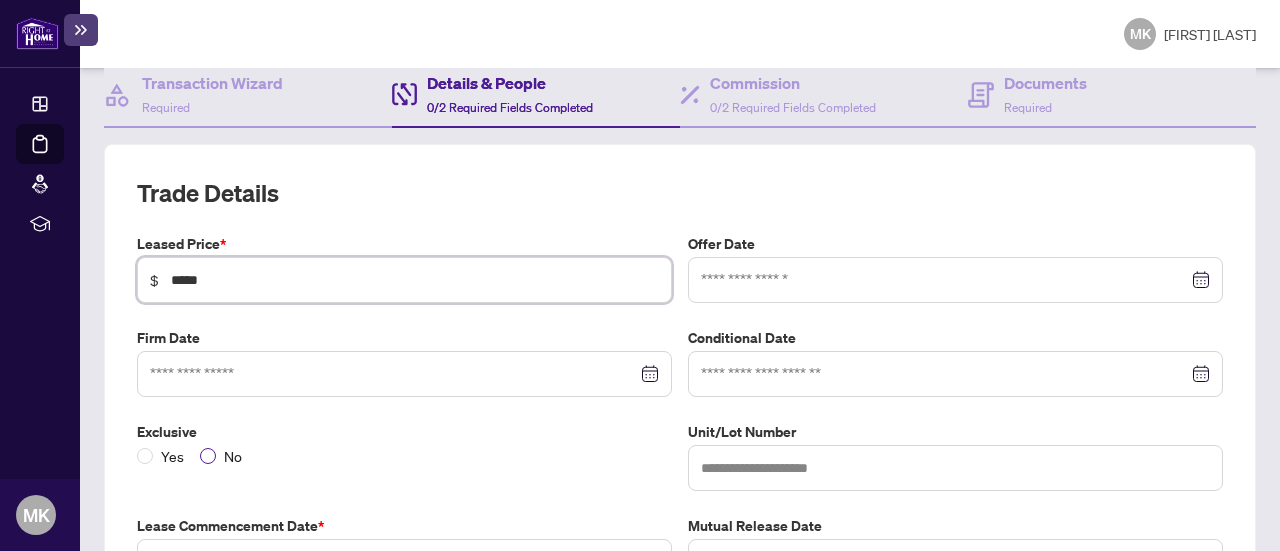 type on "*****" 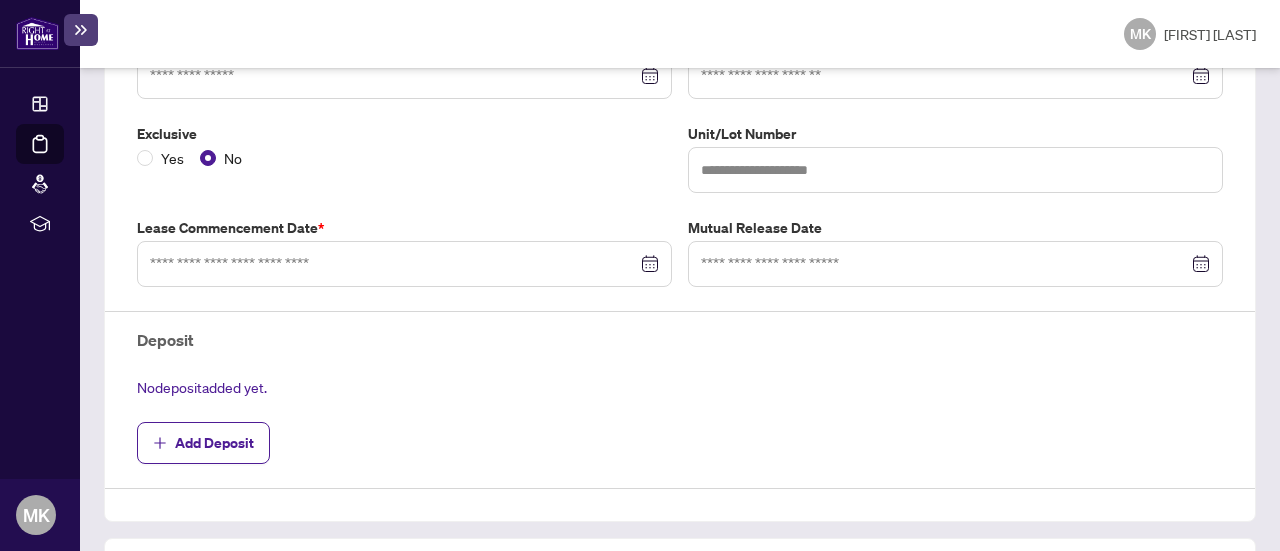 scroll, scrollTop: 526, scrollLeft: 0, axis: vertical 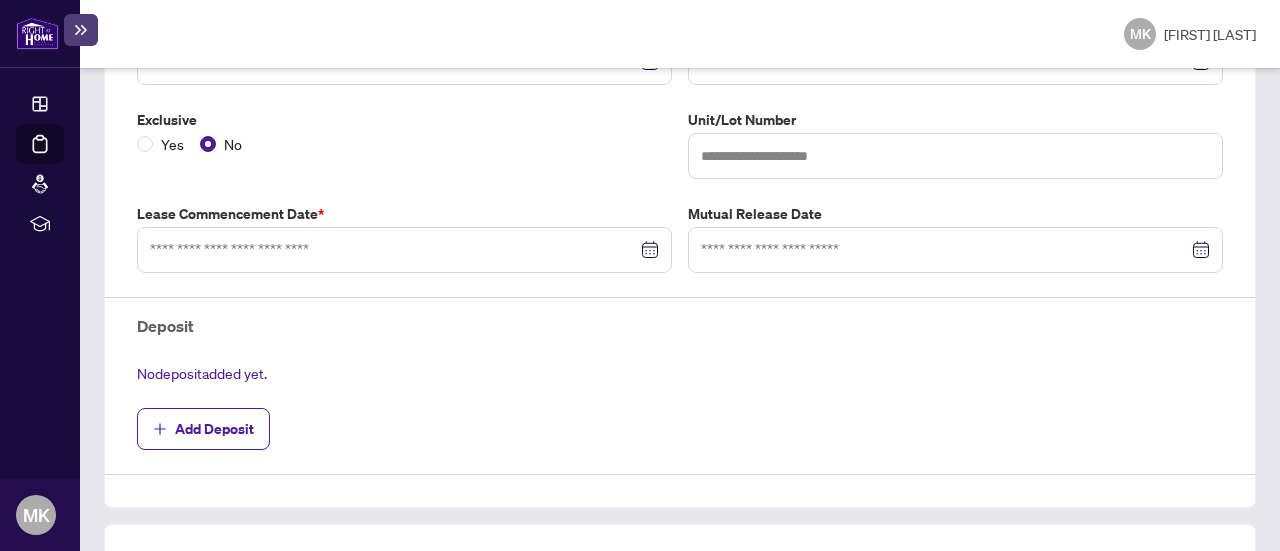 click at bounding box center (404, 250) 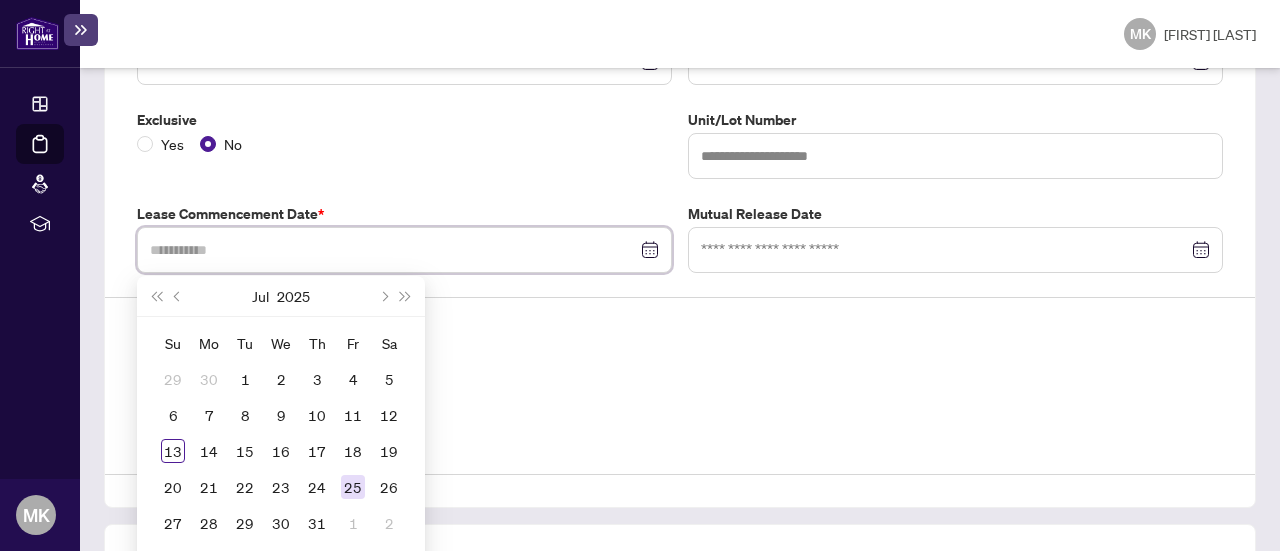 type on "**********" 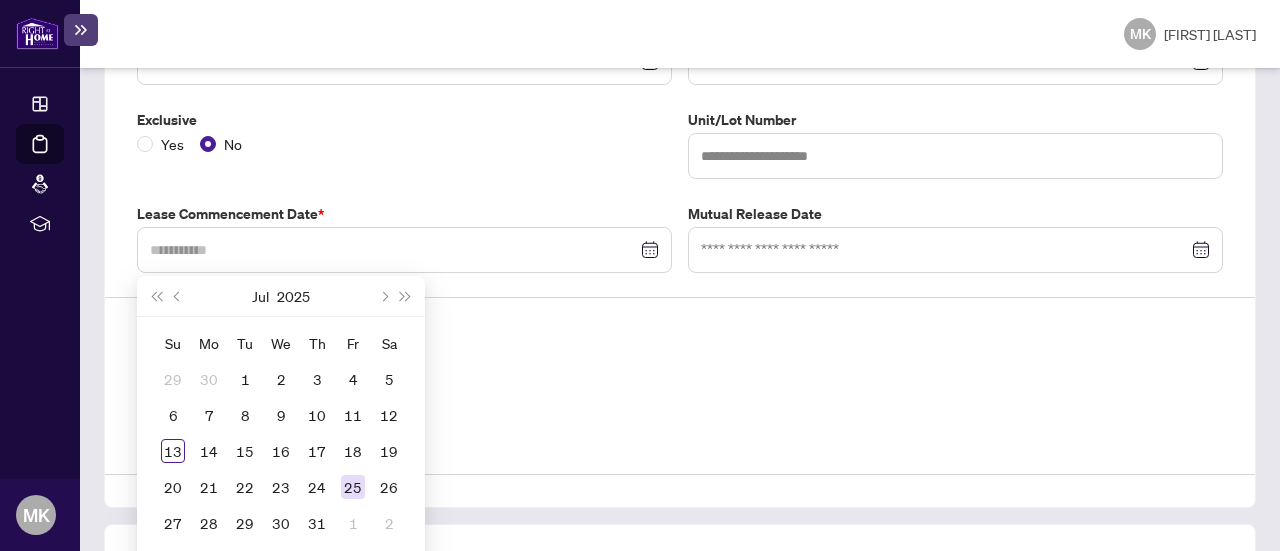 click on "25" at bounding box center (353, 487) 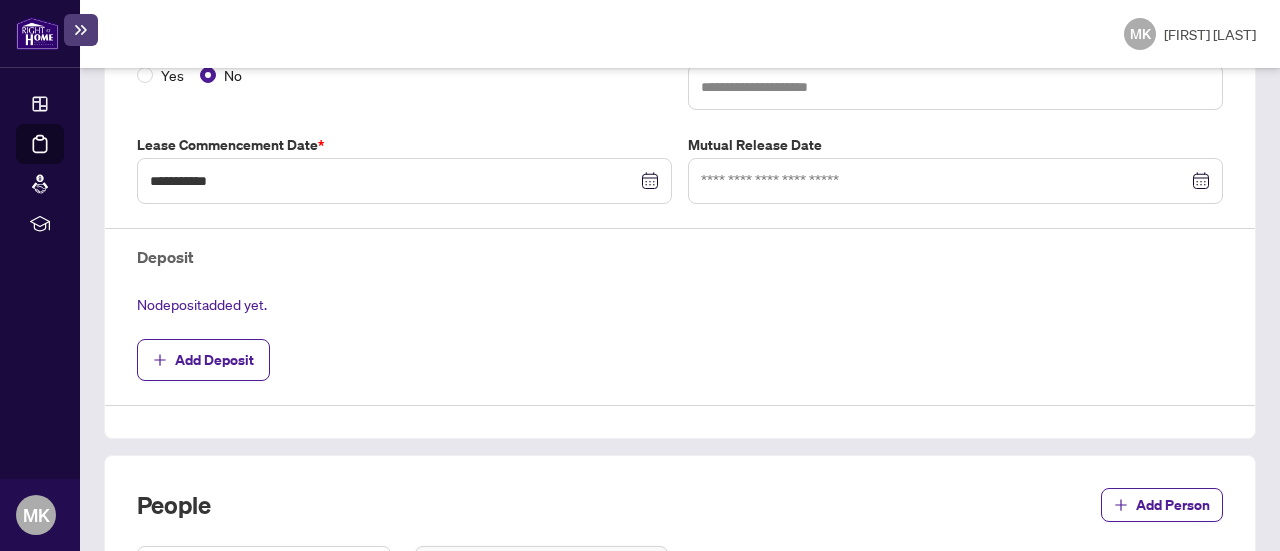 scroll, scrollTop: 608, scrollLeft: 0, axis: vertical 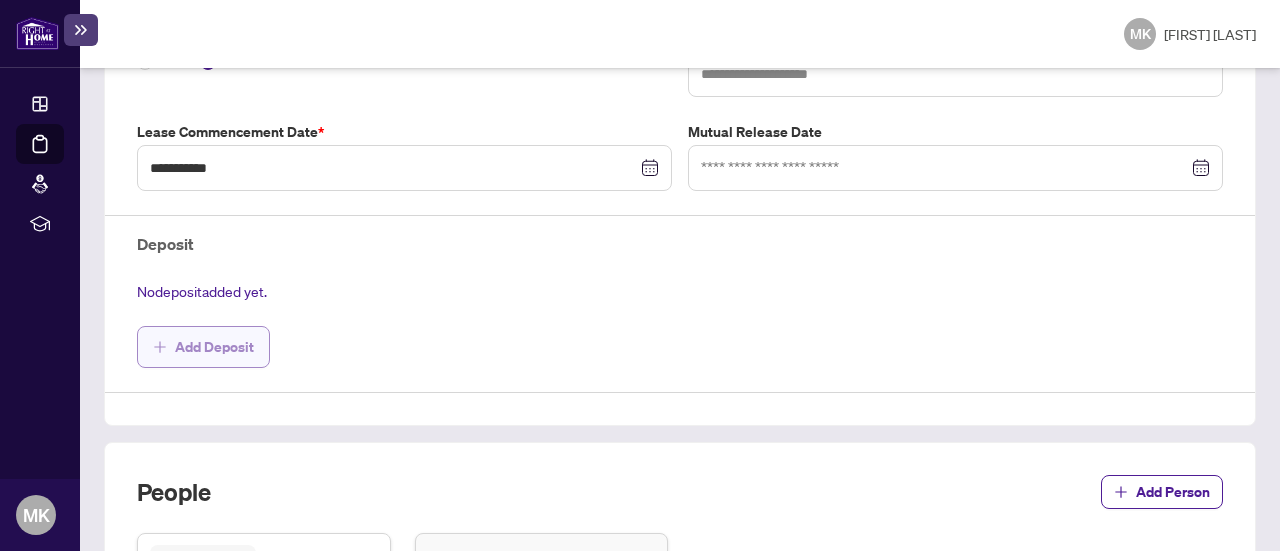 click on "Add Deposit" at bounding box center (214, 347) 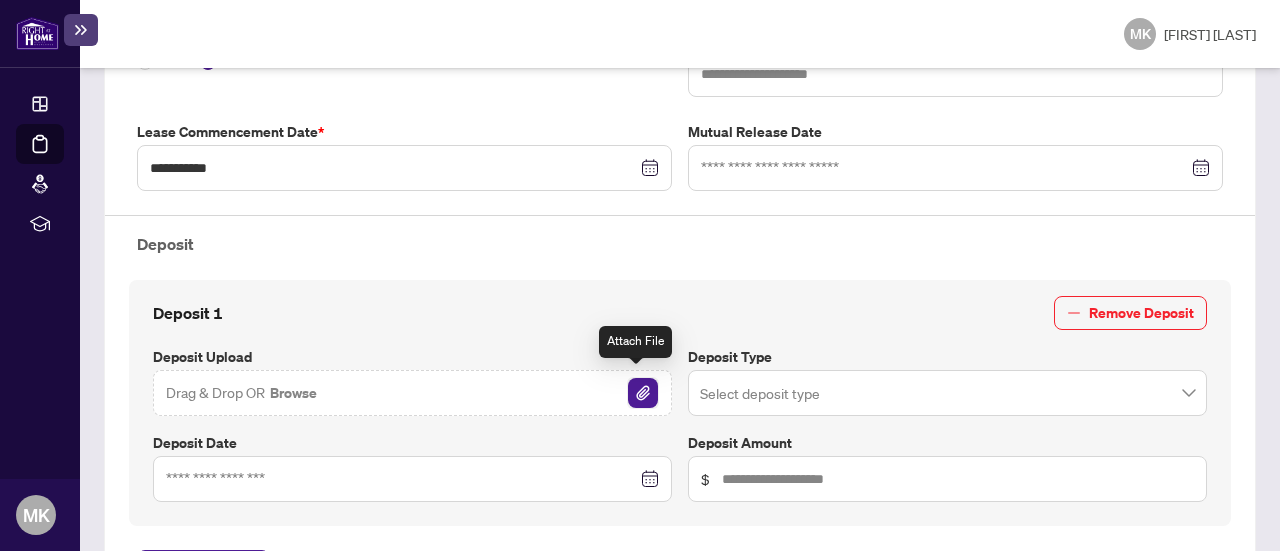 click at bounding box center (643, 393) 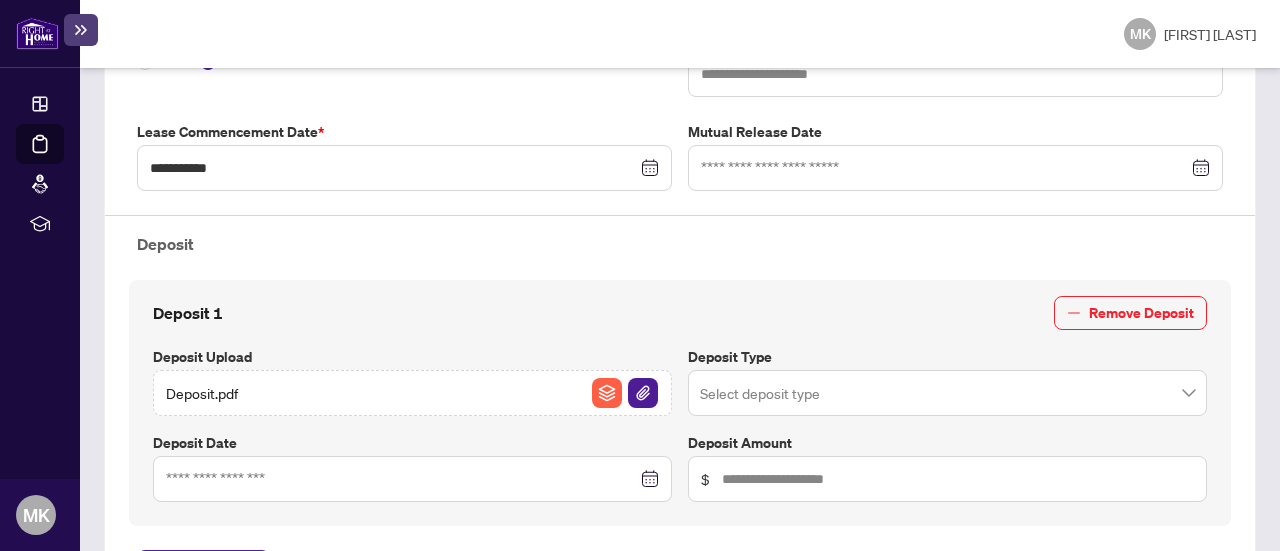 scroll, scrollTop: 185, scrollLeft: 0, axis: vertical 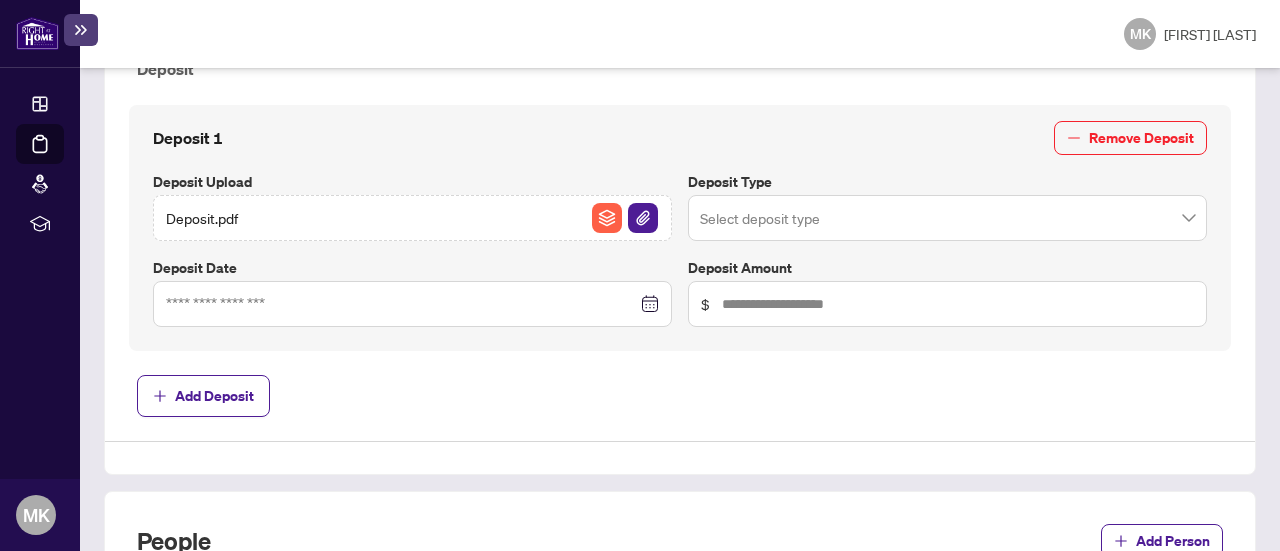 click at bounding box center (412, 304) 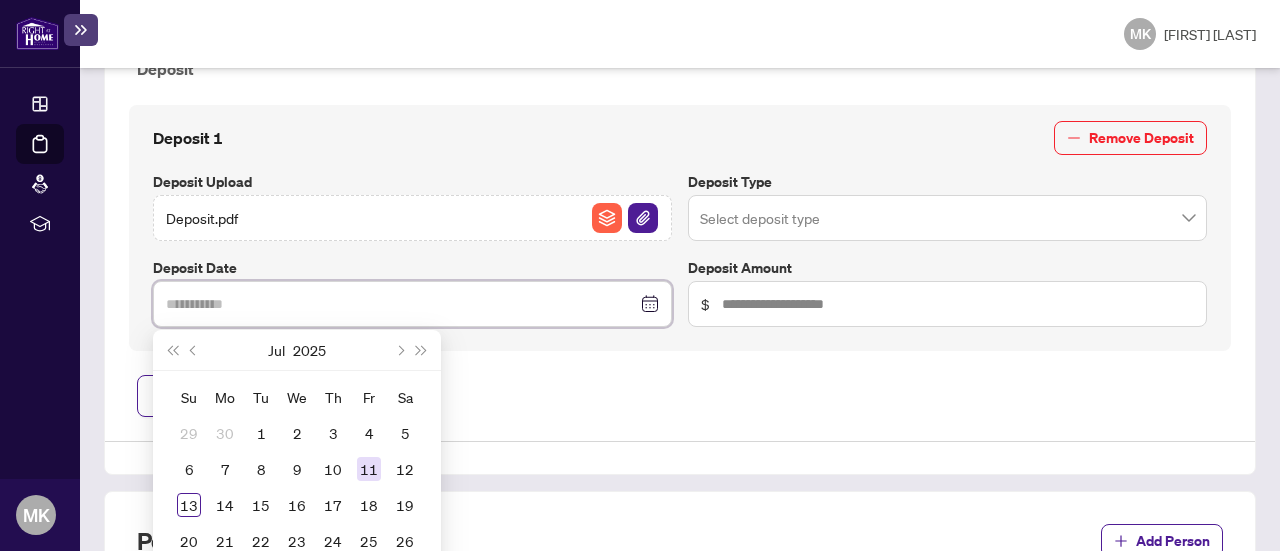 type on "**********" 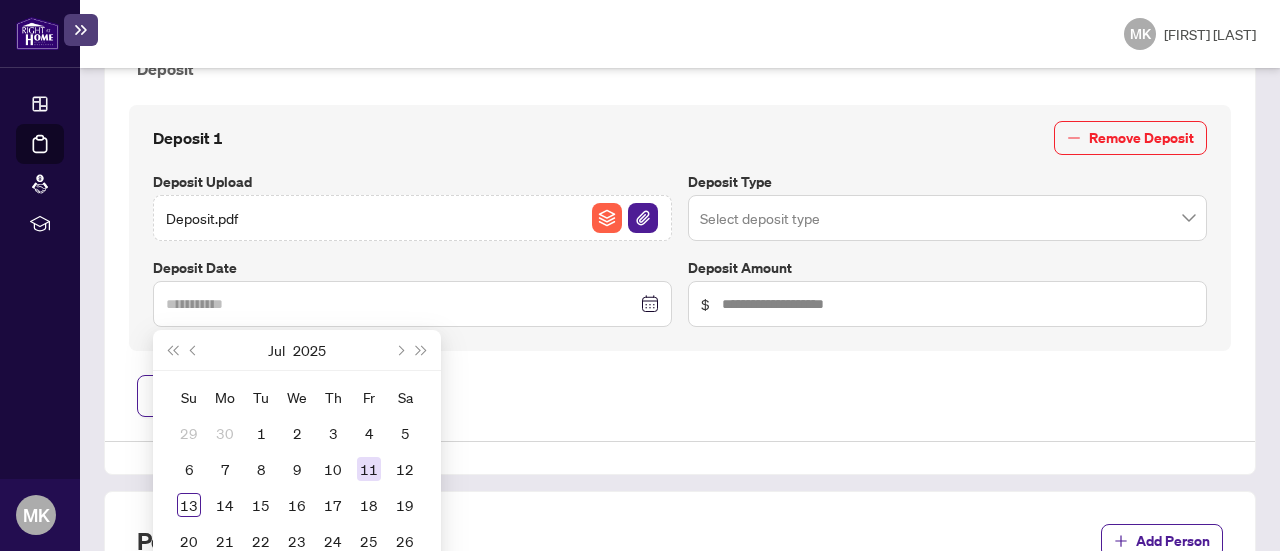 click on "11" at bounding box center [369, 469] 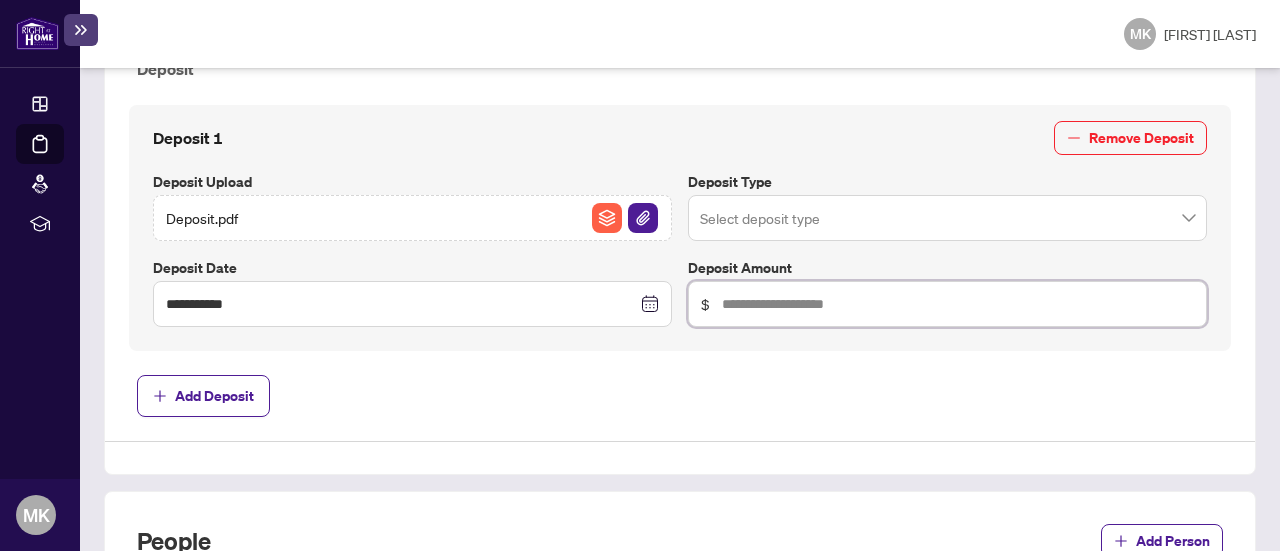 click at bounding box center [958, 304] 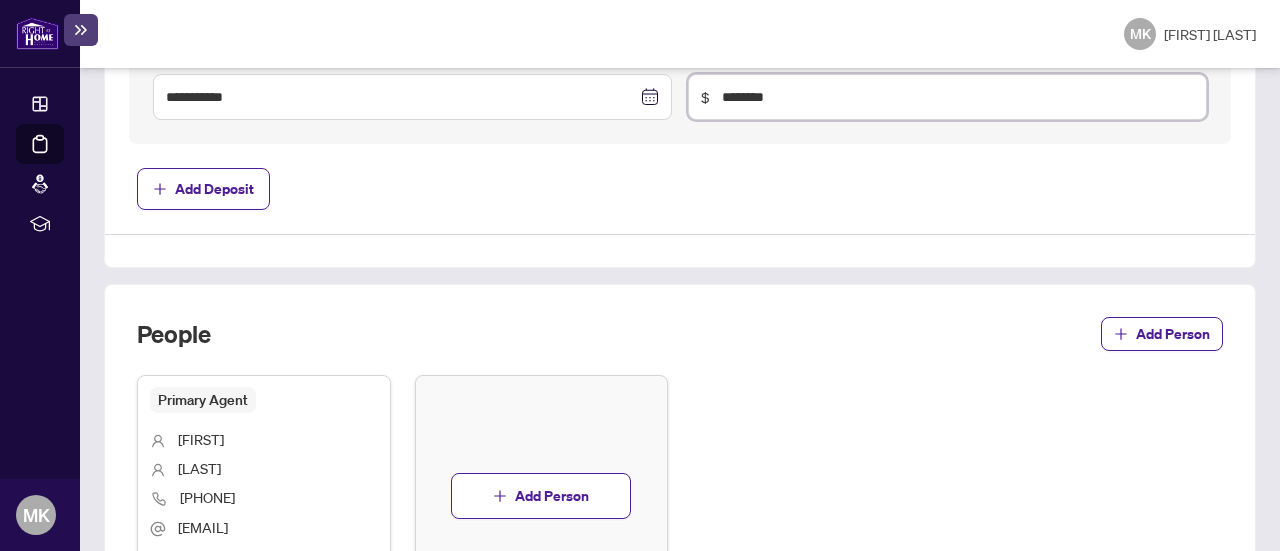scroll, scrollTop: 1159, scrollLeft: 0, axis: vertical 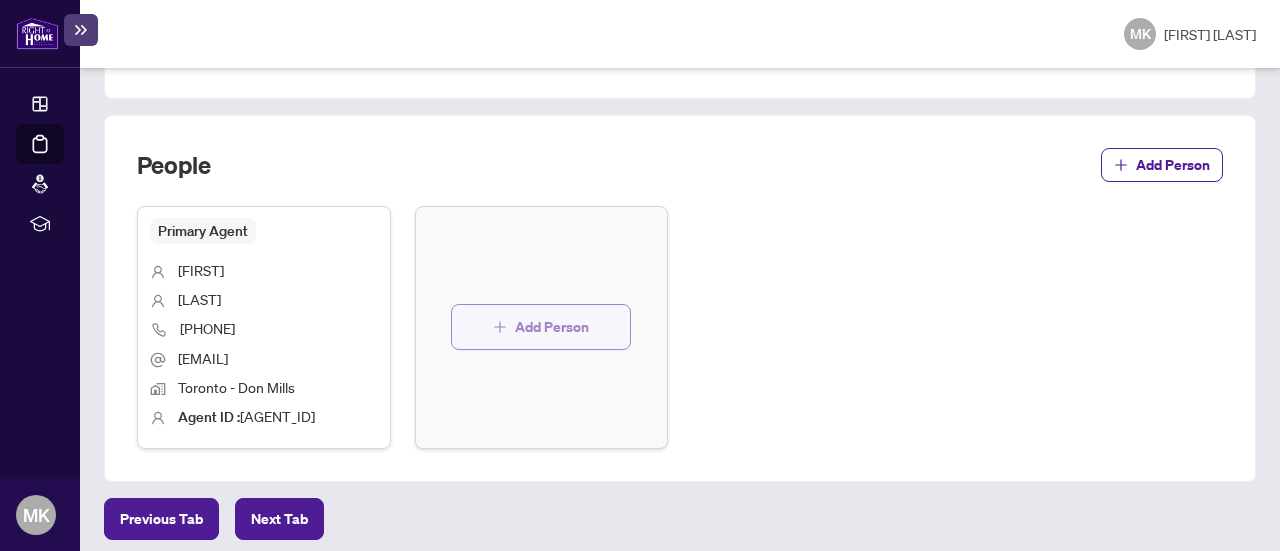 type on "********" 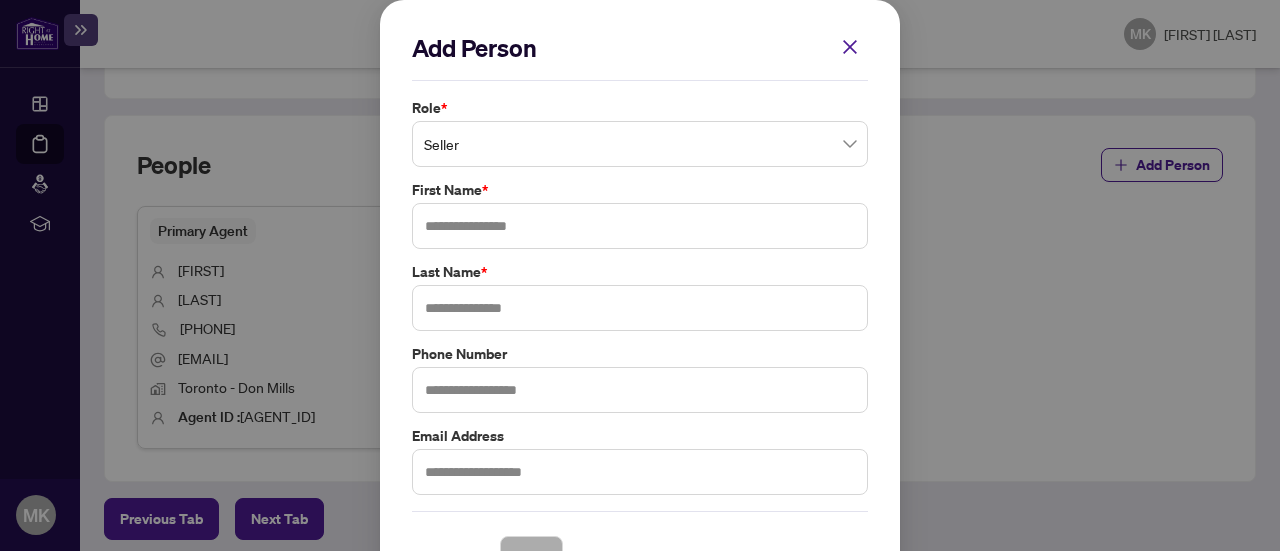 click on "Seller" at bounding box center [640, 144] 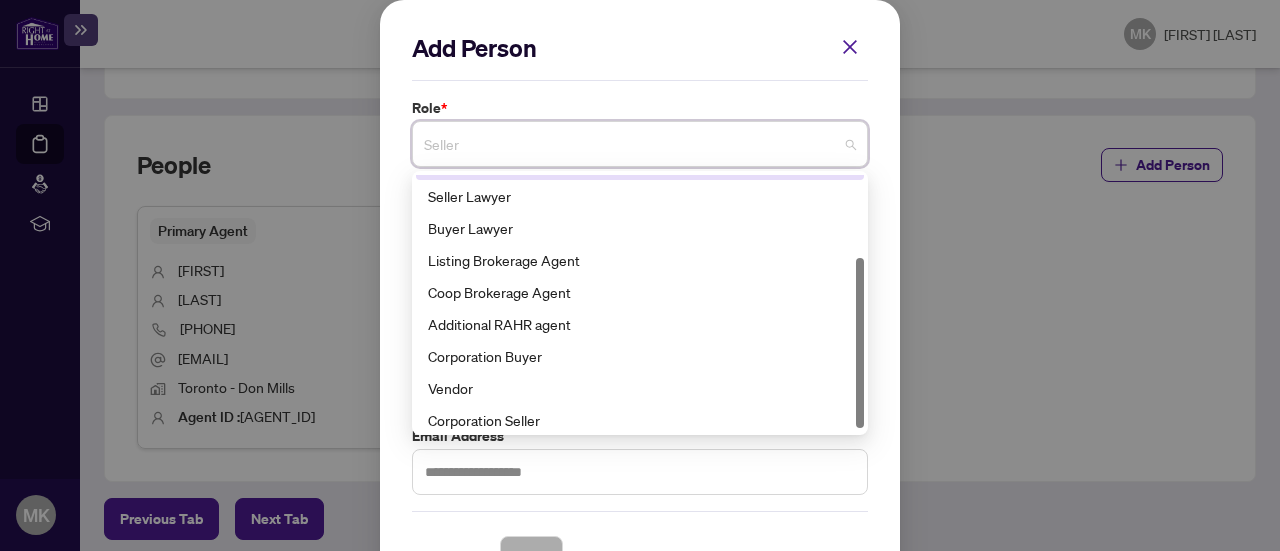 drag, startPoint x: 850, startPoint y: 333, endPoint x: 871, endPoint y: 418, distance: 87.555695 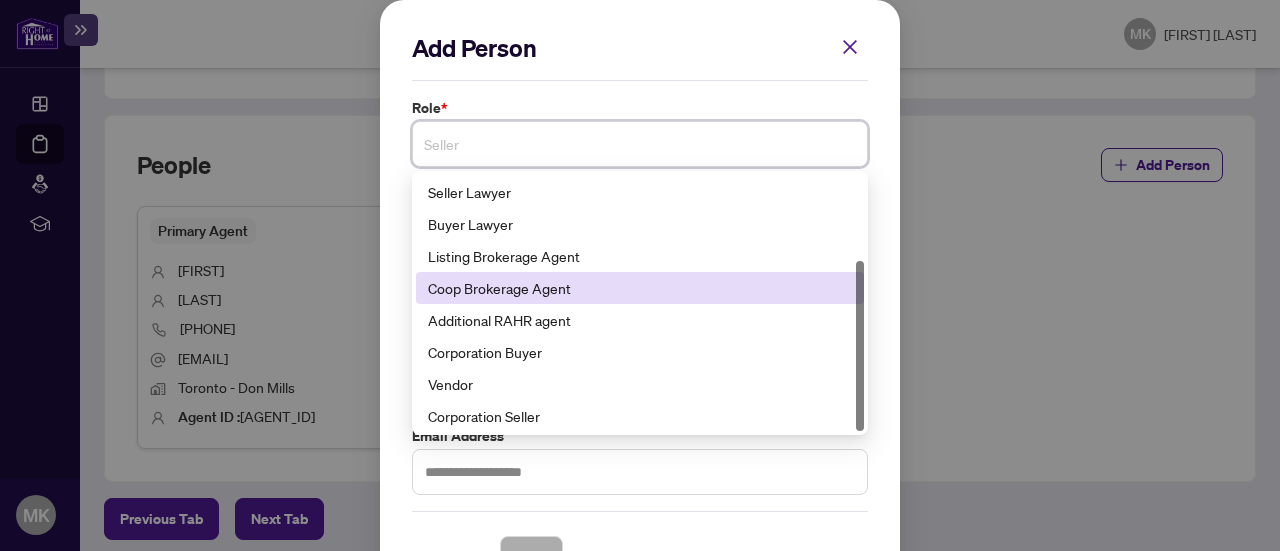 click on "Coop Brokerage Agent" at bounding box center [640, 288] 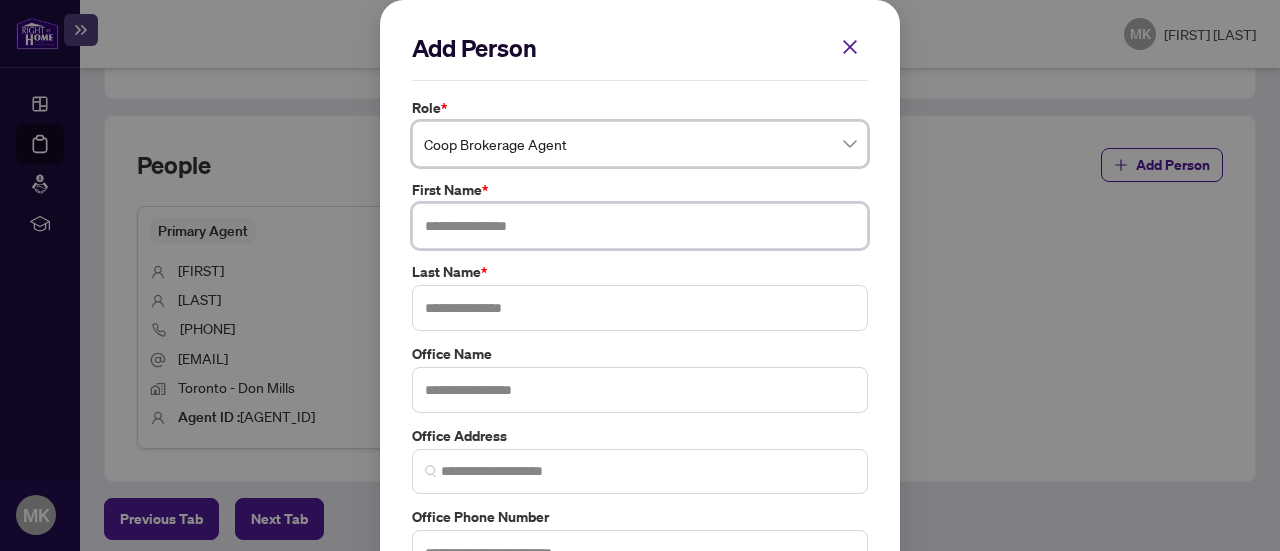 click at bounding box center (640, 226) 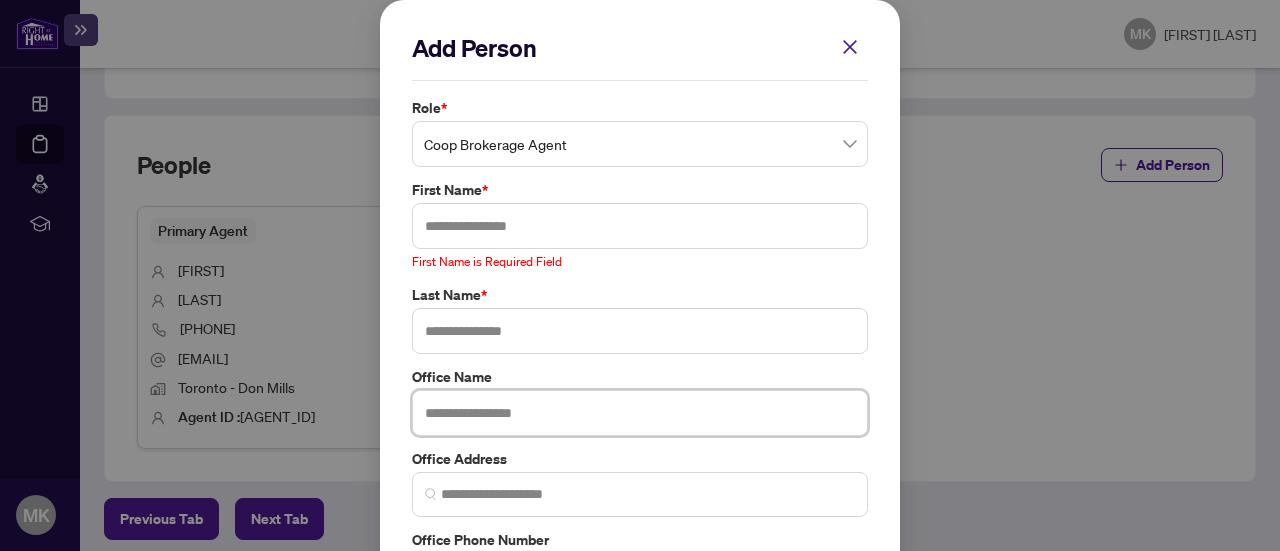 click at bounding box center [640, 413] 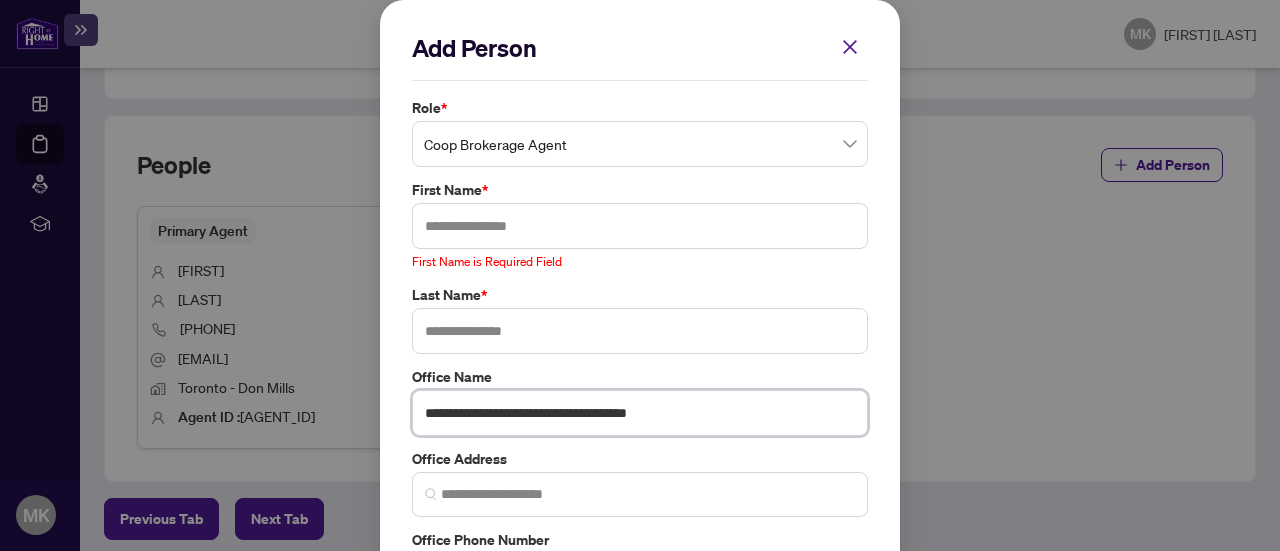type on "**********" 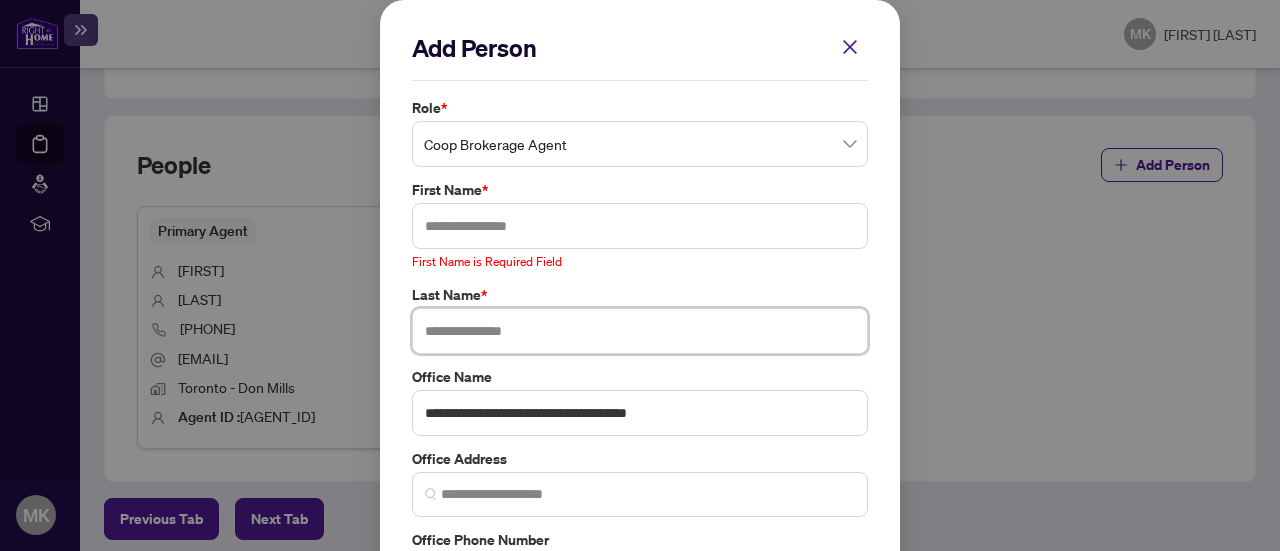 click at bounding box center [640, 331] 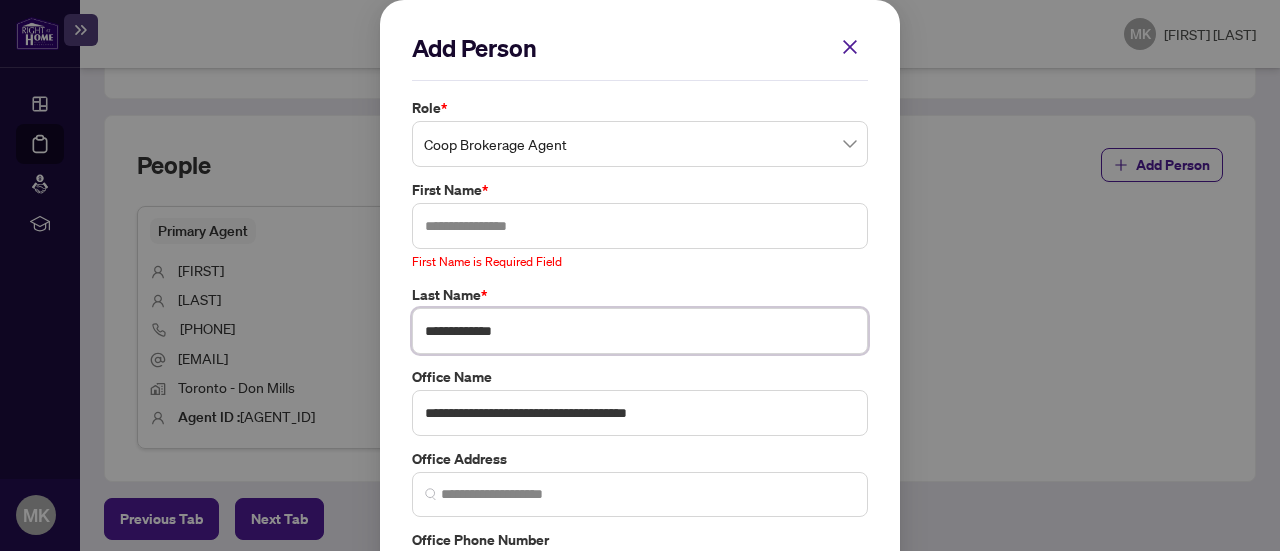 type on "**********" 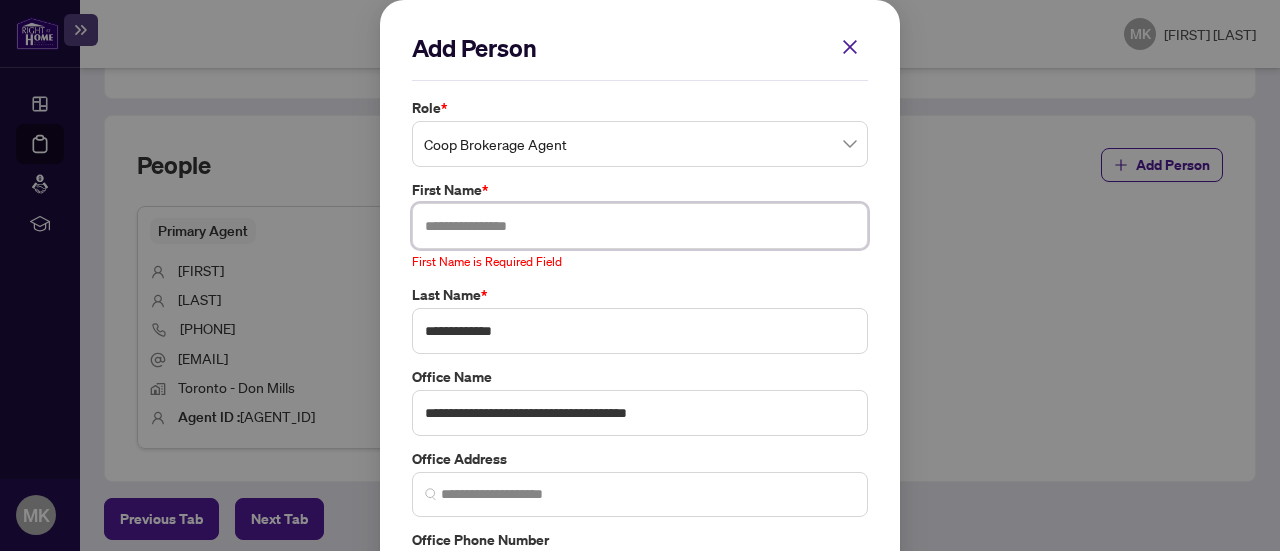 click at bounding box center (640, 226) 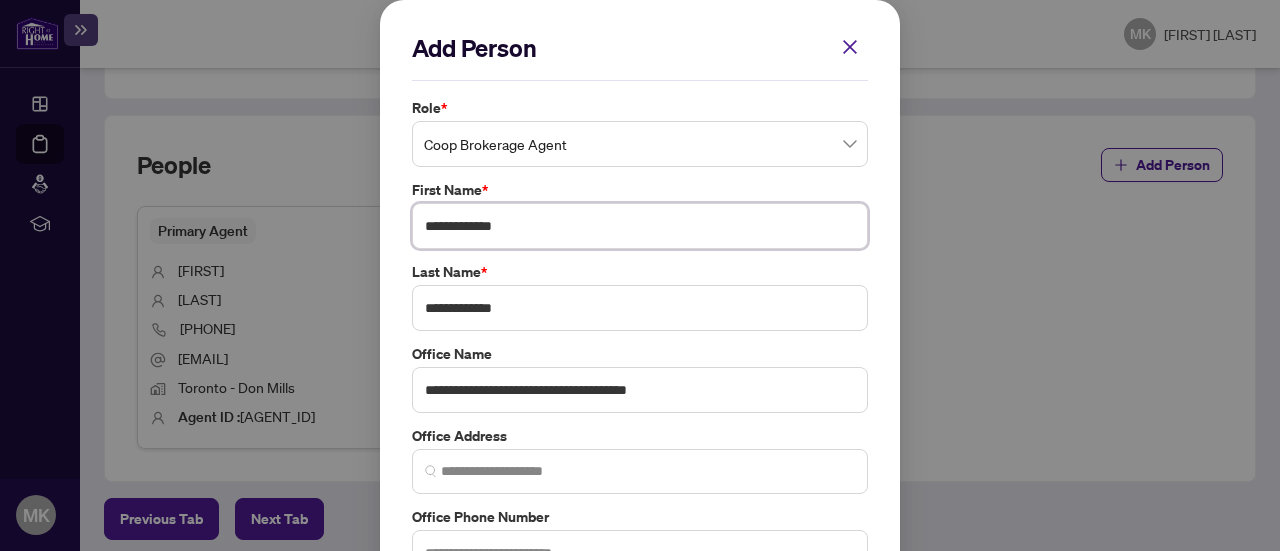 click on "**********" at bounding box center (640, 226) 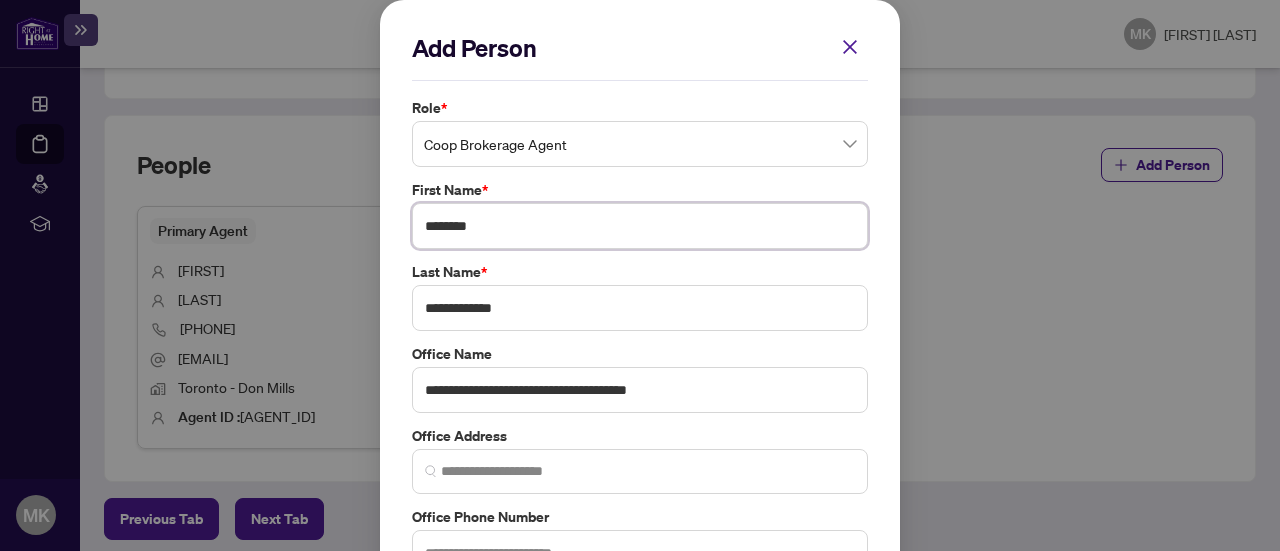type on "*******" 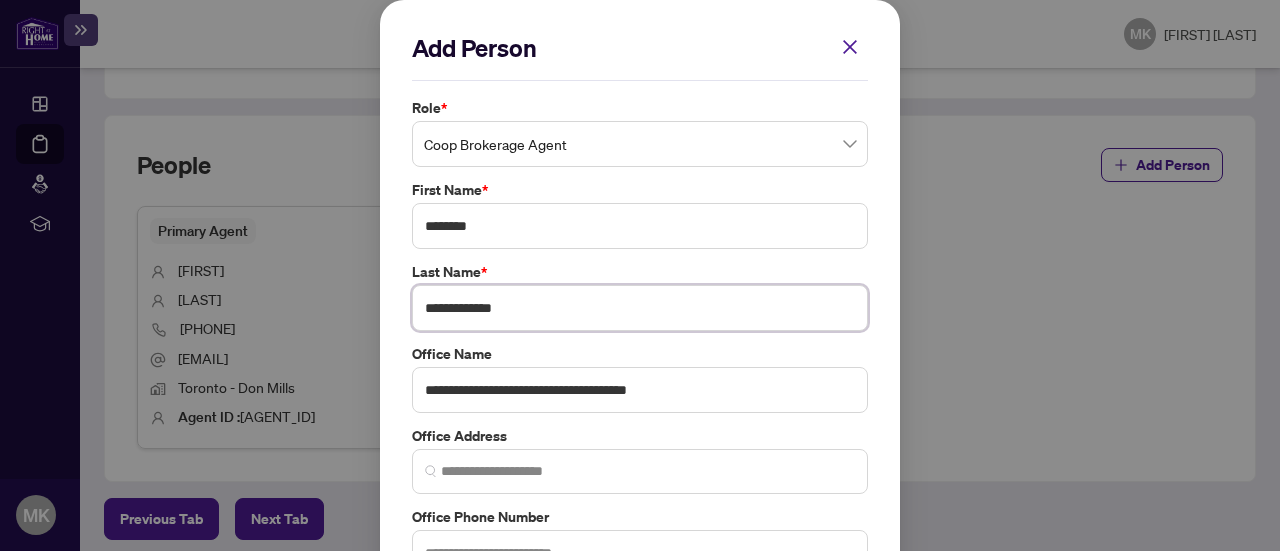 drag, startPoint x: 486, startPoint y: 309, endPoint x: 278, endPoint y: 276, distance: 210.60152 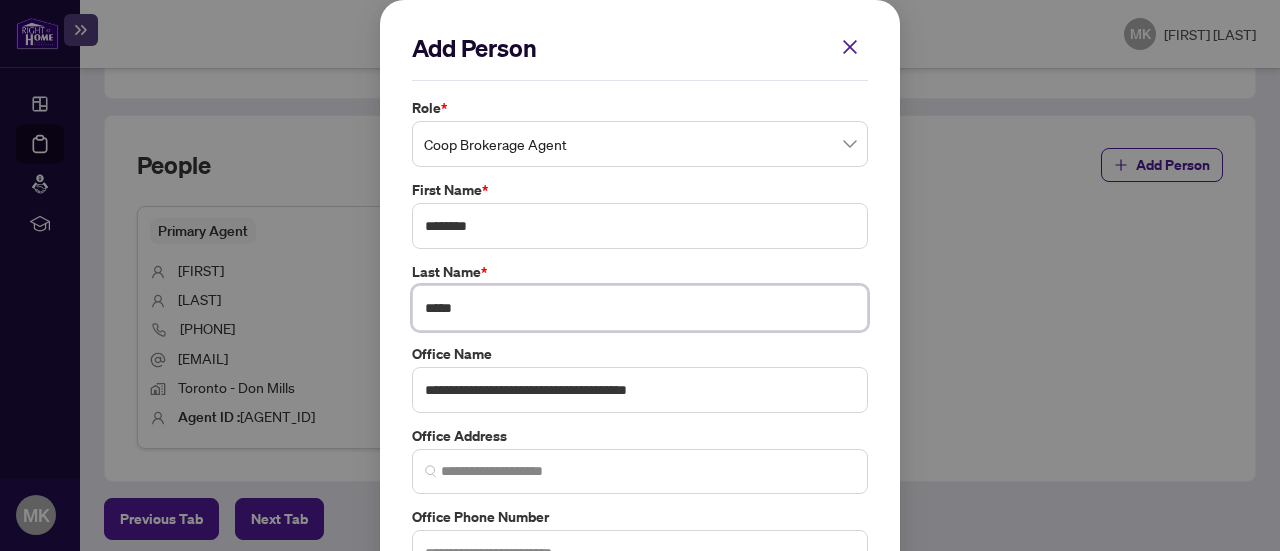 type on "*****" 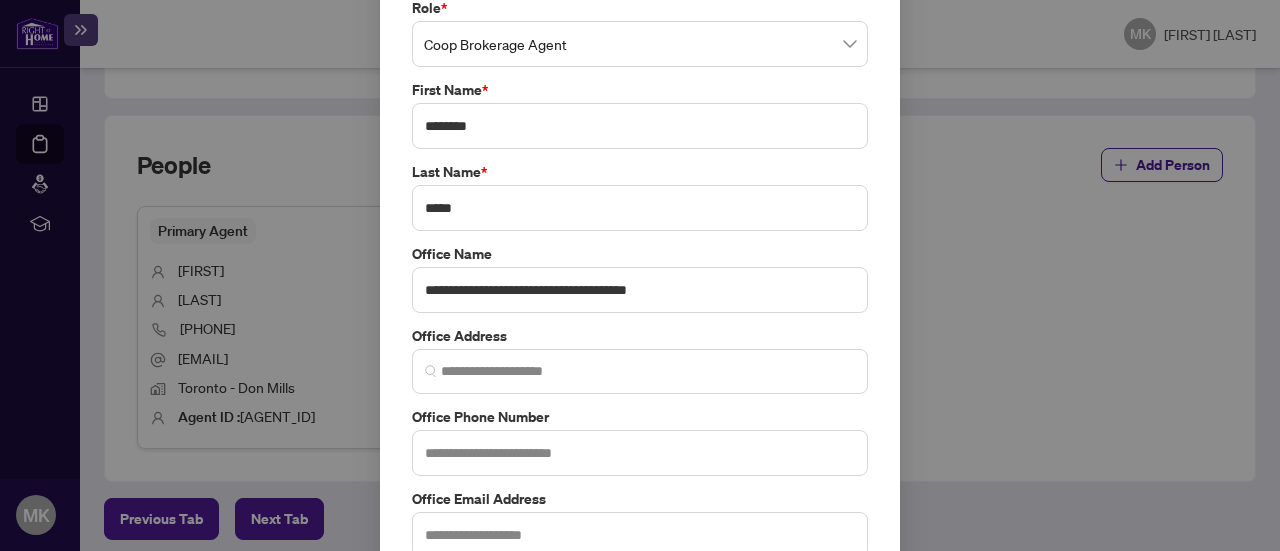 scroll, scrollTop: 216, scrollLeft: 0, axis: vertical 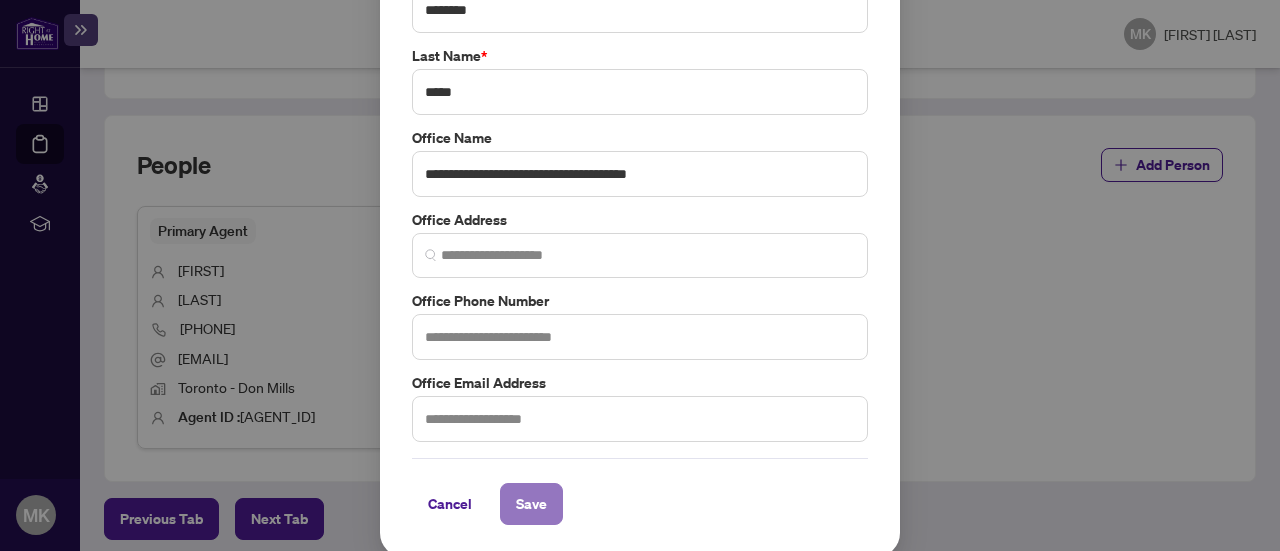 click on "Save" at bounding box center (531, 504) 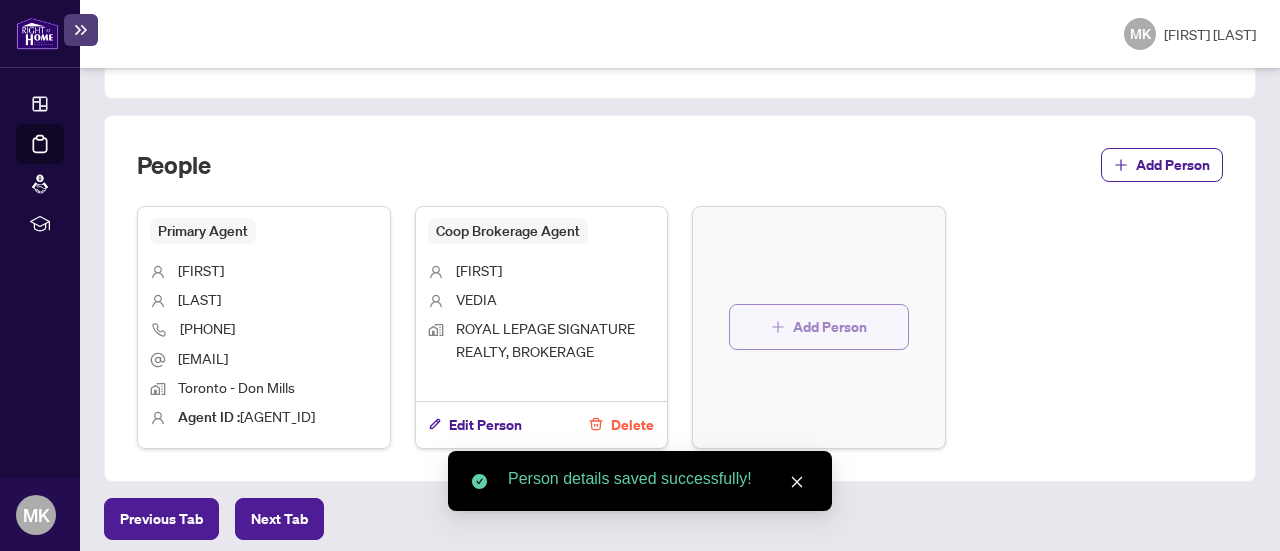 click on "Add Person" at bounding box center [830, 327] 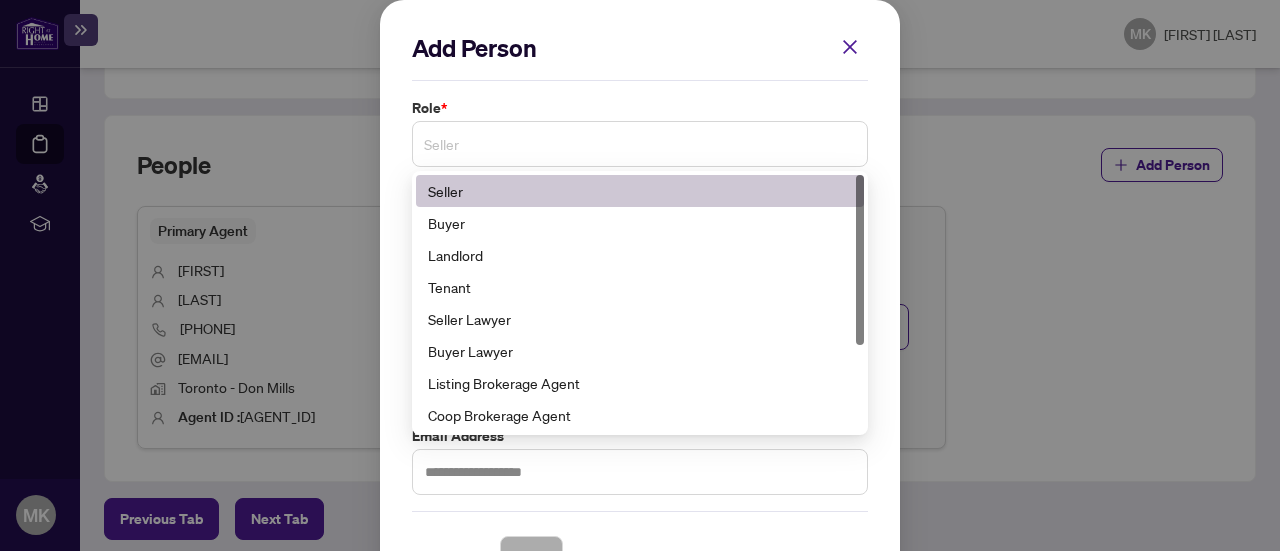 click on "Seller" at bounding box center [640, 144] 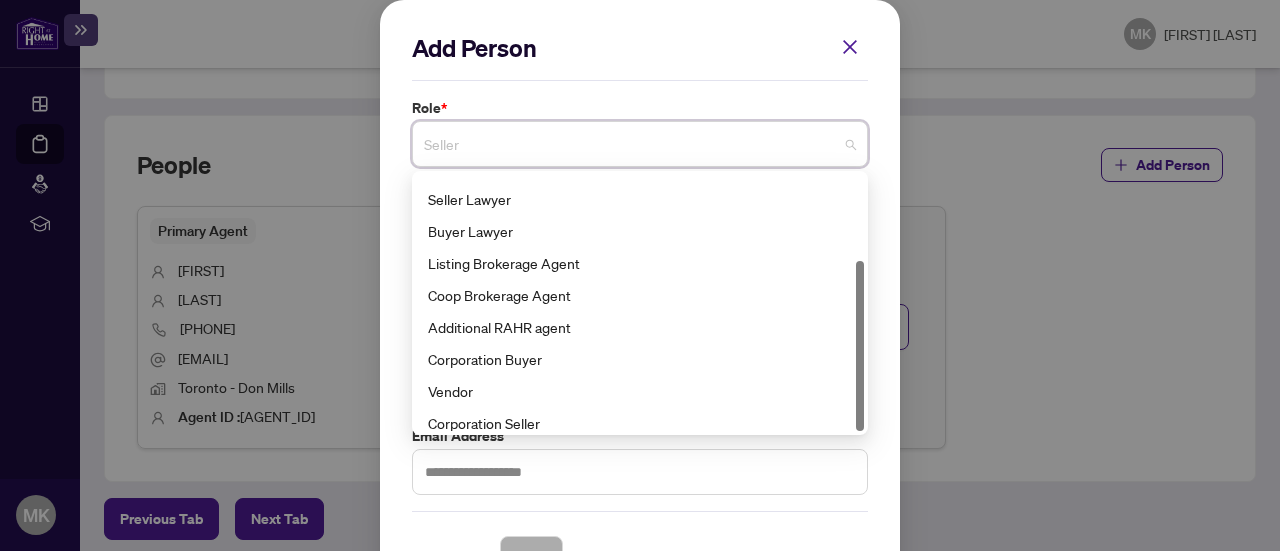 scroll, scrollTop: 128, scrollLeft: 0, axis: vertical 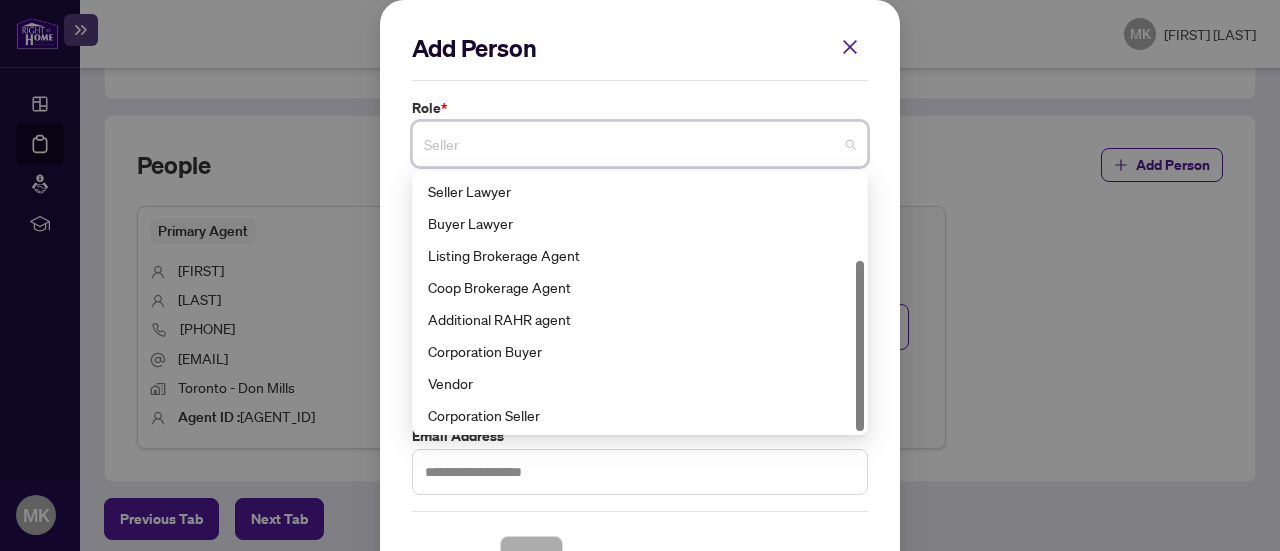 drag, startPoint x: 853, startPoint y: 207, endPoint x: 864, endPoint y: 388, distance: 181.33394 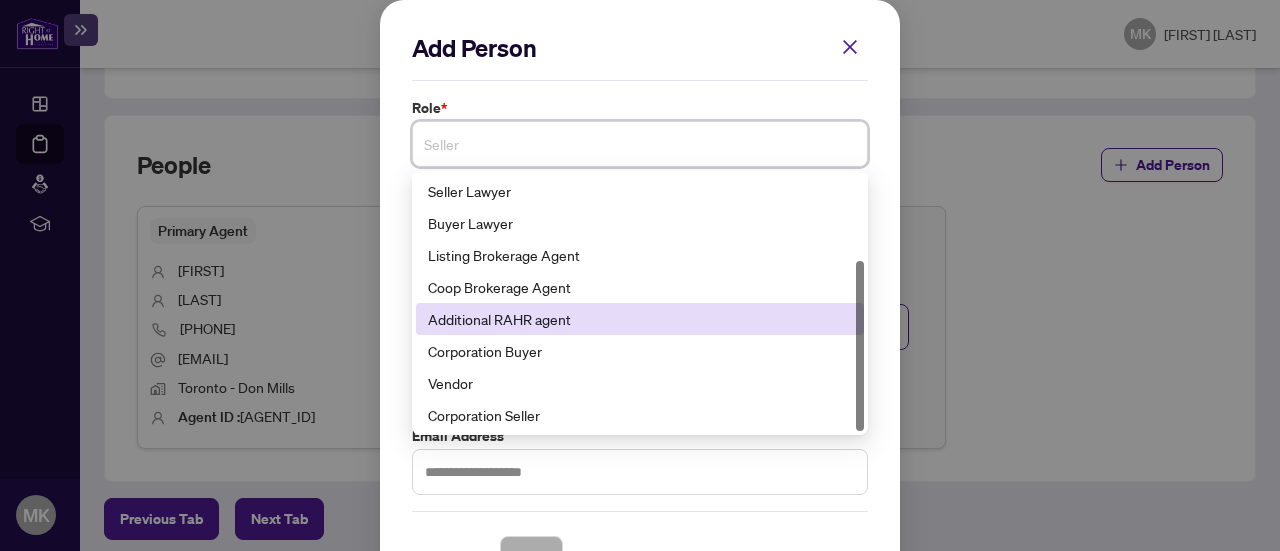 click on "Additional RAHR agent" at bounding box center (640, 319) 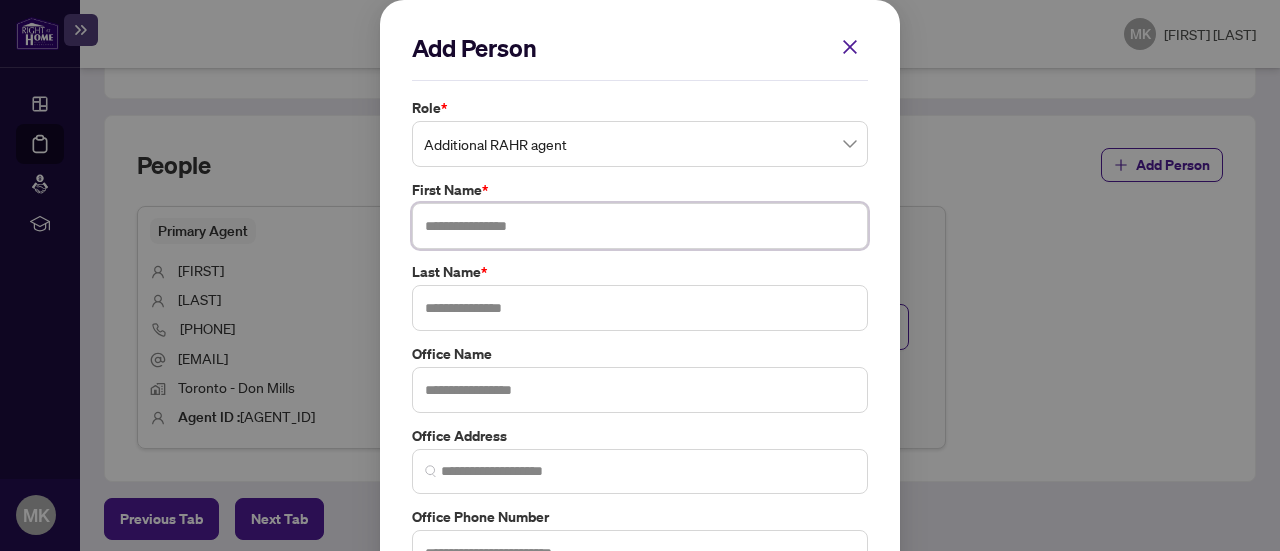 click at bounding box center (640, 226) 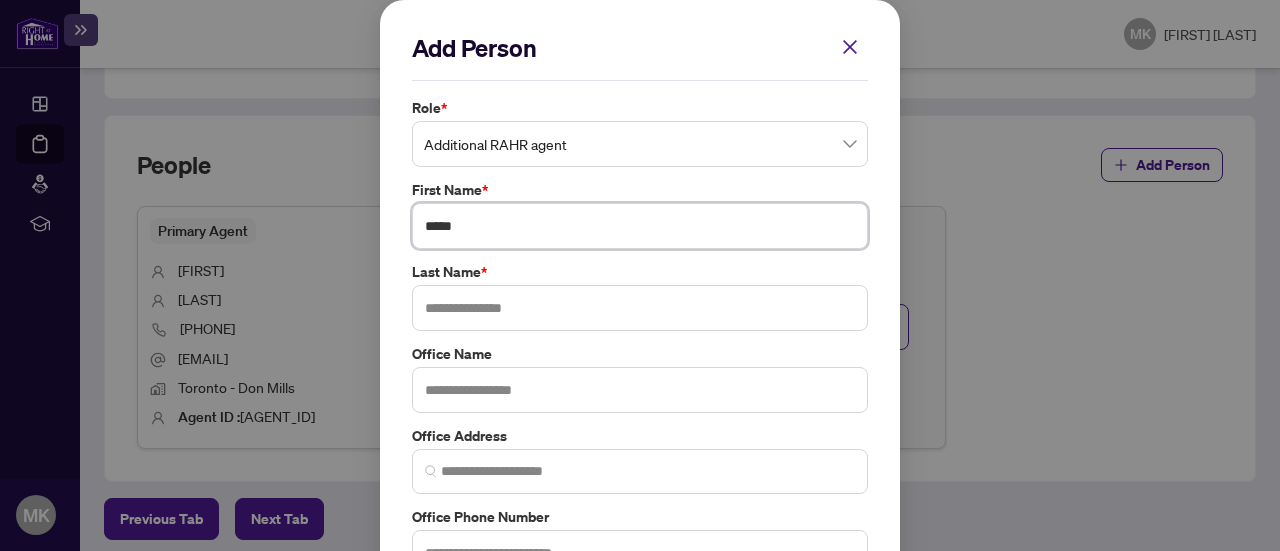 type on "*****" 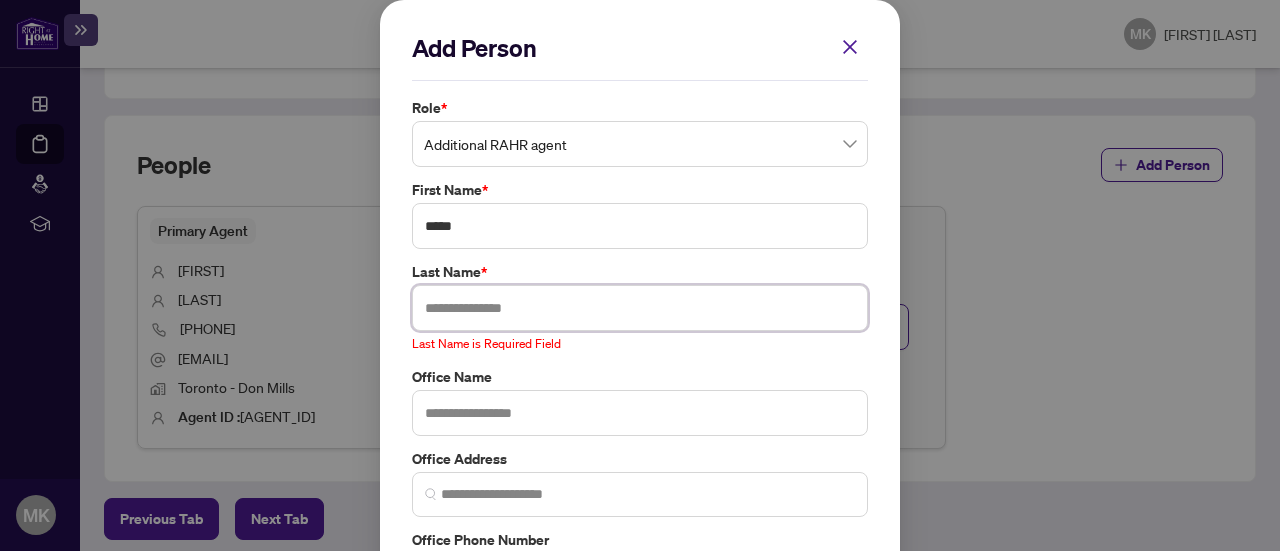 paste on "*********" 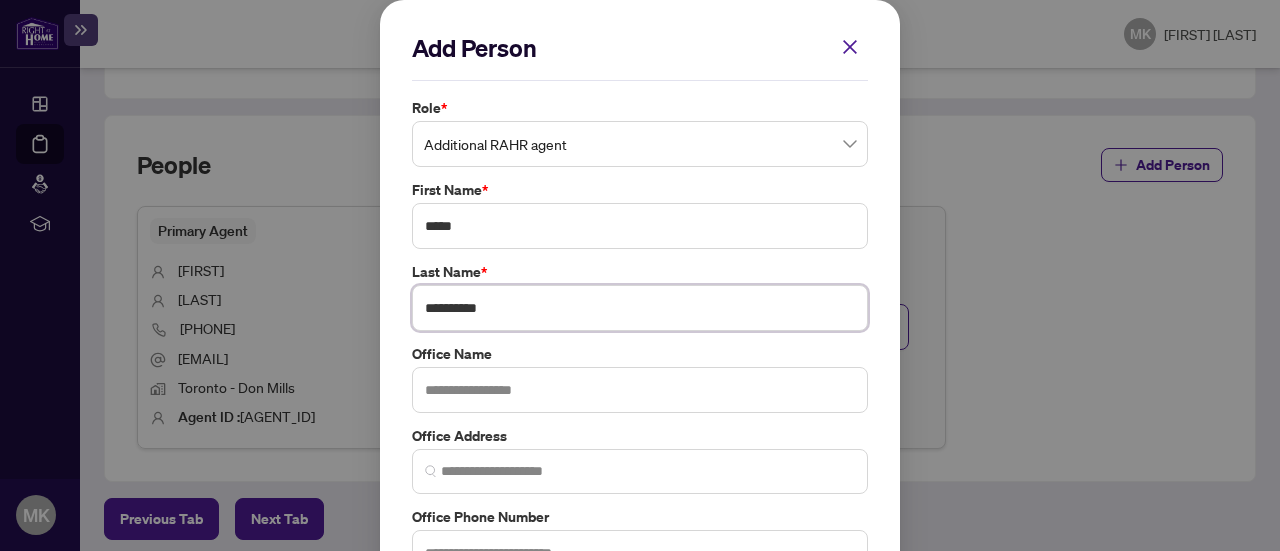 click on "*********" at bounding box center (640, 308) 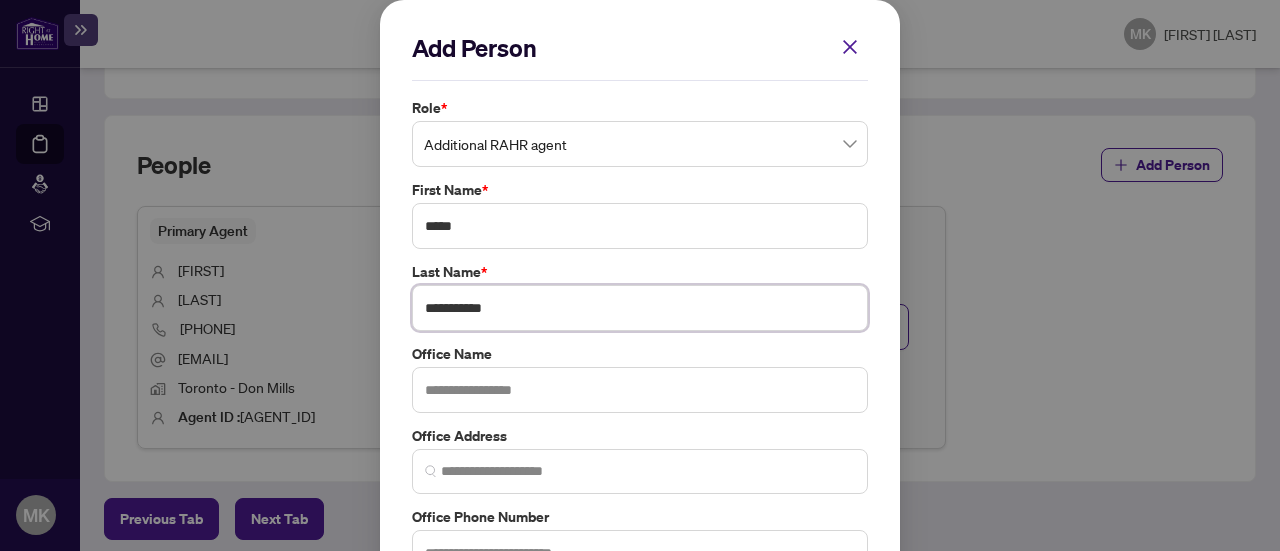 type on "**********" 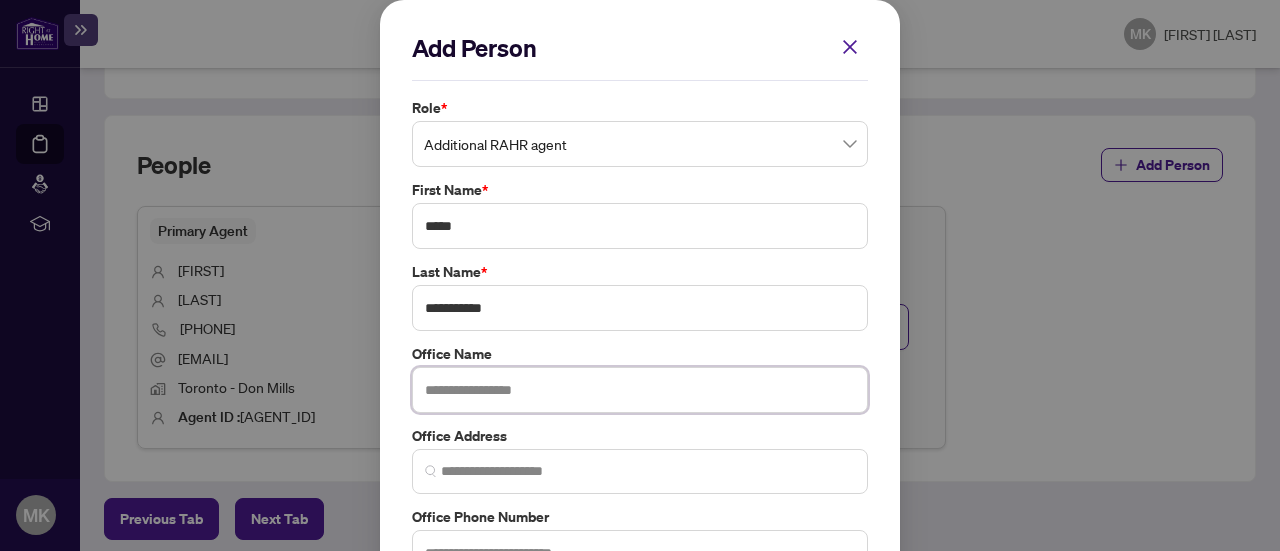 click at bounding box center [640, 390] 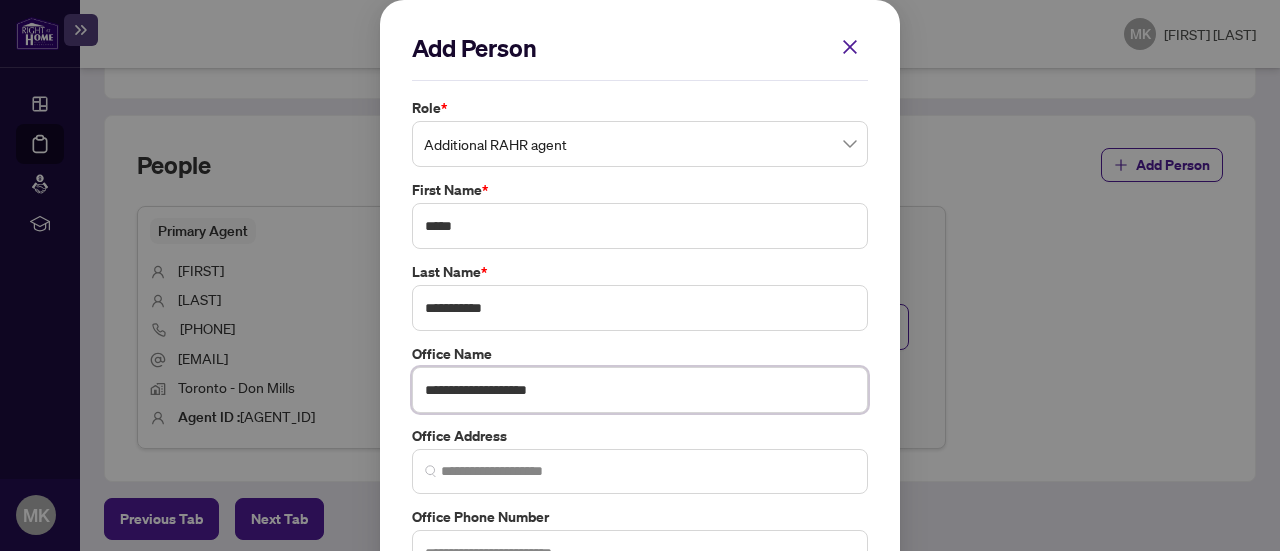 type on "**********" 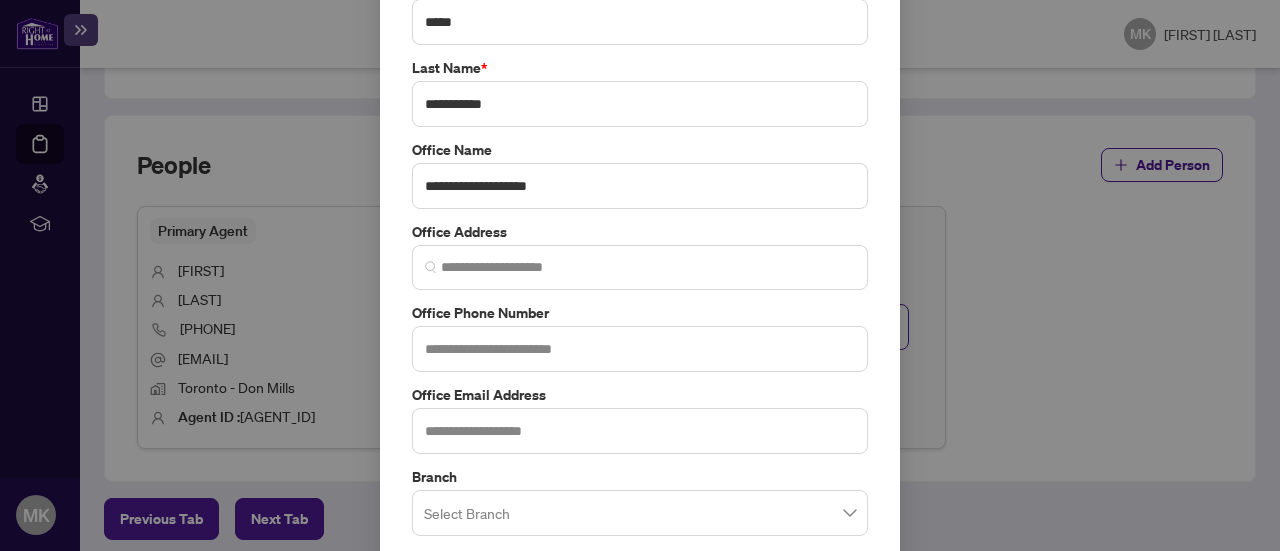 scroll, scrollTop: 247, scrollLeft: 0, axis: vertical 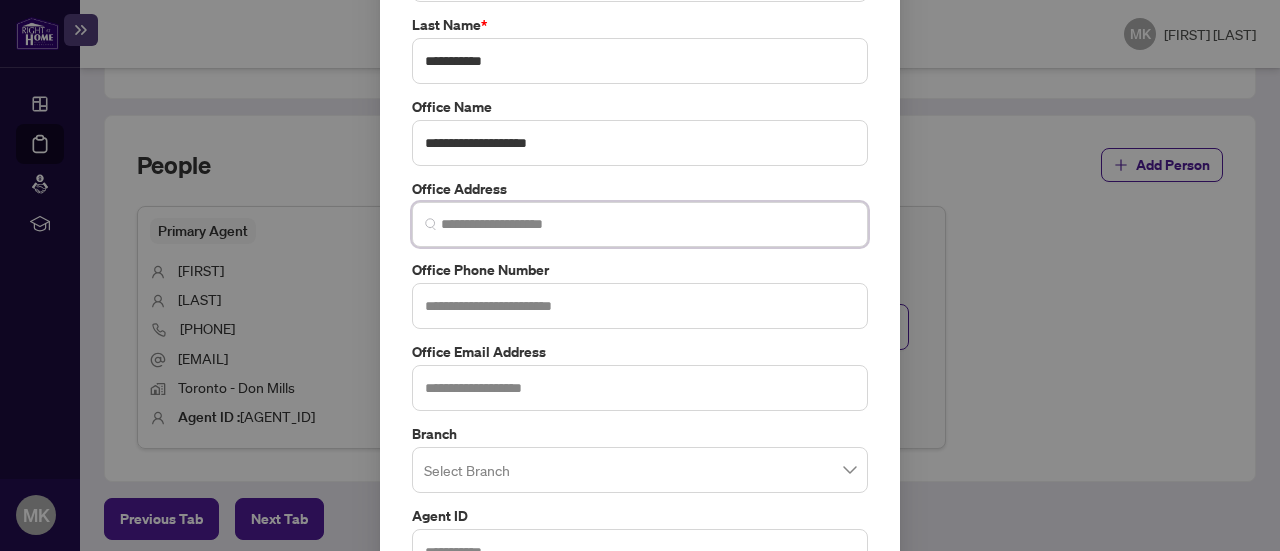 click at bounding box center [648, 224] 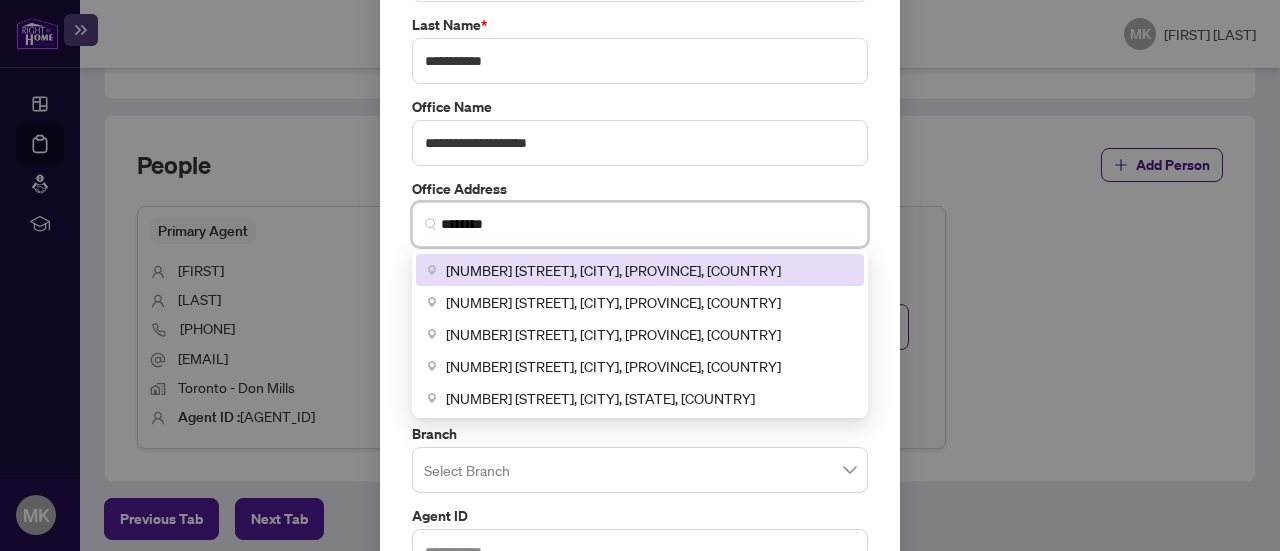 click on "[NUMBER] [STREET], [CITY], [PROVINCE], [COUNTRY]" at bounding box center [613, 270] 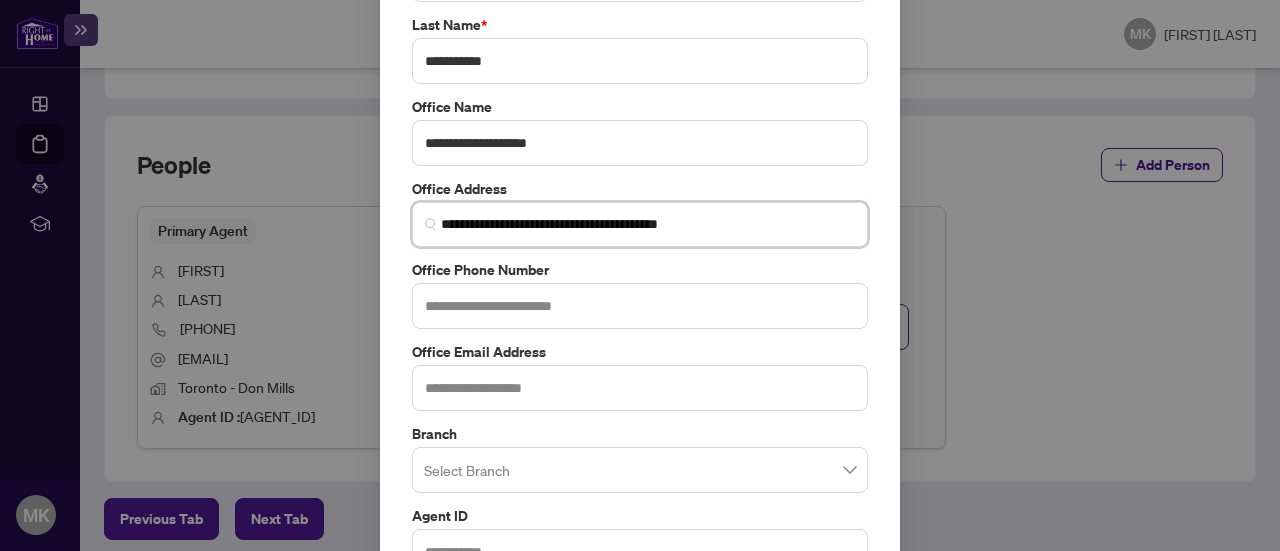 type on "**********" 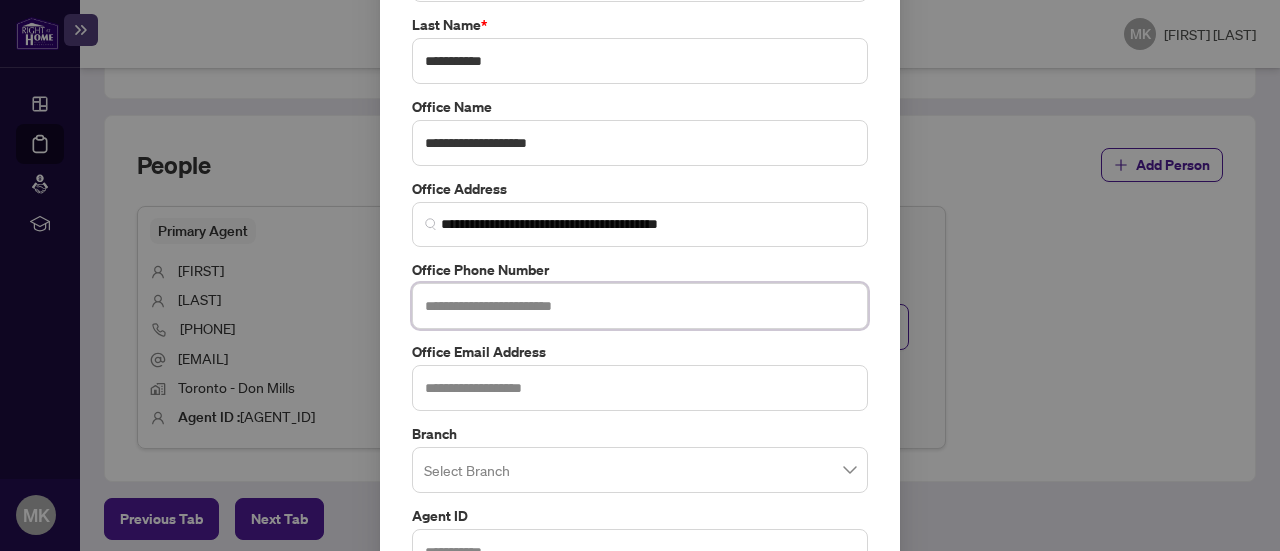 click at bounding box center [640, 306] 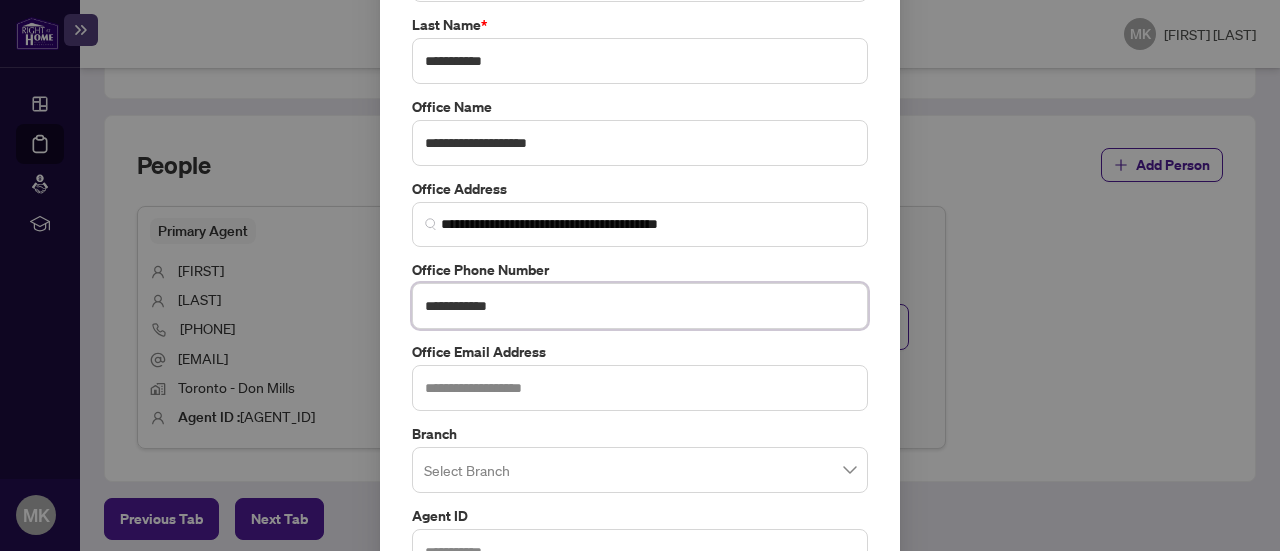 type on "**********" 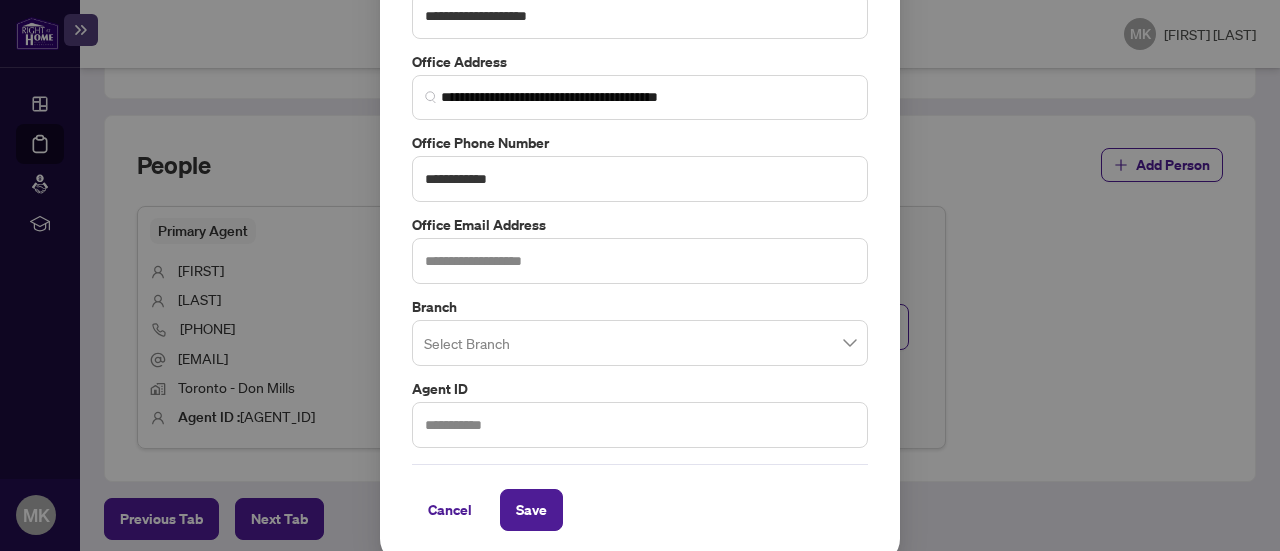scroll, scrollTop: 379, scrollLeft: 0, axis: vertical 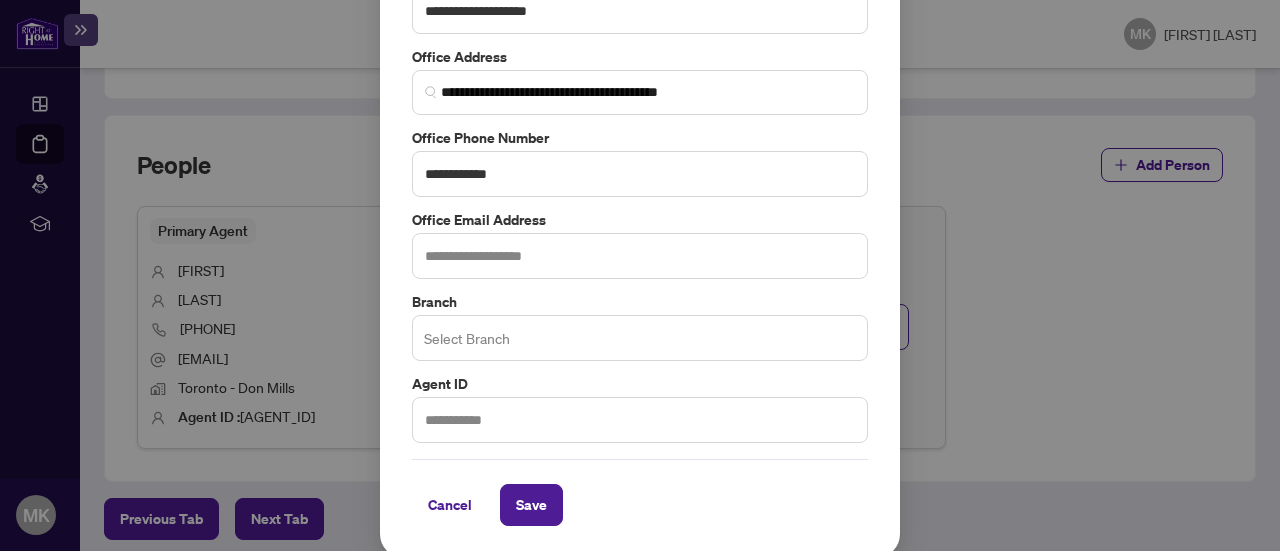 click at bounding box center [640, 338] 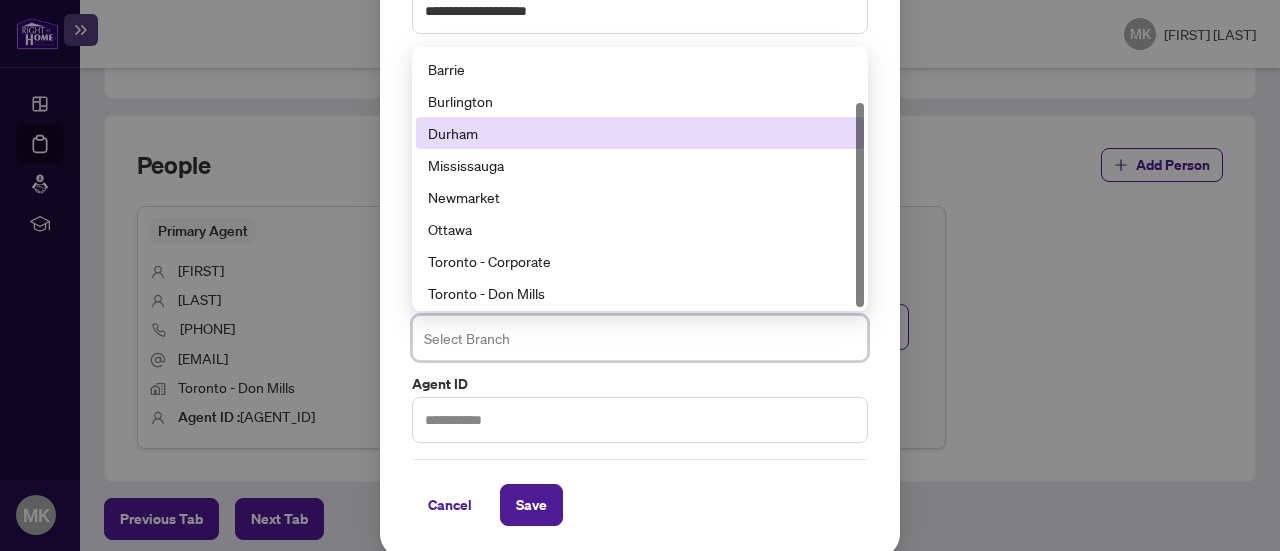 scroll, scrollTop: 64, scrollLeft: 0, axis: vertical 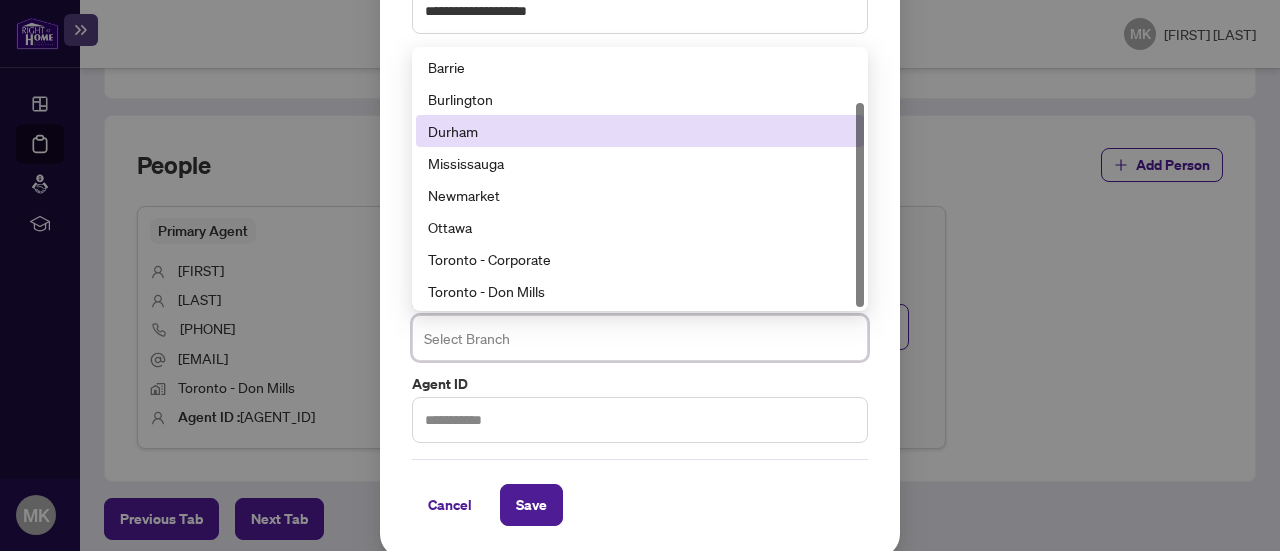 drag, startPoint x: 851, startPoint y: 226, endPoint x: 847, endPoint y: 322, distance: 96.0833 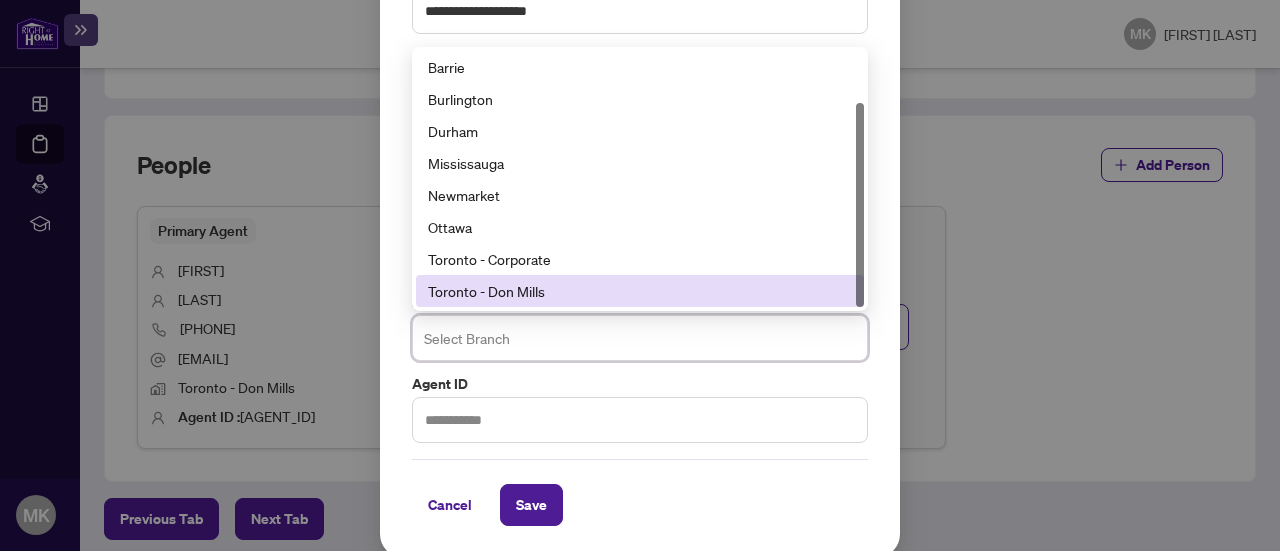 click on "Toronto - Don Mills" at bounding box center [640, 291] 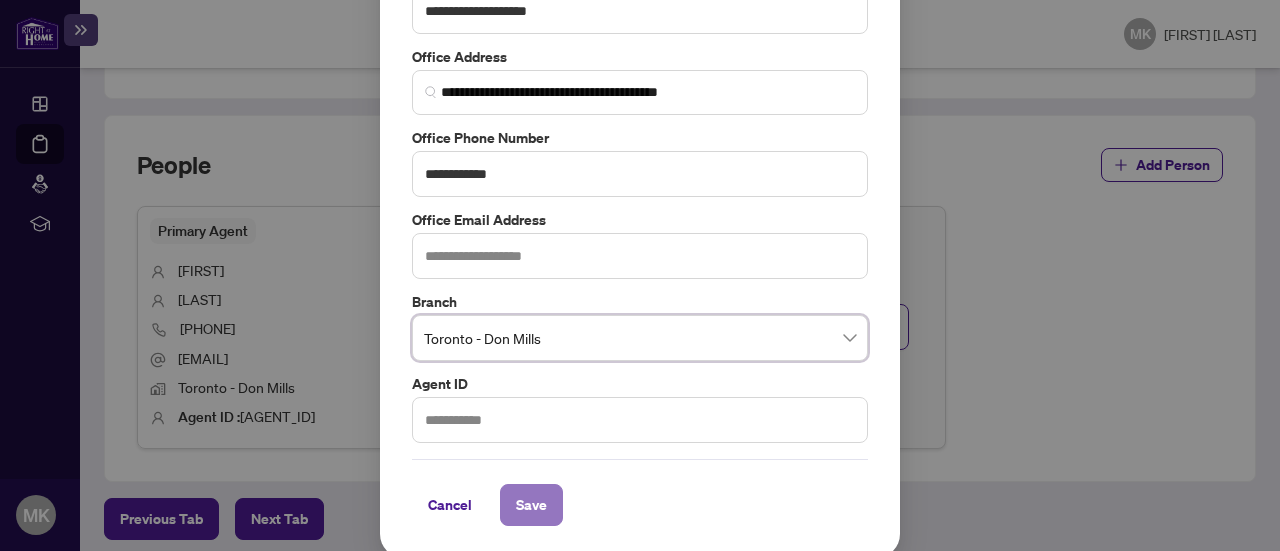 click on "Save" at bounding box center (531, 505) 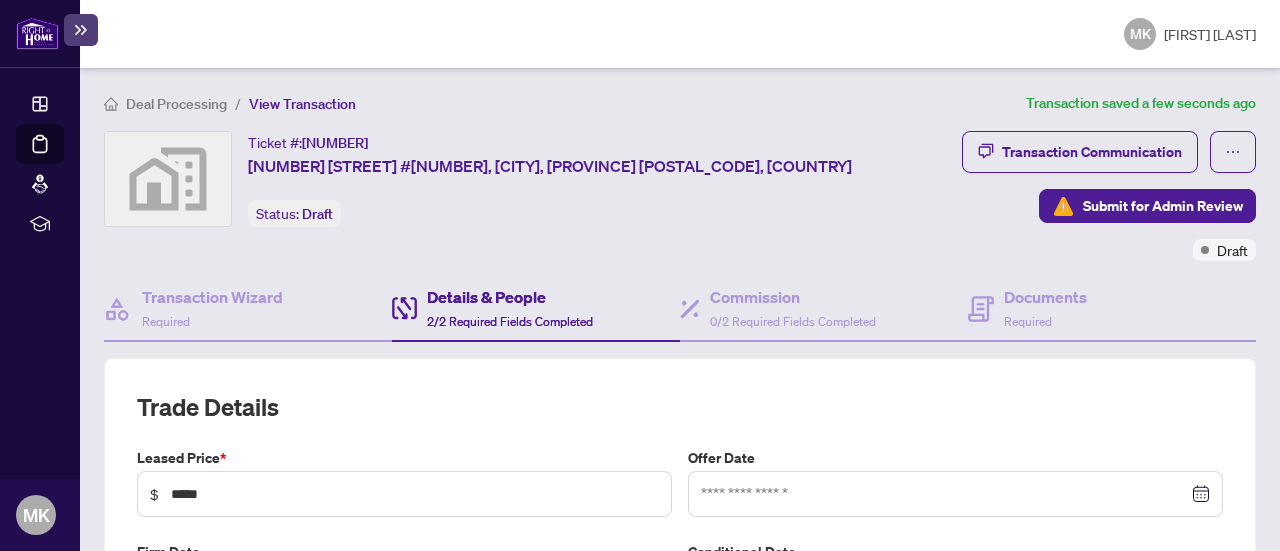 scroll, scrollTop: 1400, scrollLeft: 0, axis: vertical 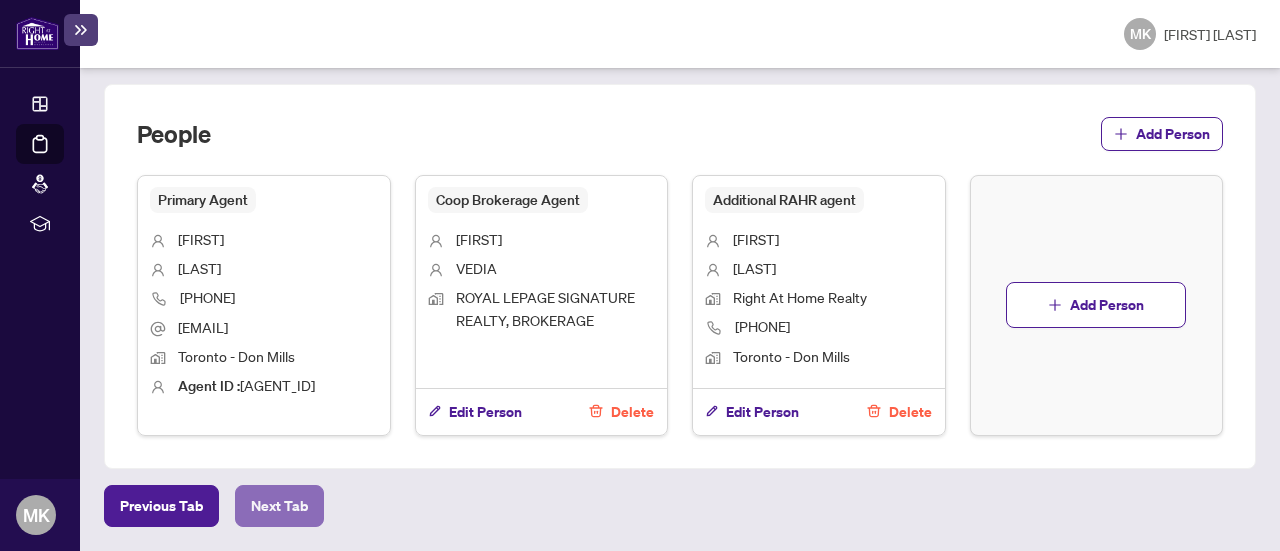 click on "Next Tab" at bounding box center [279, 506] 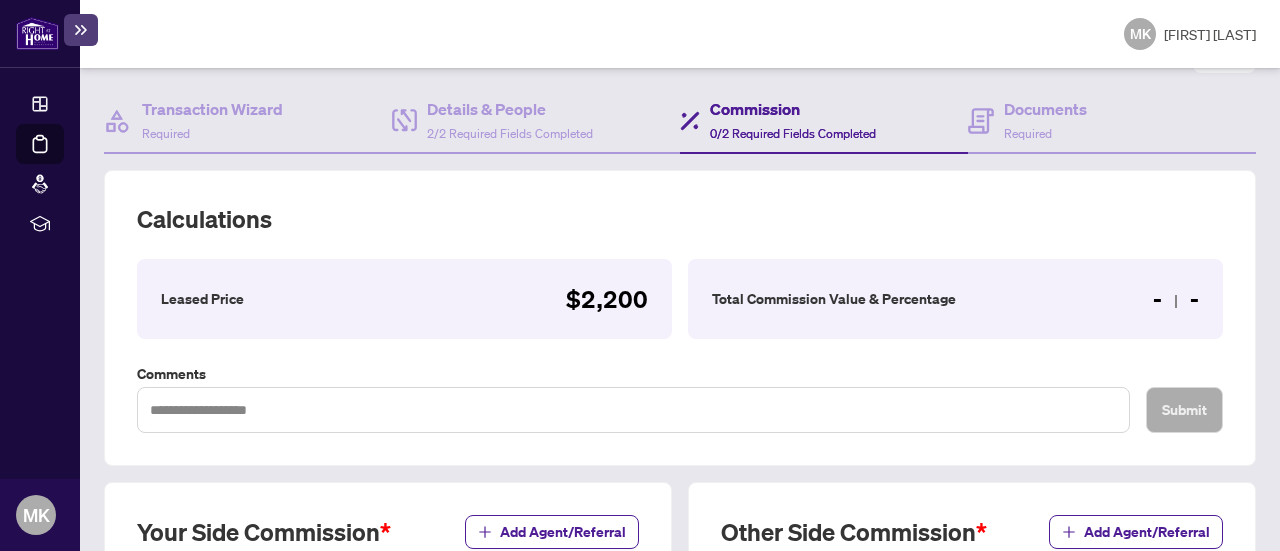 scroll, scrollTop: 647, scrollLeft: 0, axis: vertical 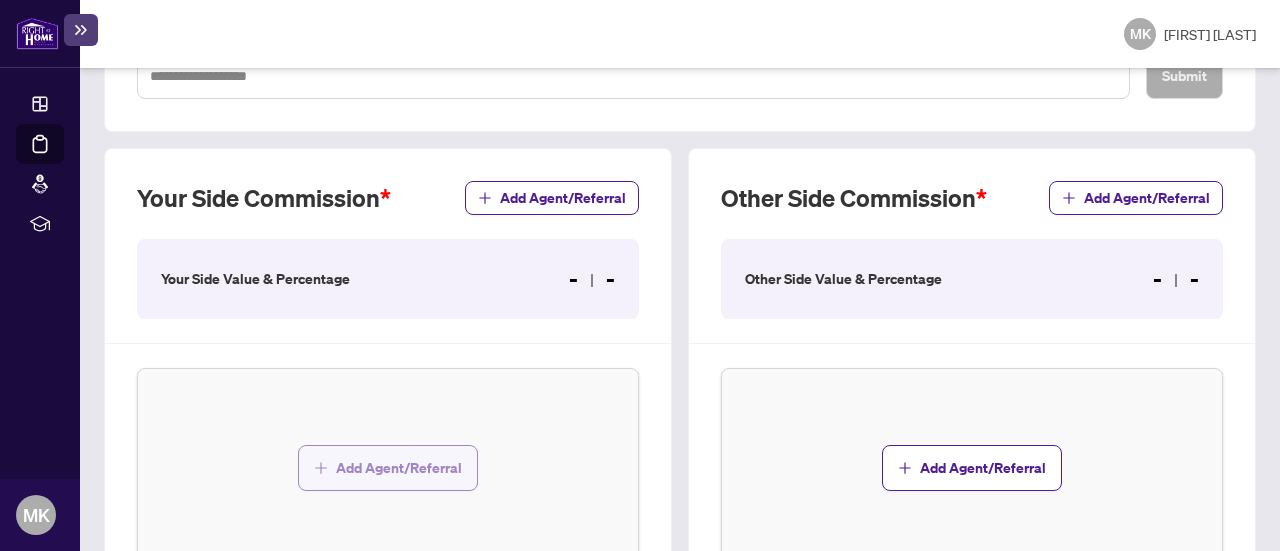 click on "Add Agent/Referral" at bounding box center (399, 468) 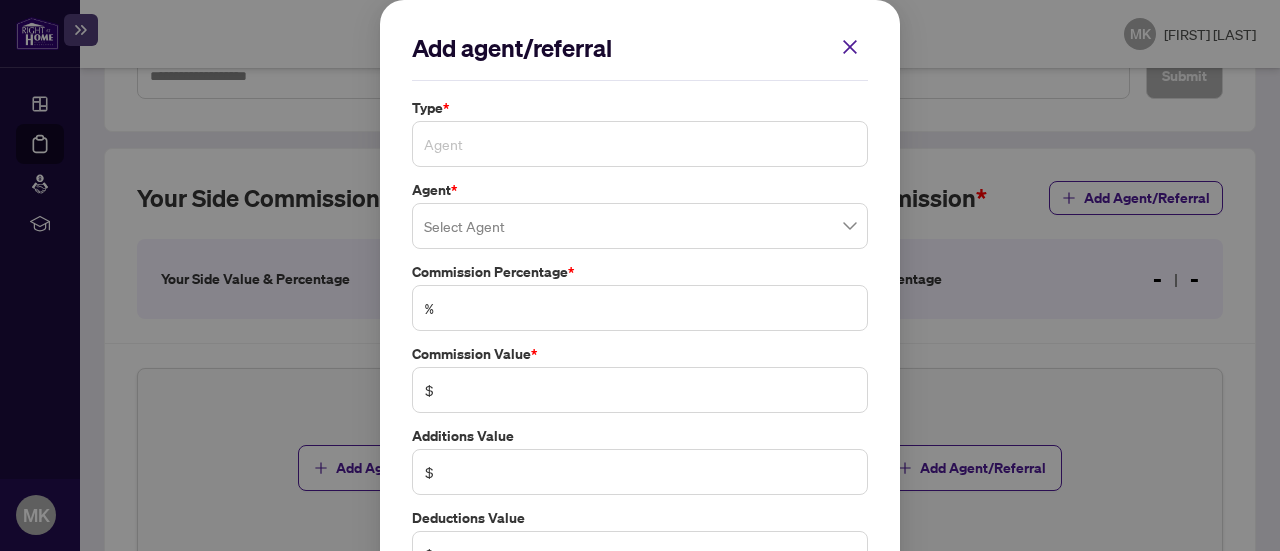 click on "Agent" at bounding box center [640, 144] 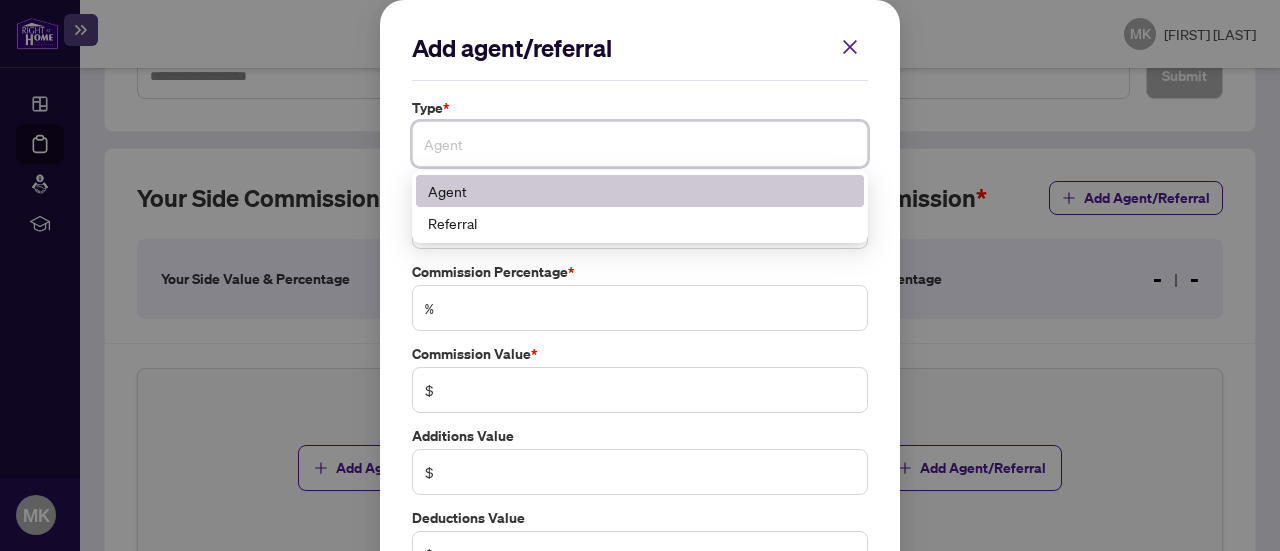 click on "Agent" at bounding box center [640, 191] 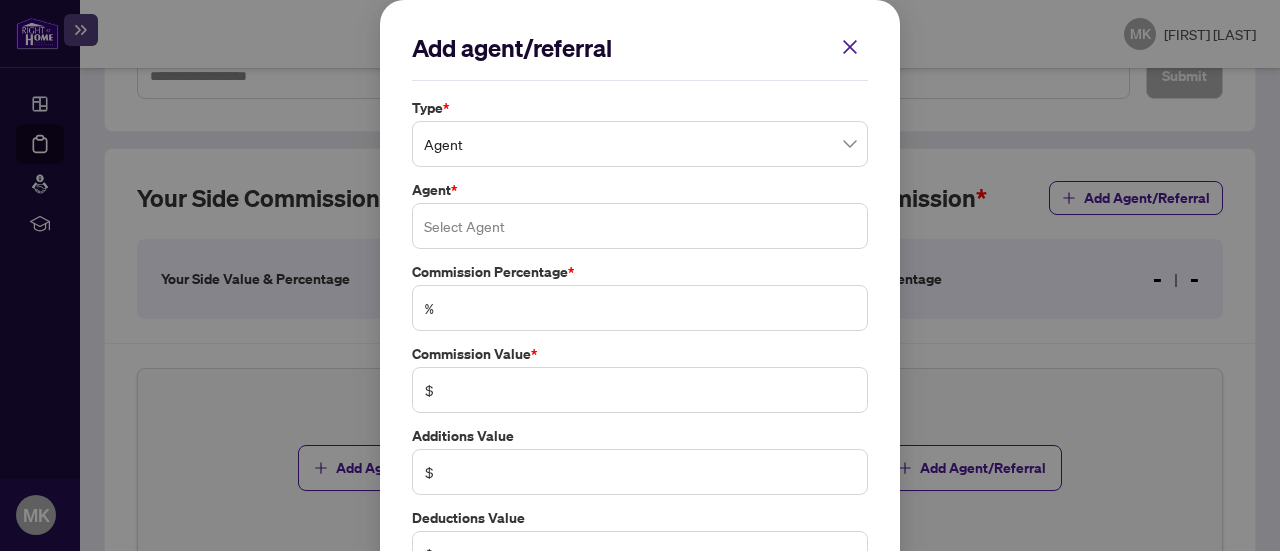 click at bounding box center [640, 226] 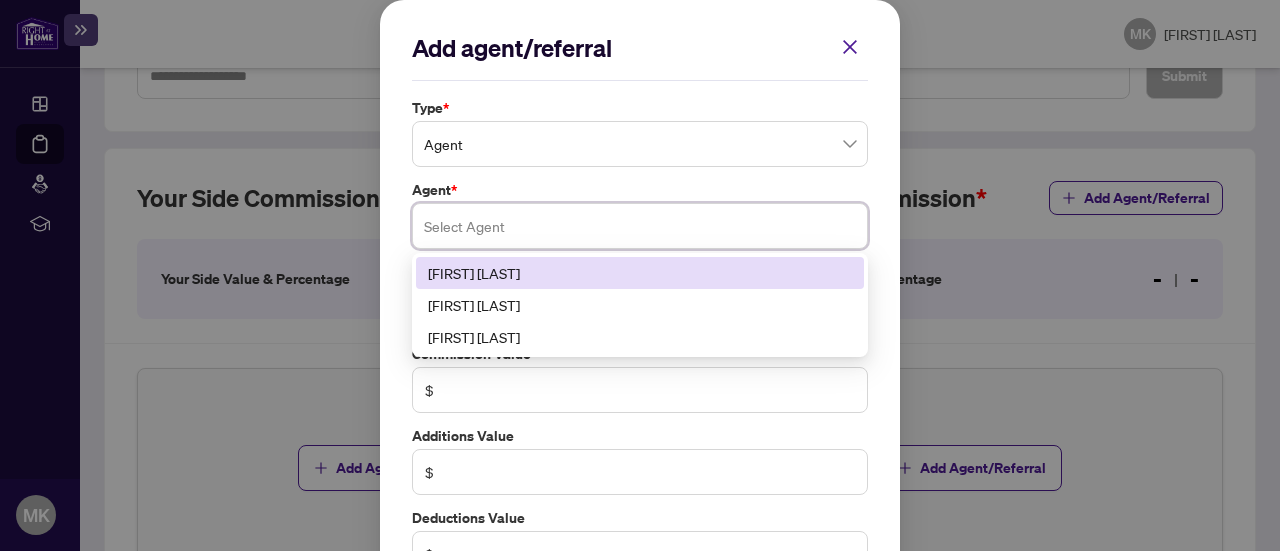 click on "[FIRST] [LAST]" at bounding box center (640, 273) 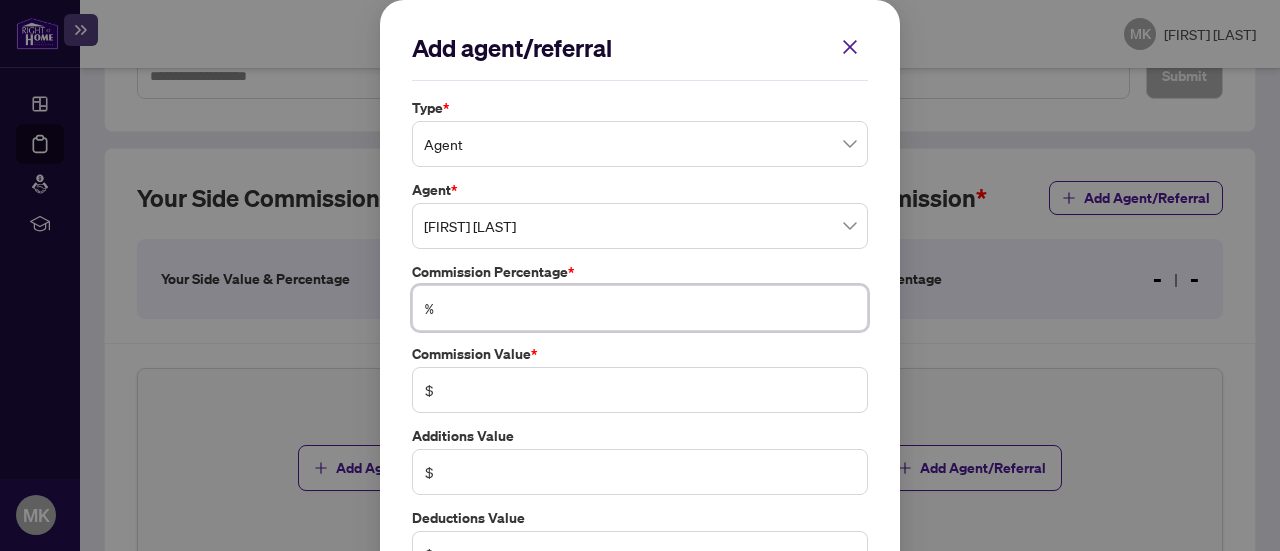 click at bounding box center (650, 308) 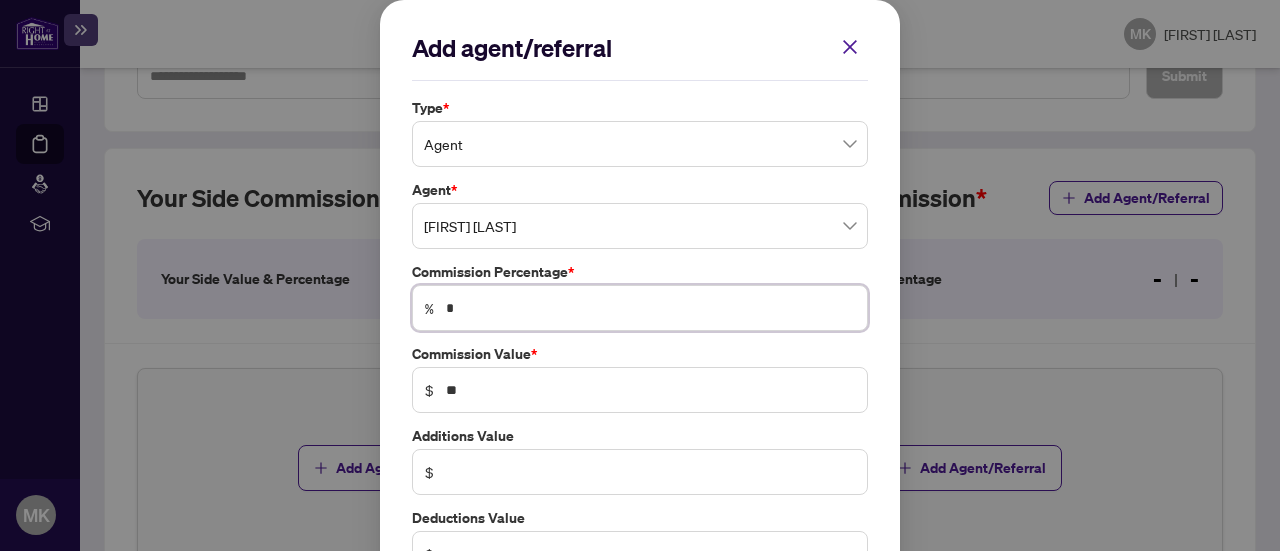 type on "**" 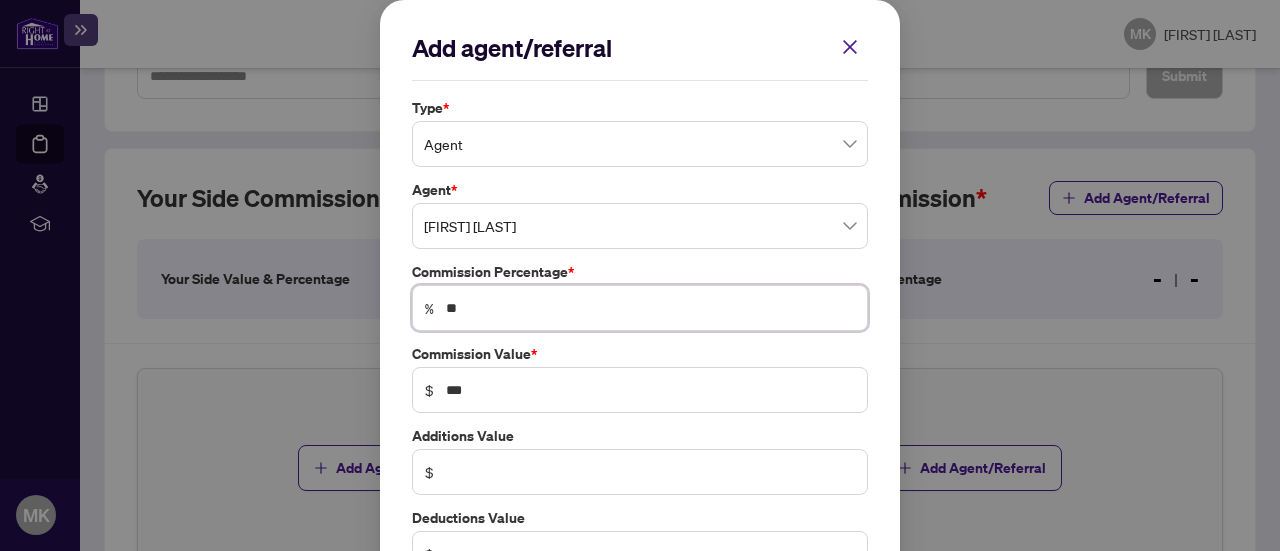 type on "**" 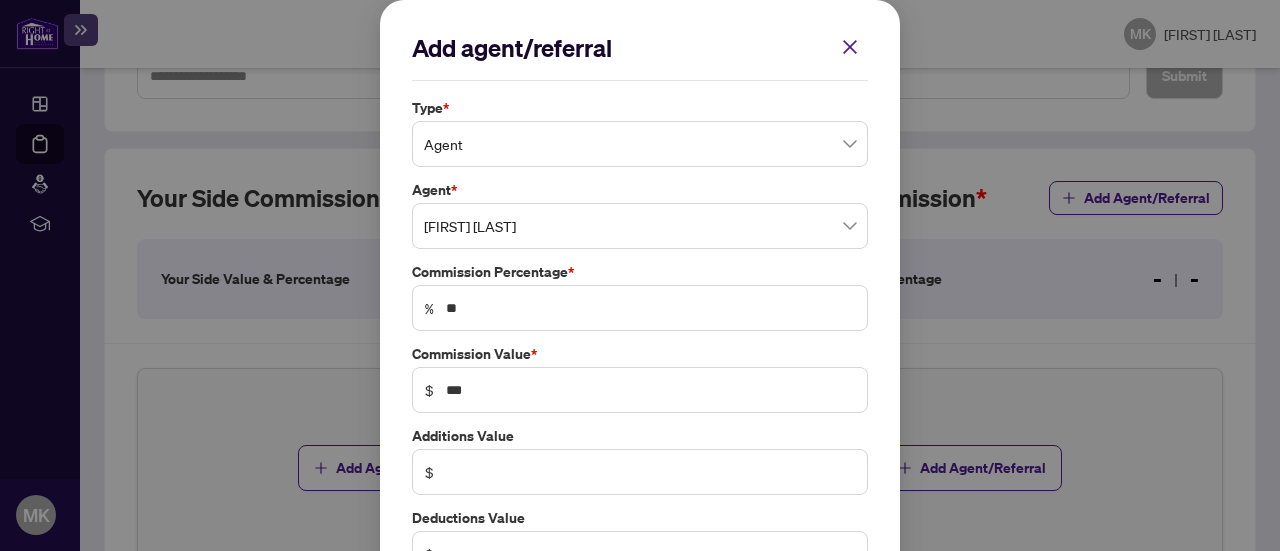 scroll, scrollTop: 136, scrollLeft: 0, axis: vertical 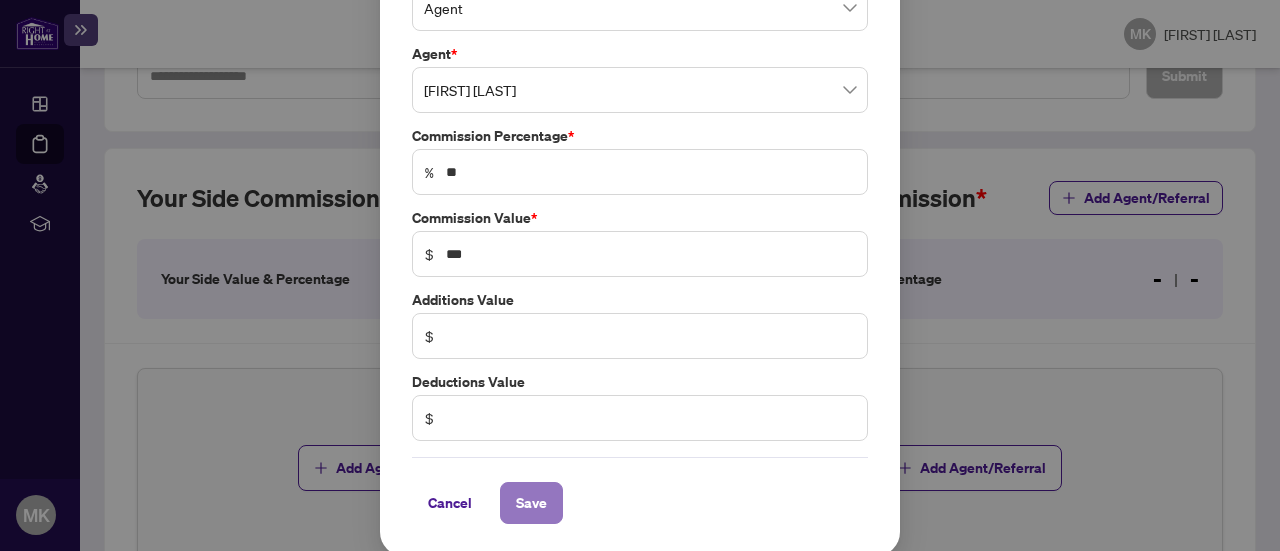 click on "Save" at bounding box center [531, 503] 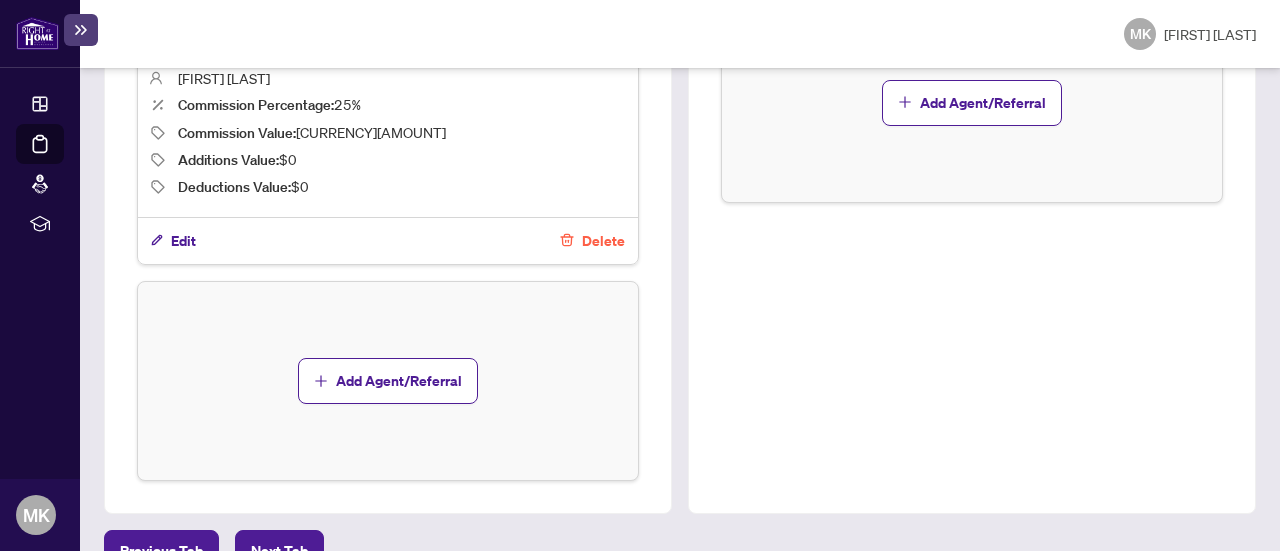 scroll, scrollTop: 906, scrollLeft: 0, axis: vertical 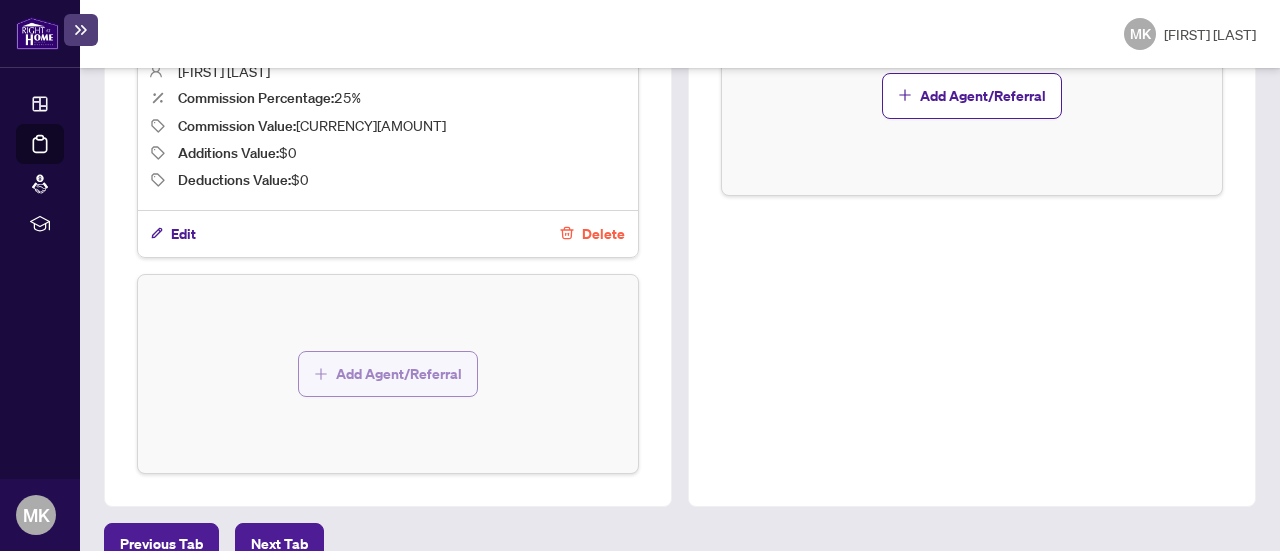 click on "Add Agent/Referral" at bounding box center (399, 374) 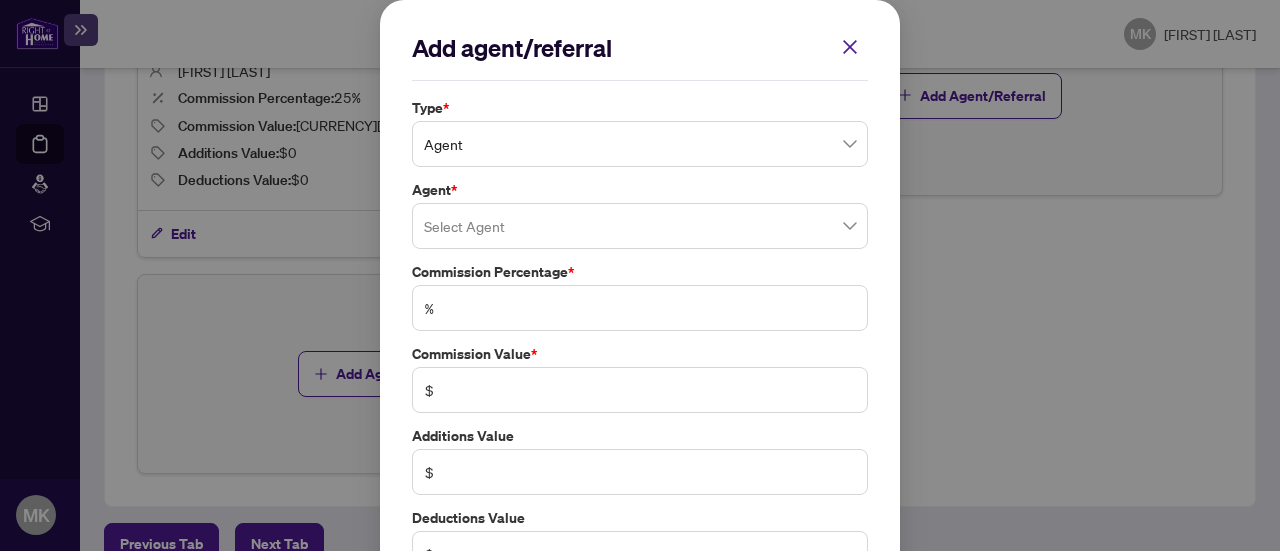 click on "Agent" at bounding box center [640, 144] 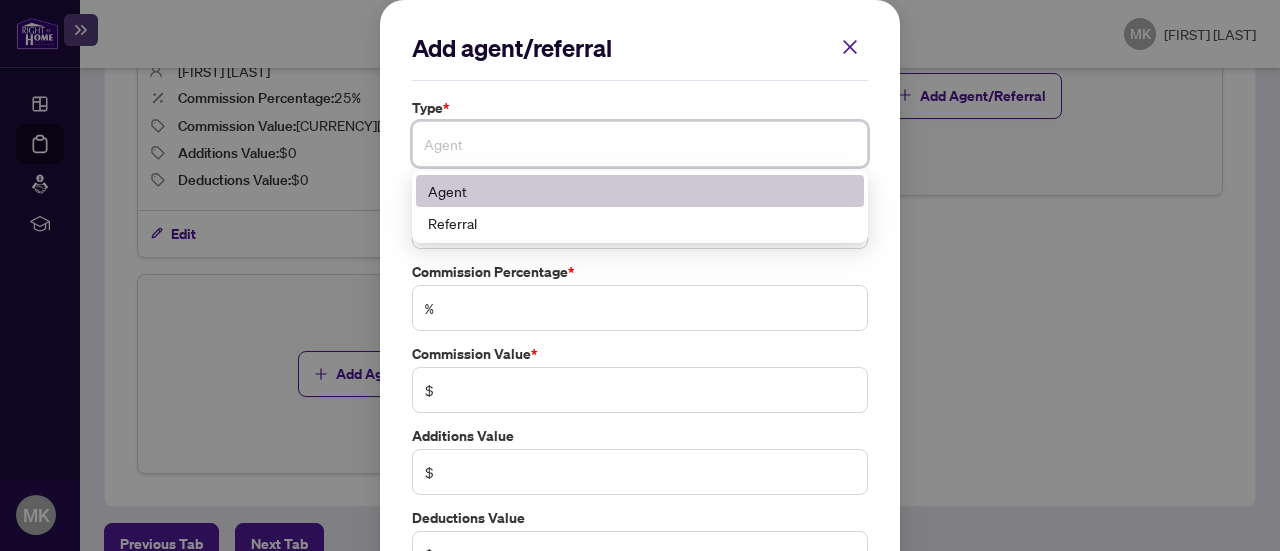 click on "Agent" at bounding box center [640, 191] 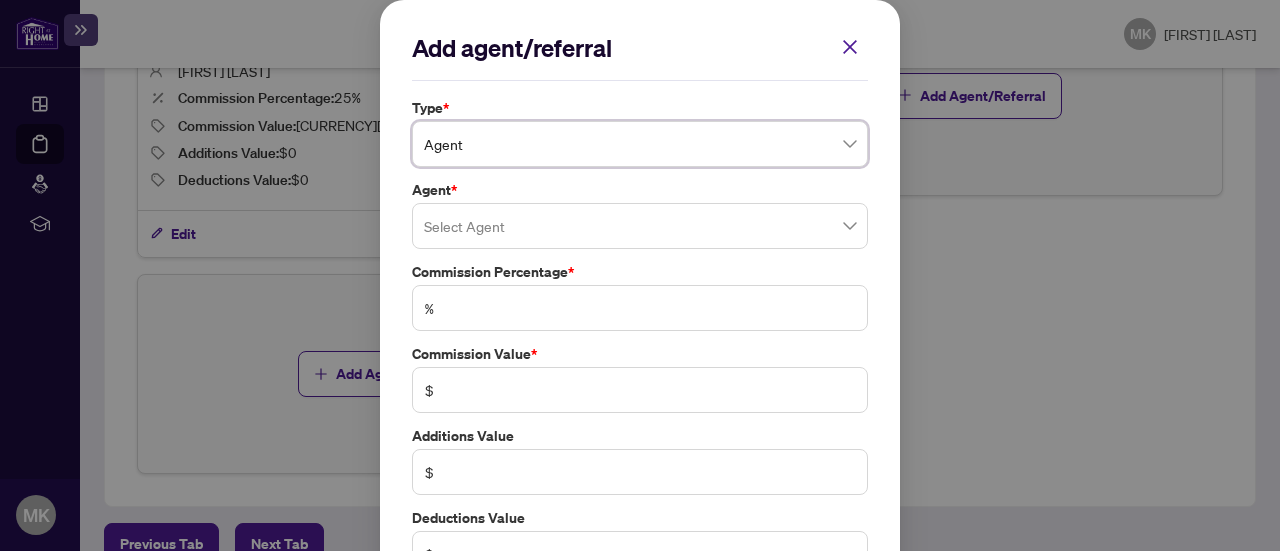 click at bounding box center (640, 226) 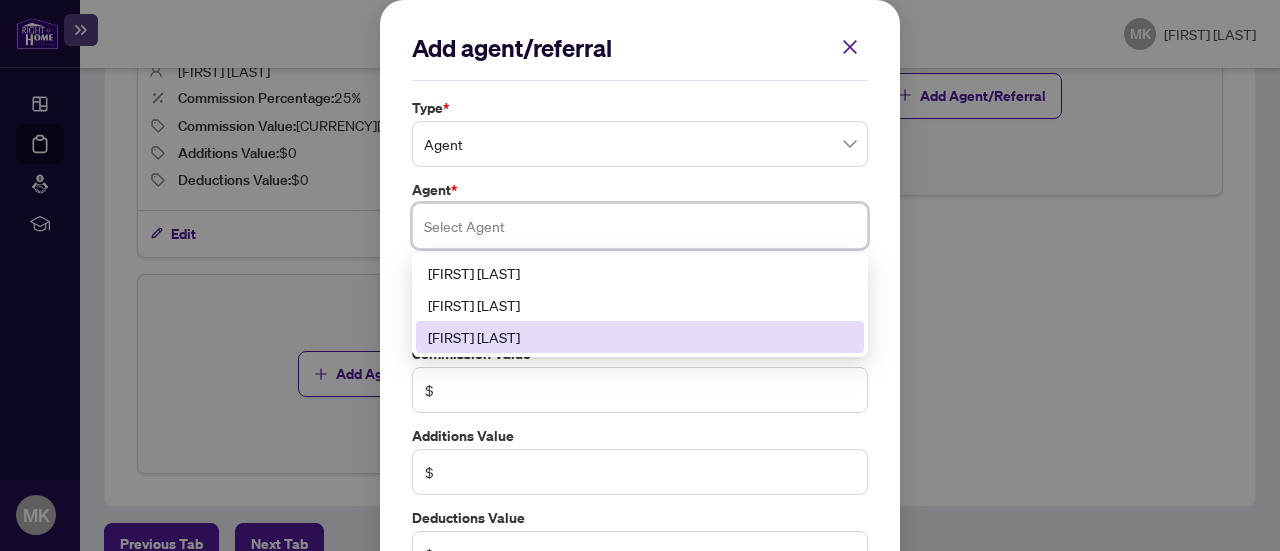 click on "[FIRST] [LAST]" at bounding box center [640, 337] 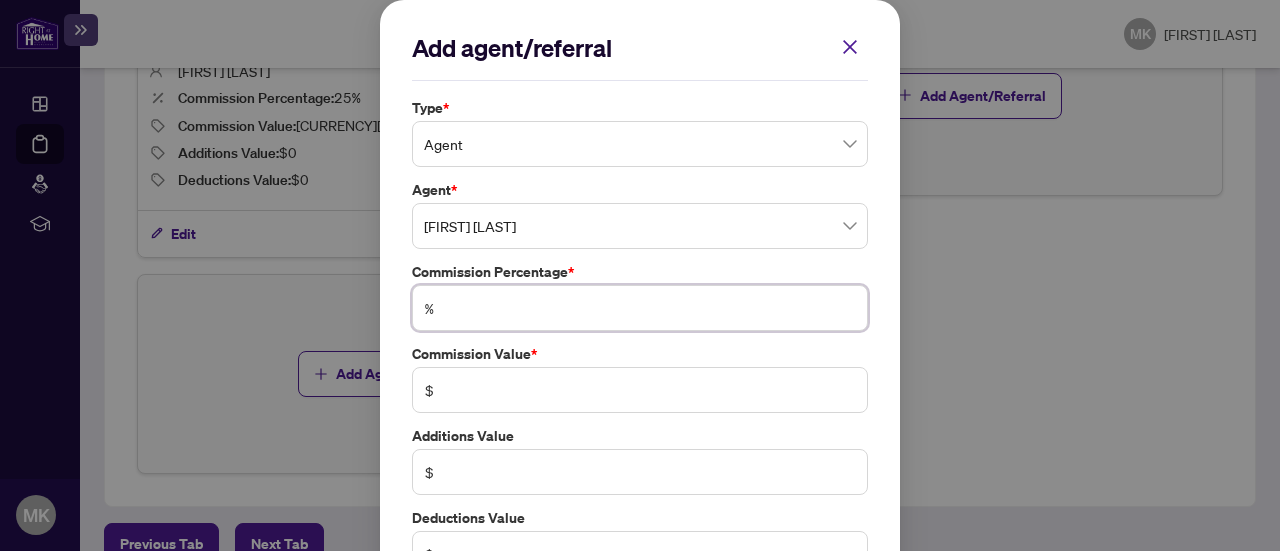 click at bounding box center (650, 308) 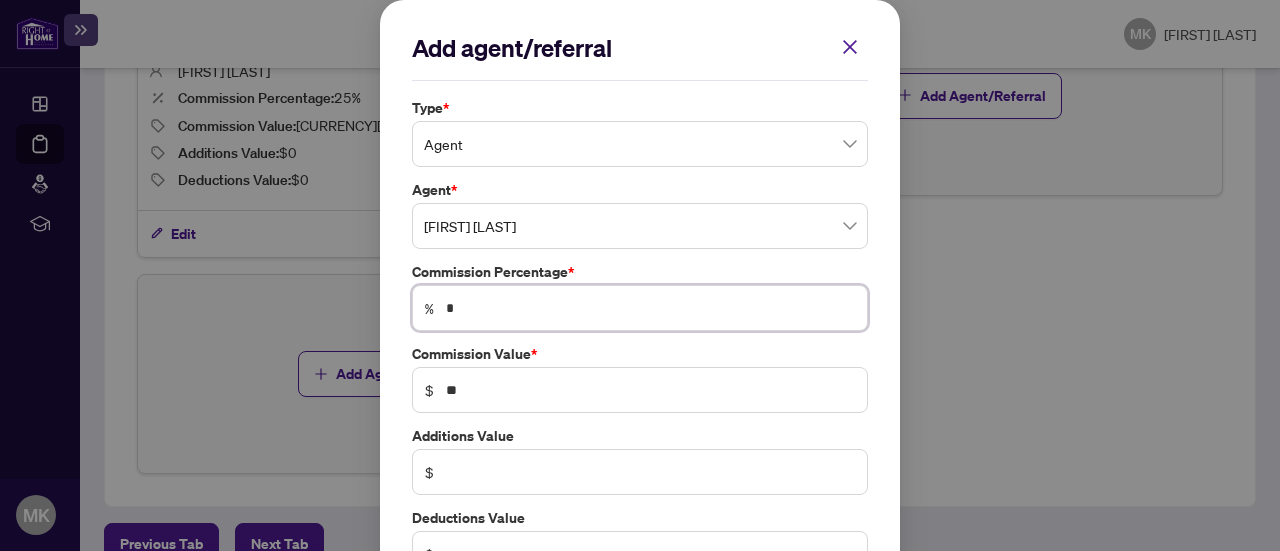 type on "**" 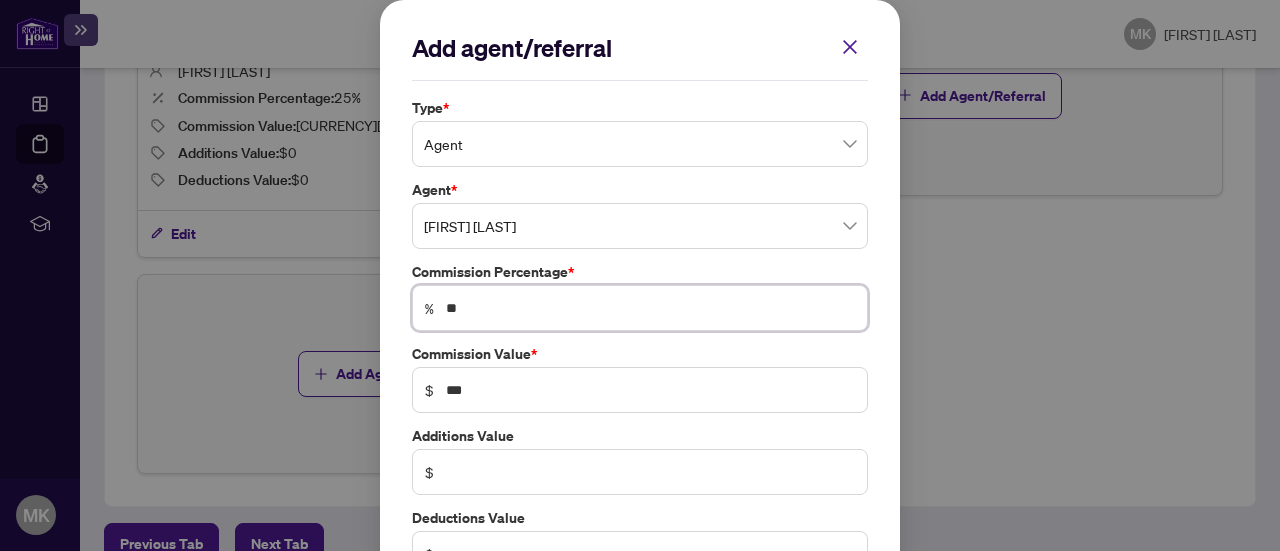 type on "**" 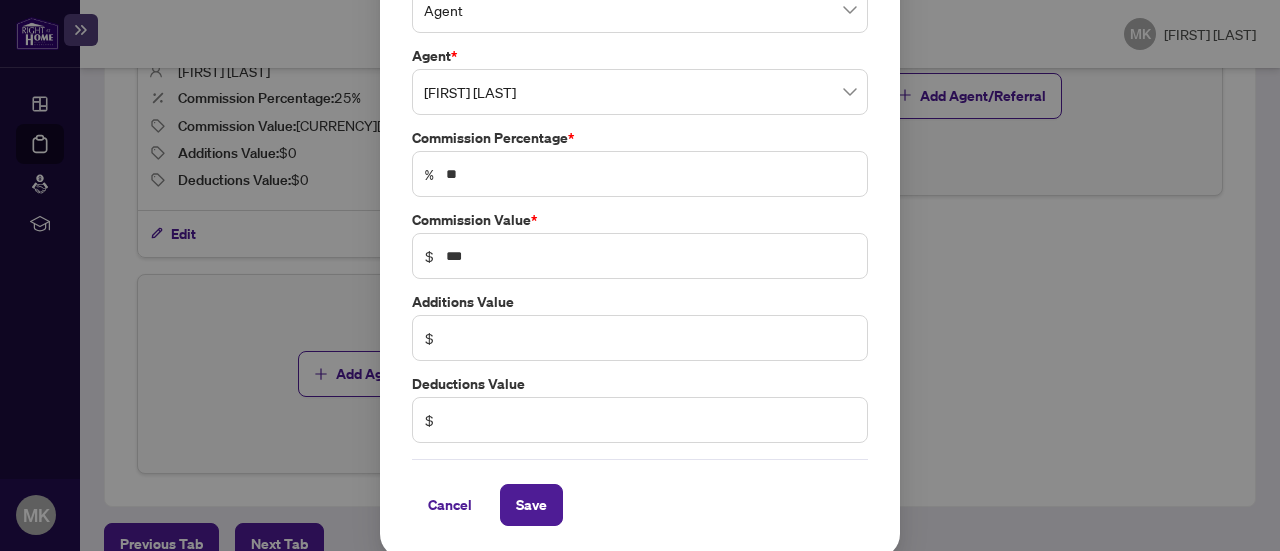 scroll, scrollTop: 136, scrollLeft: 0, axis: vertical 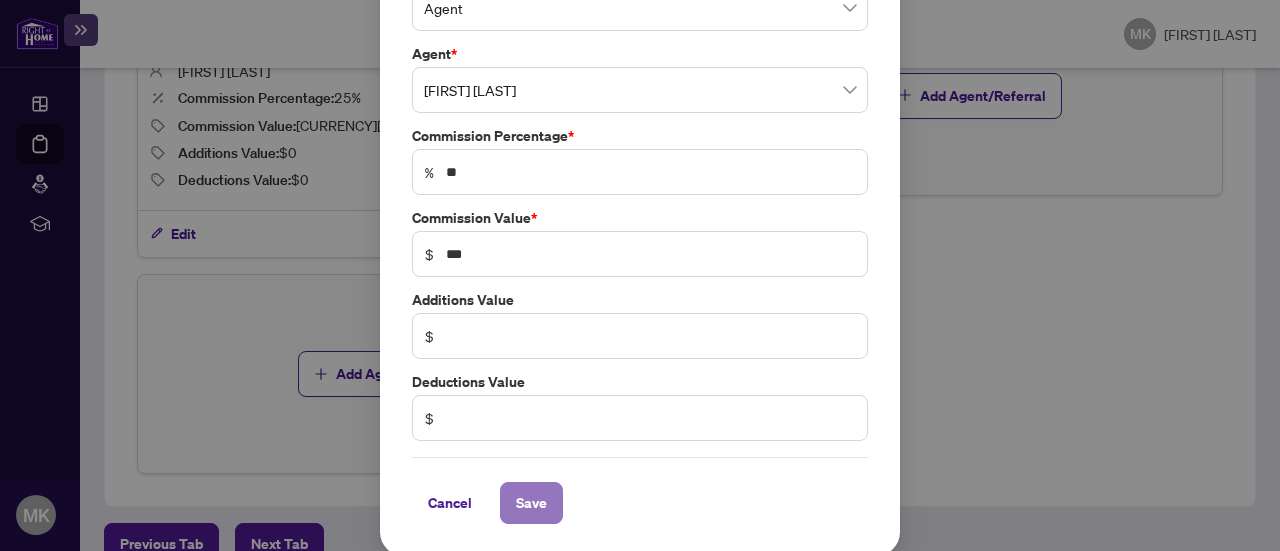 click on "Save" at bounding box center [531, 503] 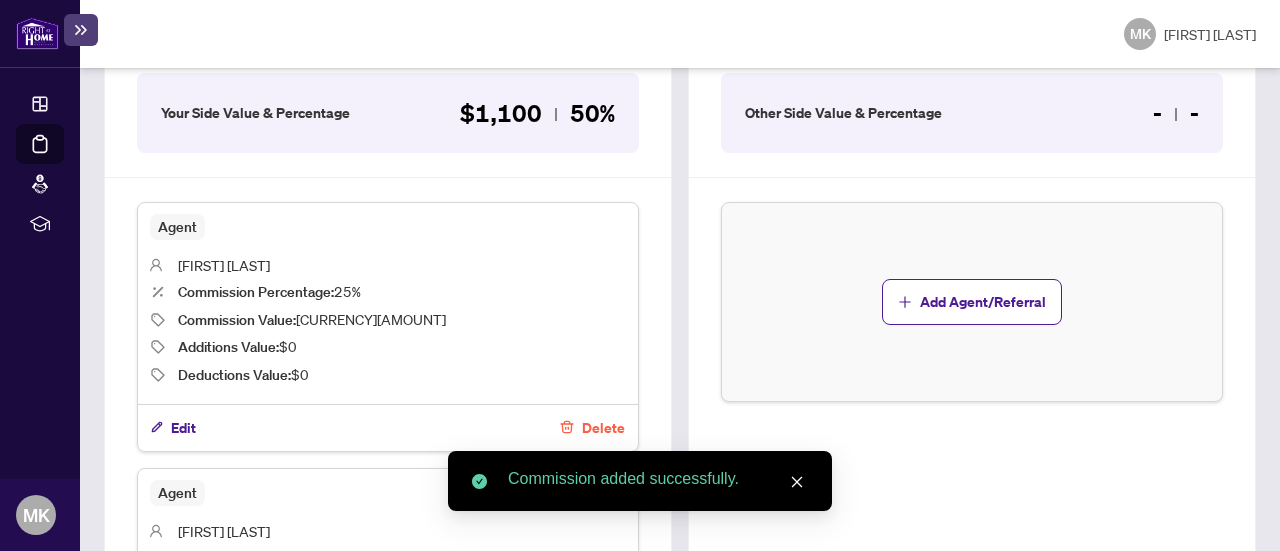 scroll, scrollTop: 674, scrollLeft: 0, axis: vertical 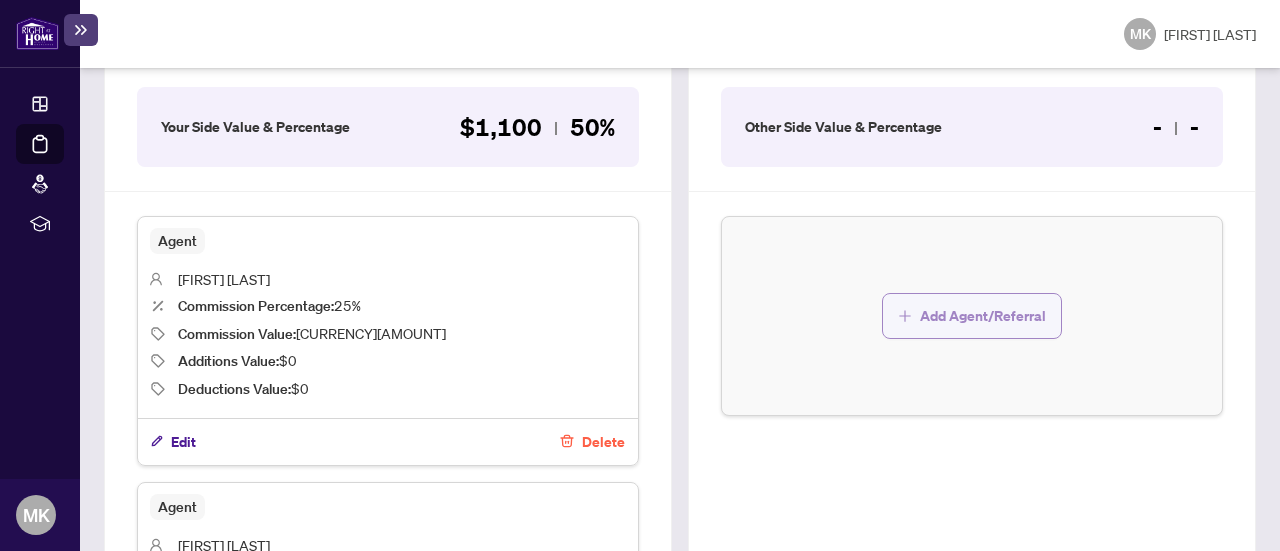 click on "Add Agent/Referral" at bounding box center (983, 316) 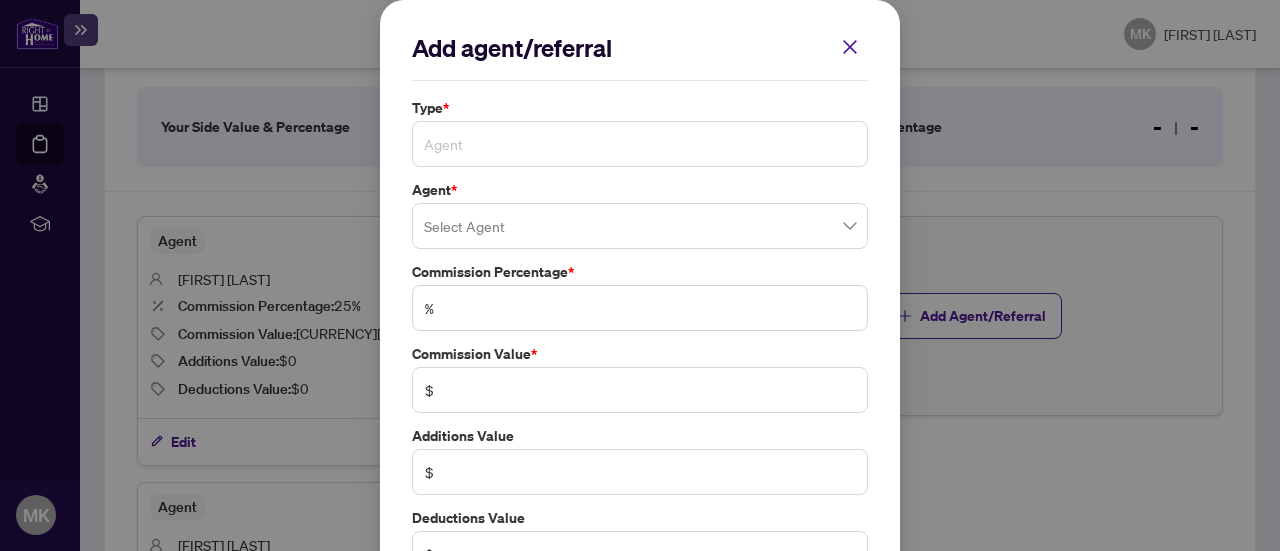 click on "Agent" at bounding box center (640, 144) 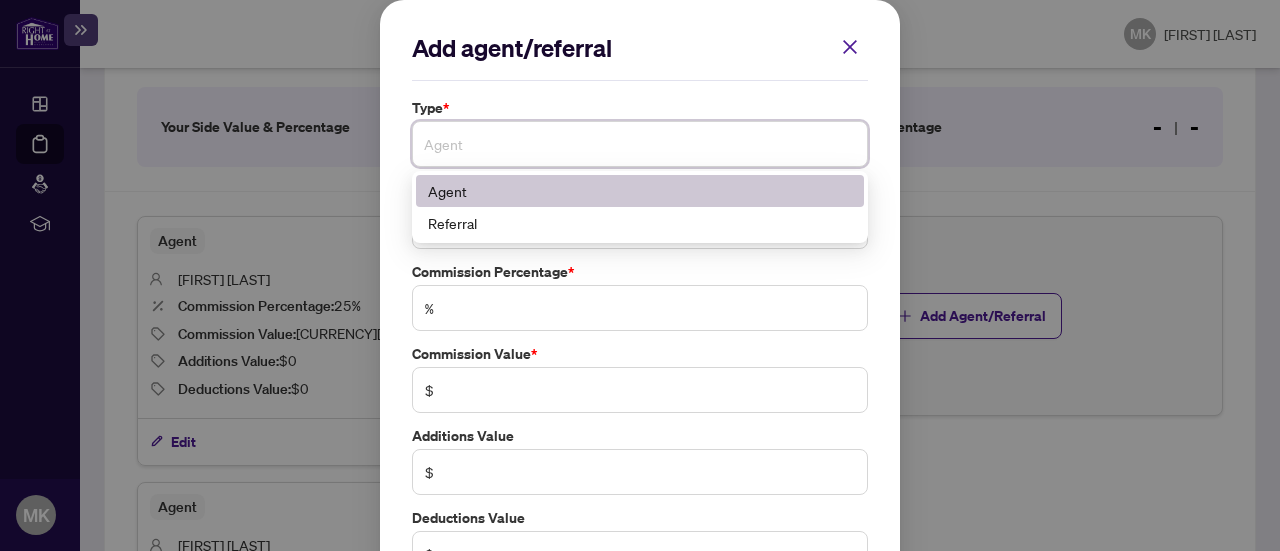 click on "Agent" at bounding box center (640, 191) 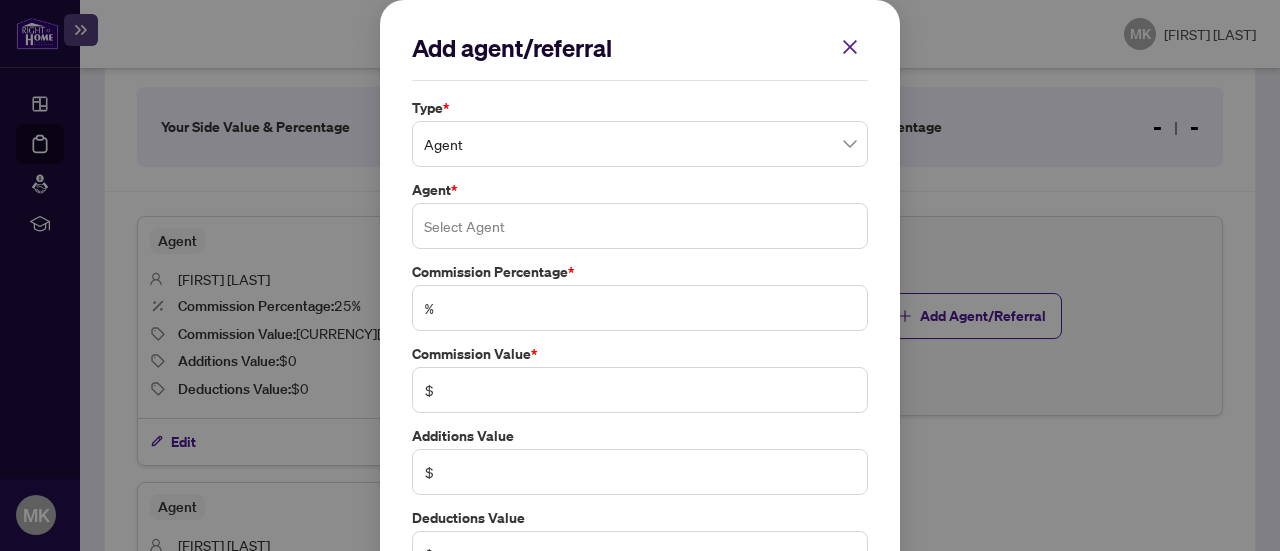 click at bounding box center (640, 226) 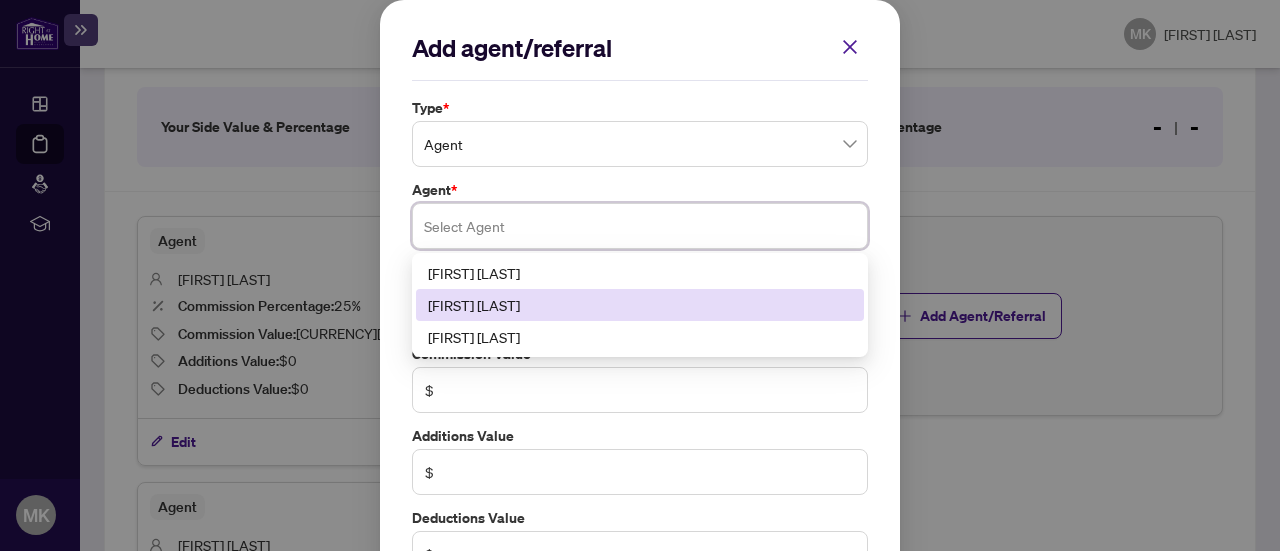 click on "[FIRST] [LAST]" at bounding box center [640, 305] 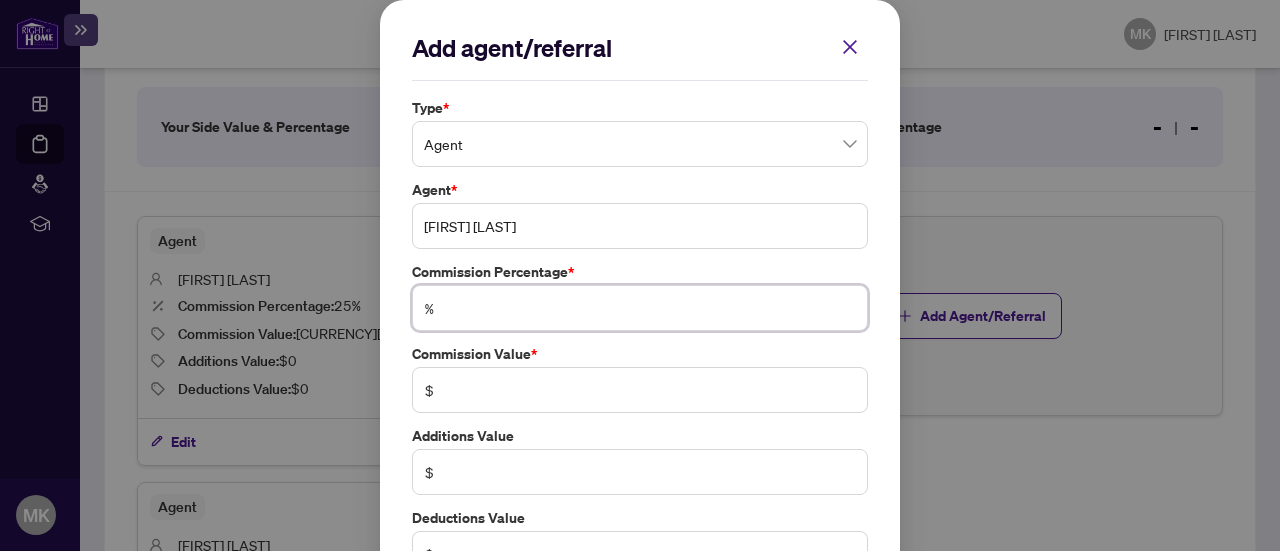 click at bounding box center (650, 308) 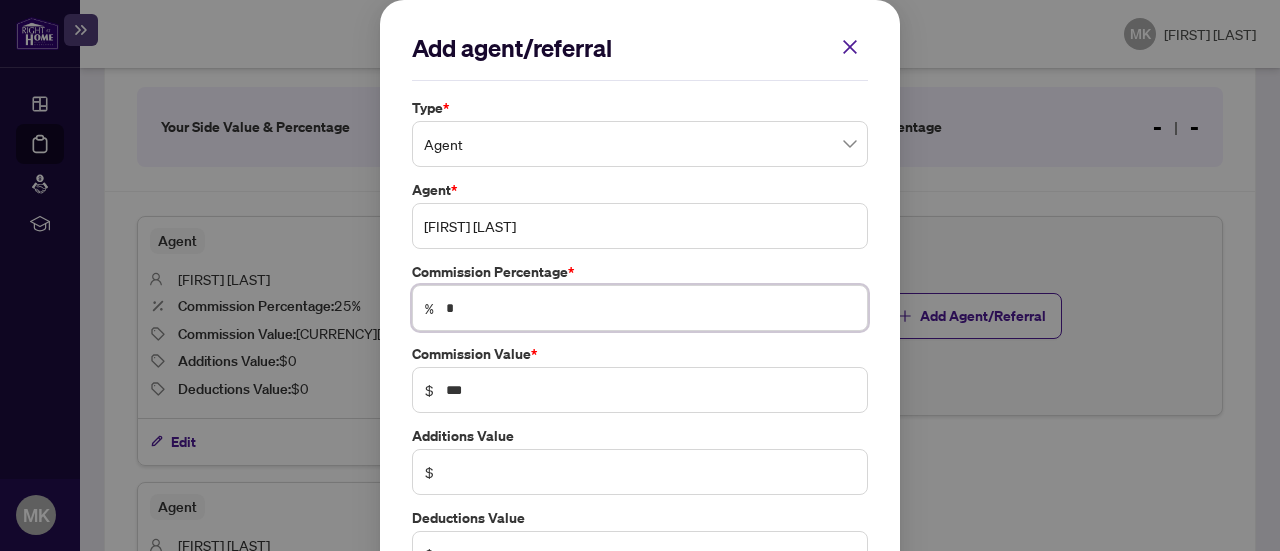 type on "**" 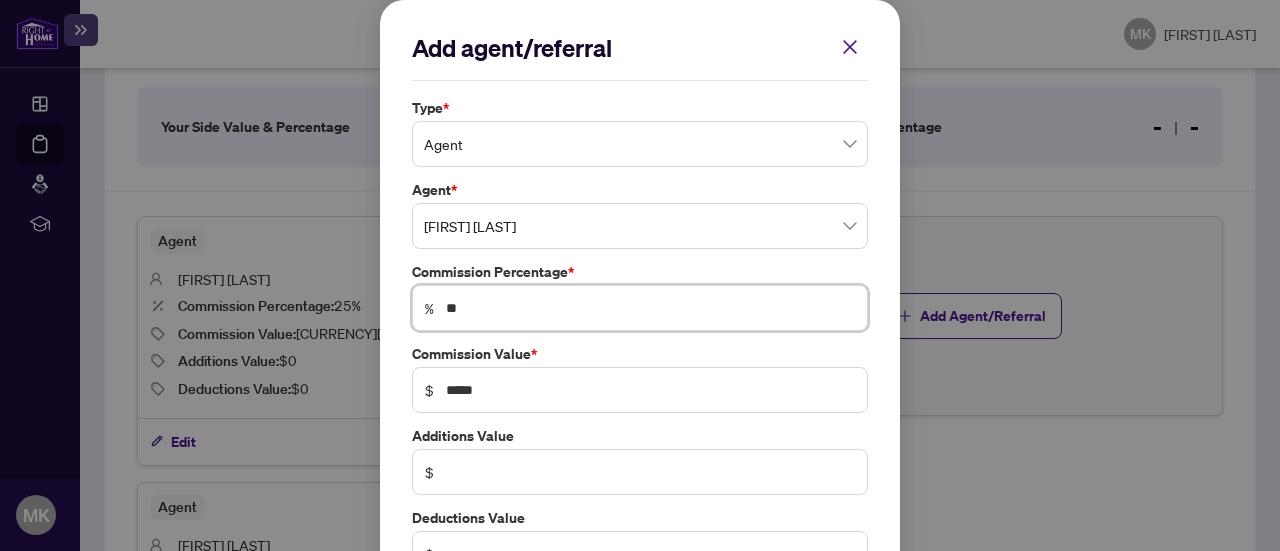 type on "**" 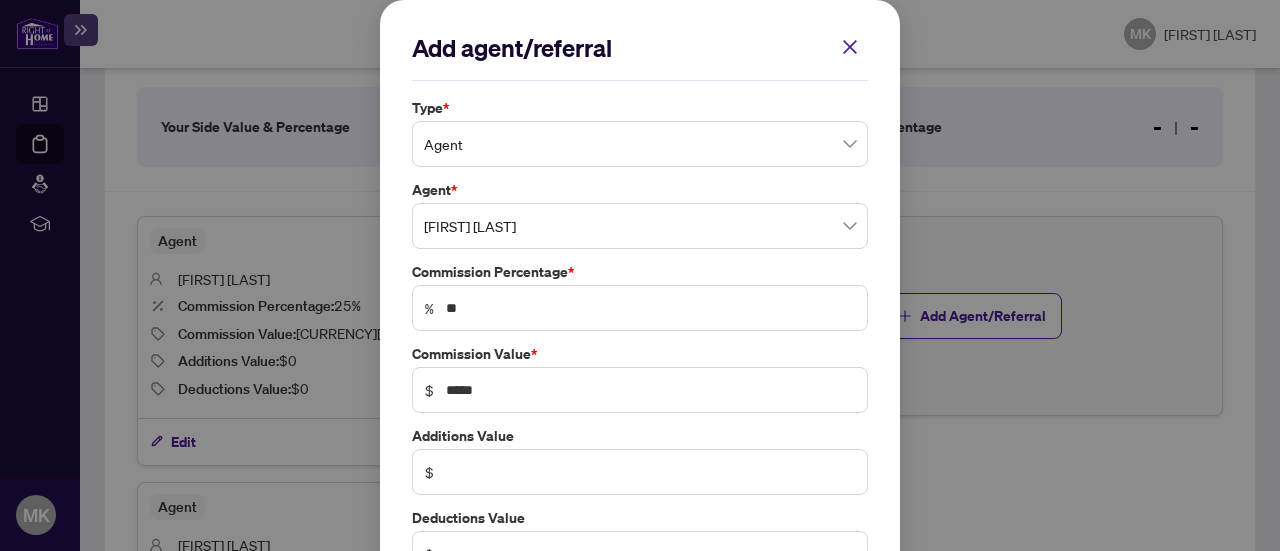 scroll, scrollTop: 136, scrollLeft: 0, axis: vertical 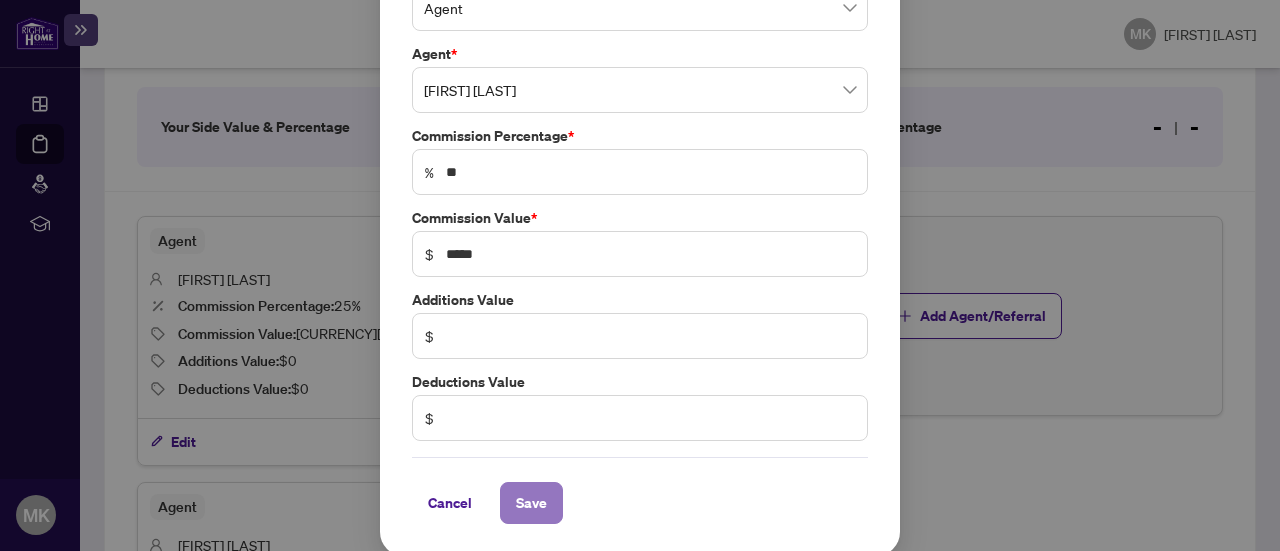 click on "Save" at bounding box center (531, 503) 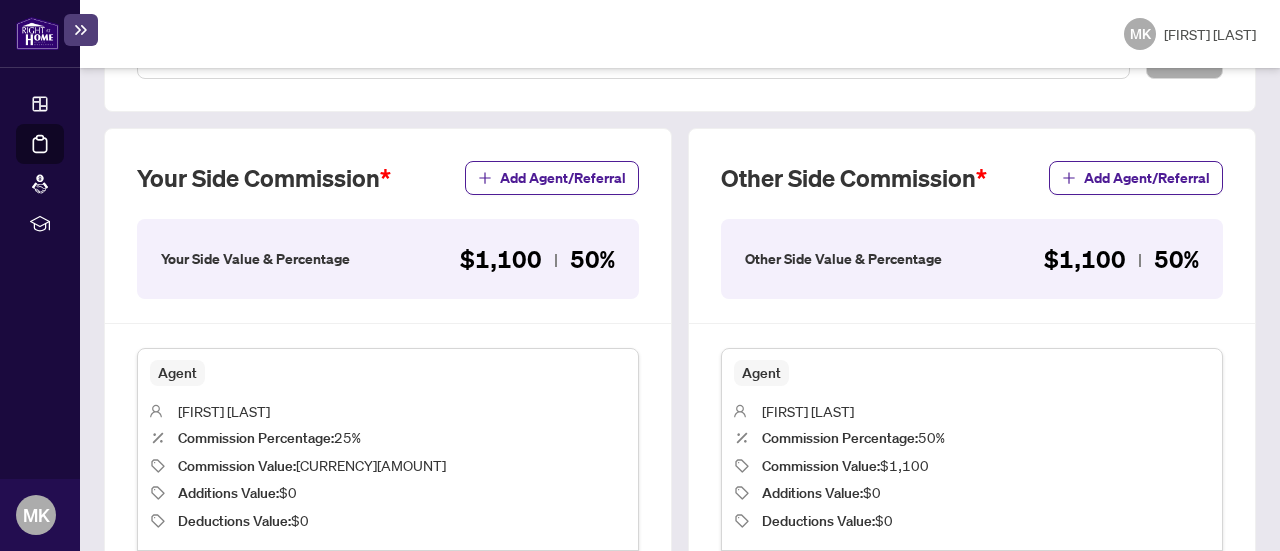 scroll, scrollTop: 1166, scrollLeft: 0, axis: vertical 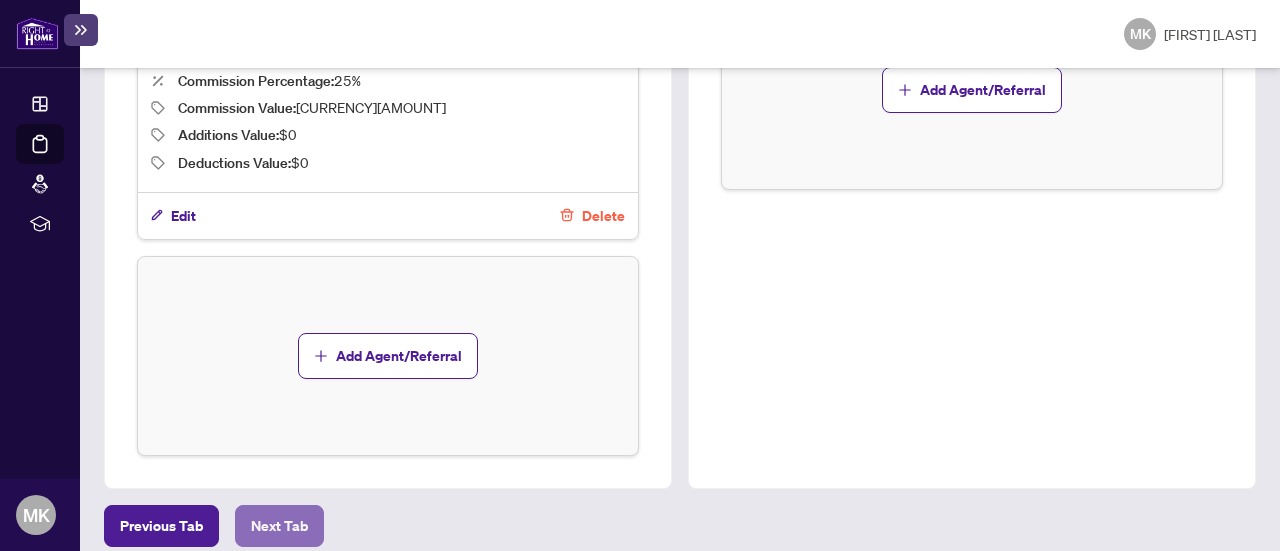 click on "Next Tab" at bounding box center (279, 526) 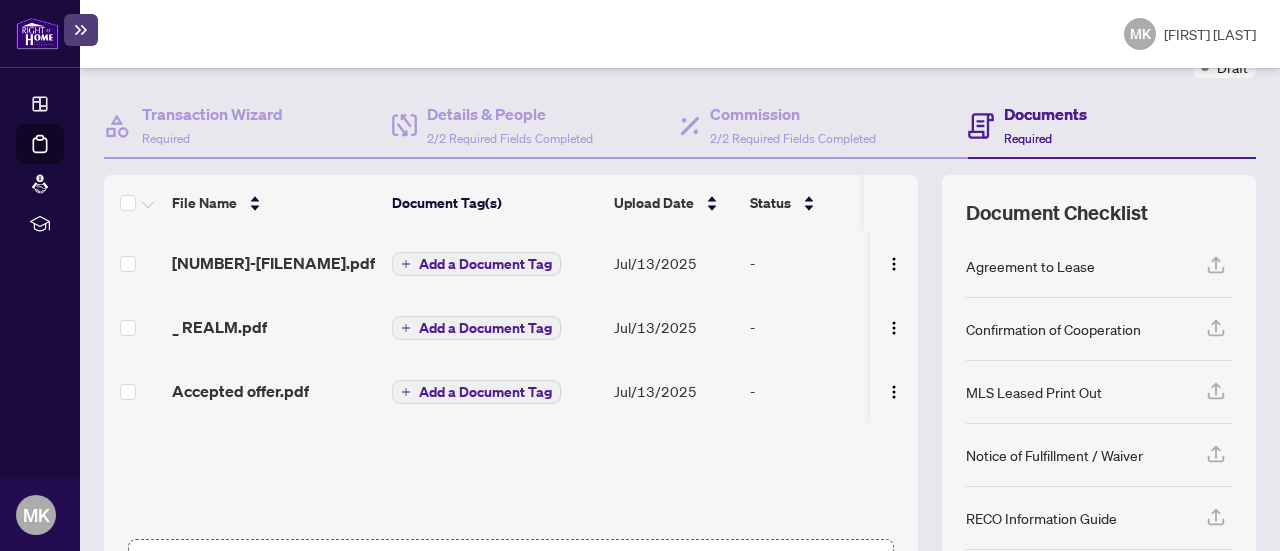 scroll, scrollTop: 335, scrollLeft: 0, axis: vertical 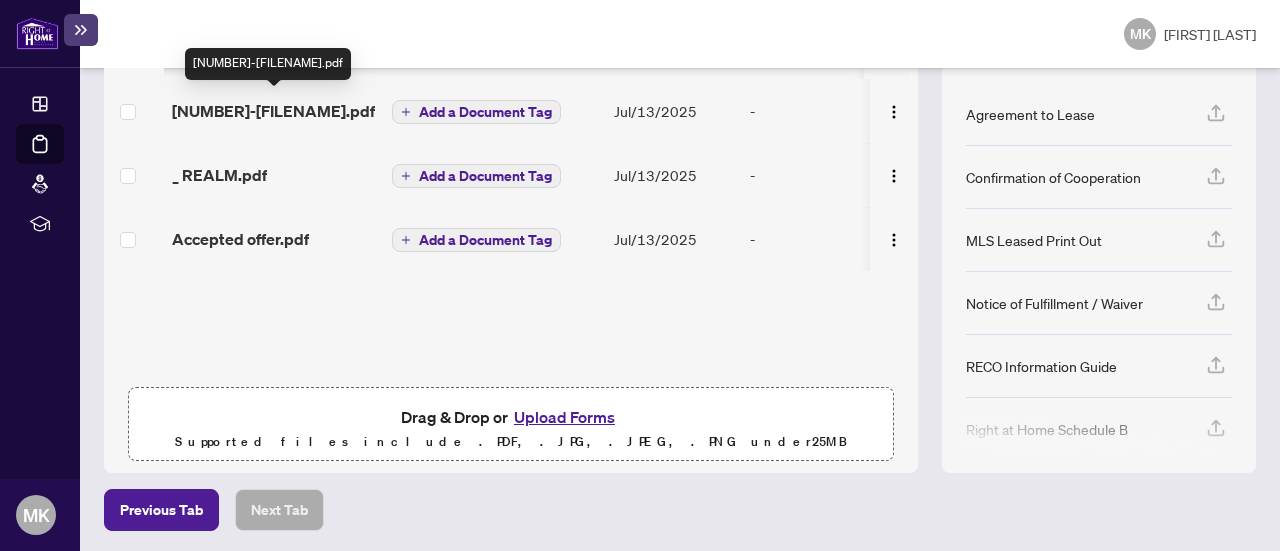 click on "[NUMBER]-[FILENAME].pdf" at bounding box center (273, 111) 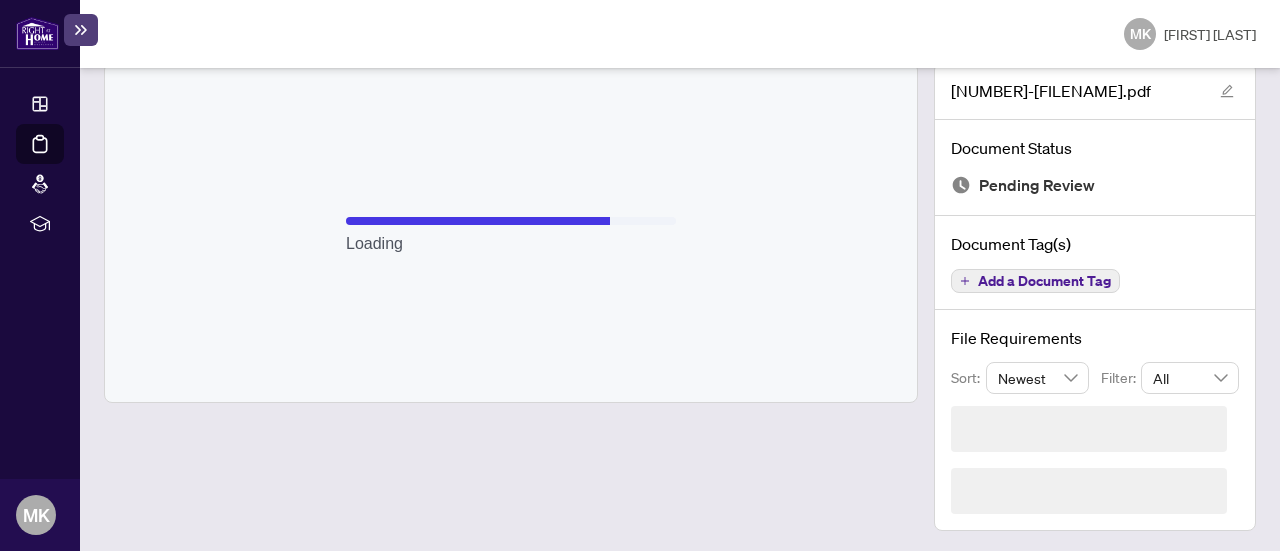 scroll, scrollTop: 62, scrollLeft: 0, axis: vertical 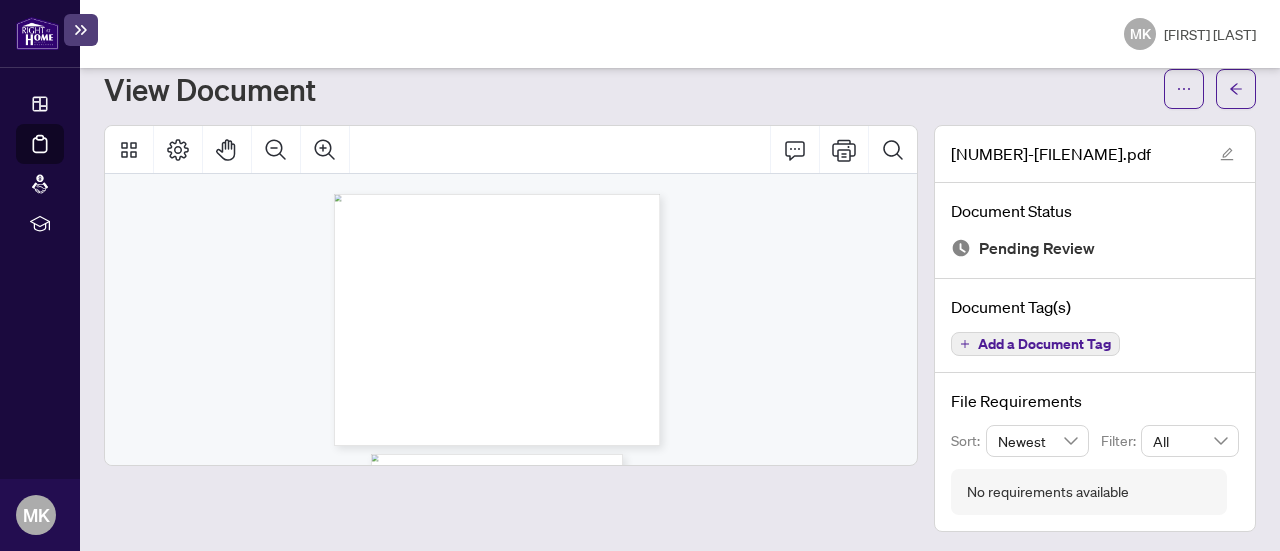 click on "Deal Processing / View Transaction / View Document View Document 1752463588745-Deposit.pdf Document Status Pending Review Document Tag(s) Add a Document Tag File Requirements Sort: Newest Filter: All No requirements available" at bounding box center [680, 309] 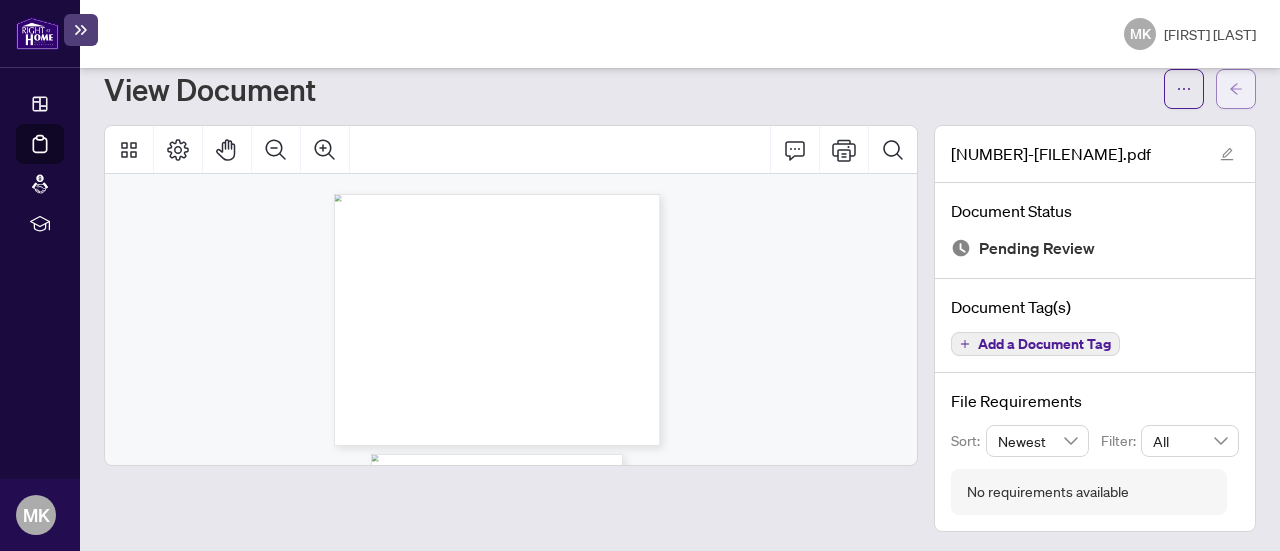 click at bounding box center [1236, 89] 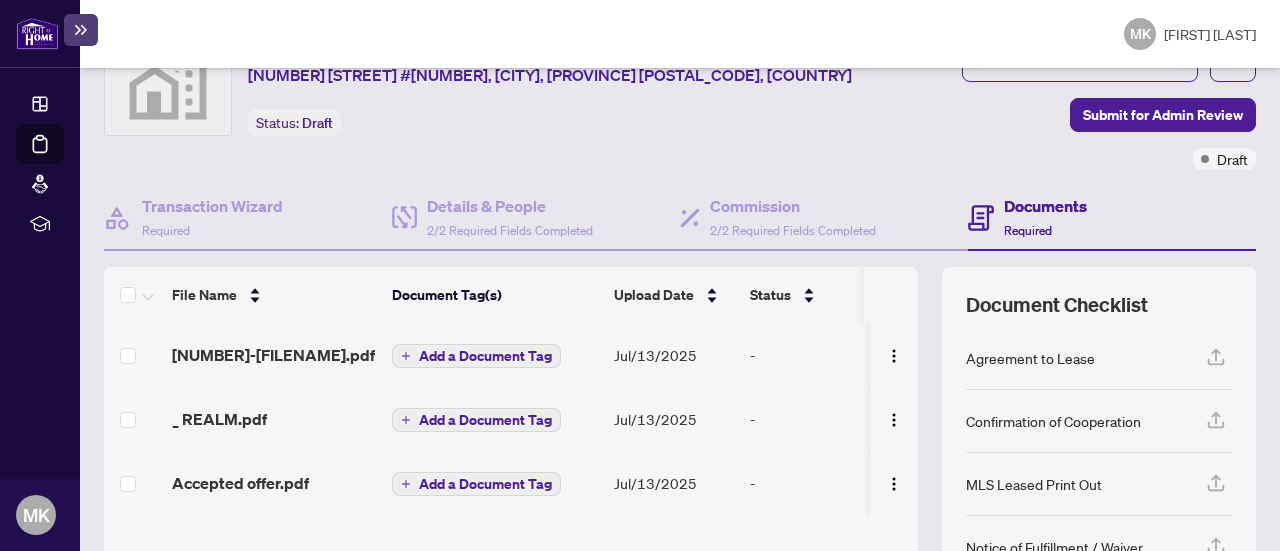 scroll, scrollTop: 85, scrollLeft: 0, axis: vertical 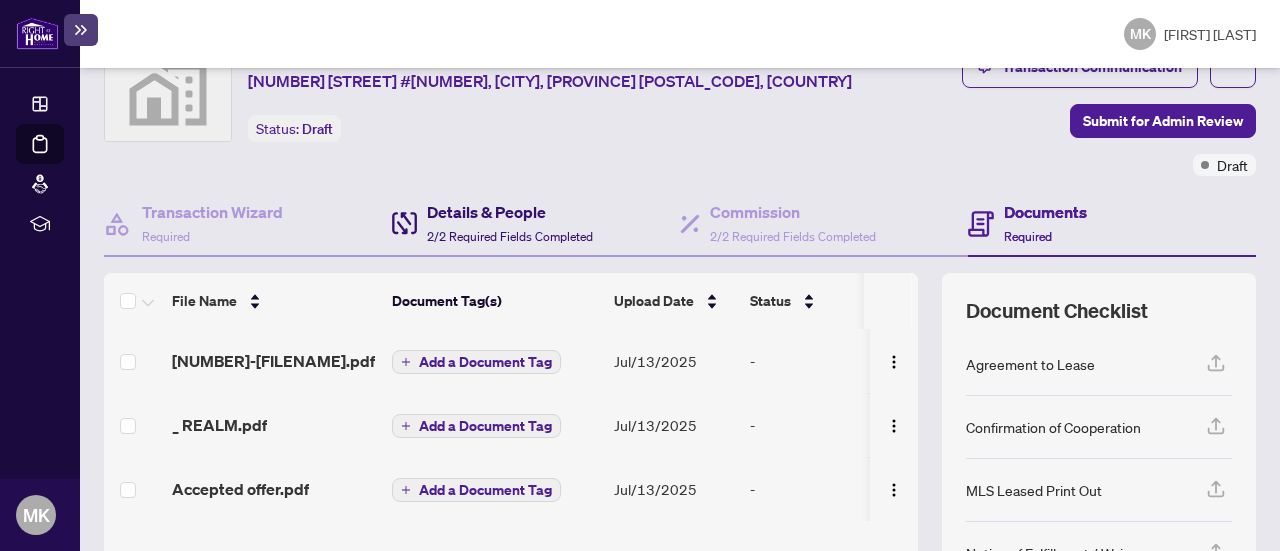 click on "Details & People" at bounding box center (510, 212) 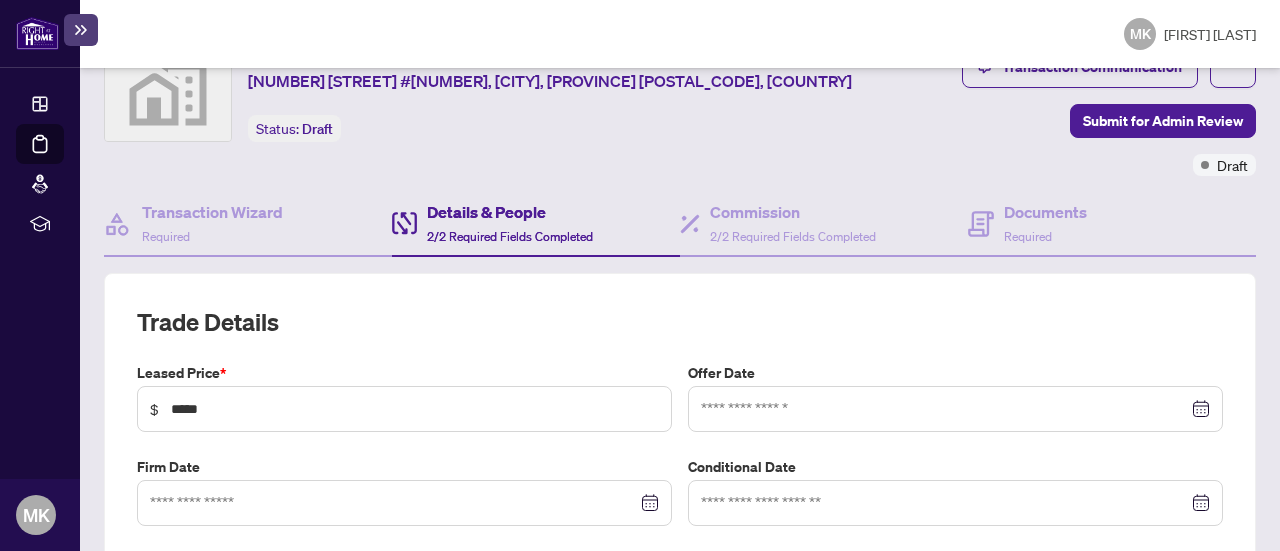 type on "**********" 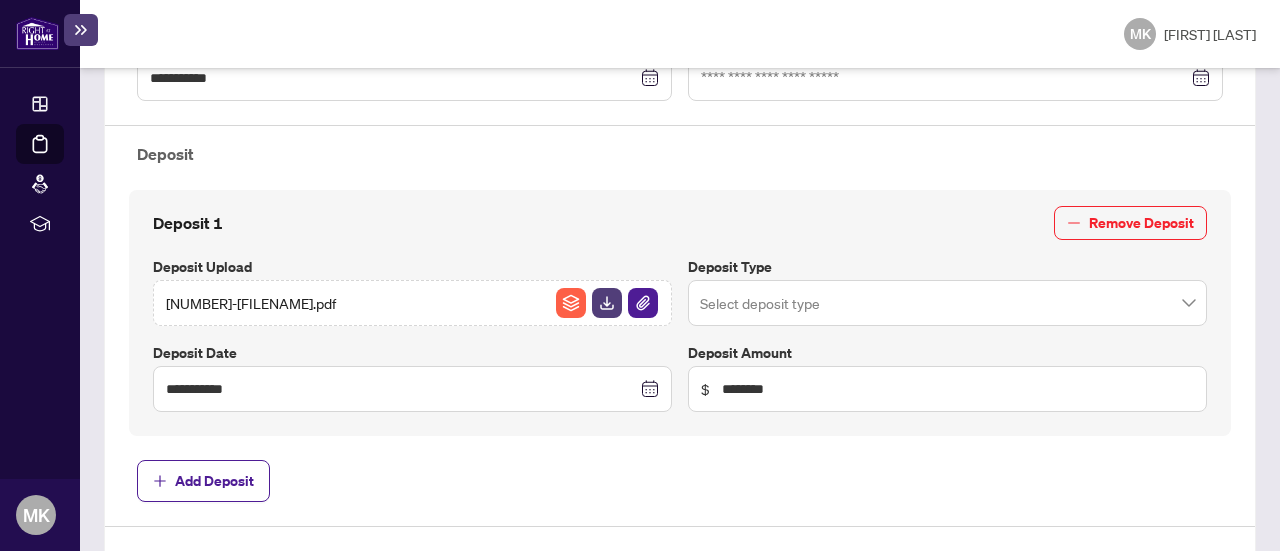 scroll, scrollTop: 718, scrollLeft: 0, axis: vertical 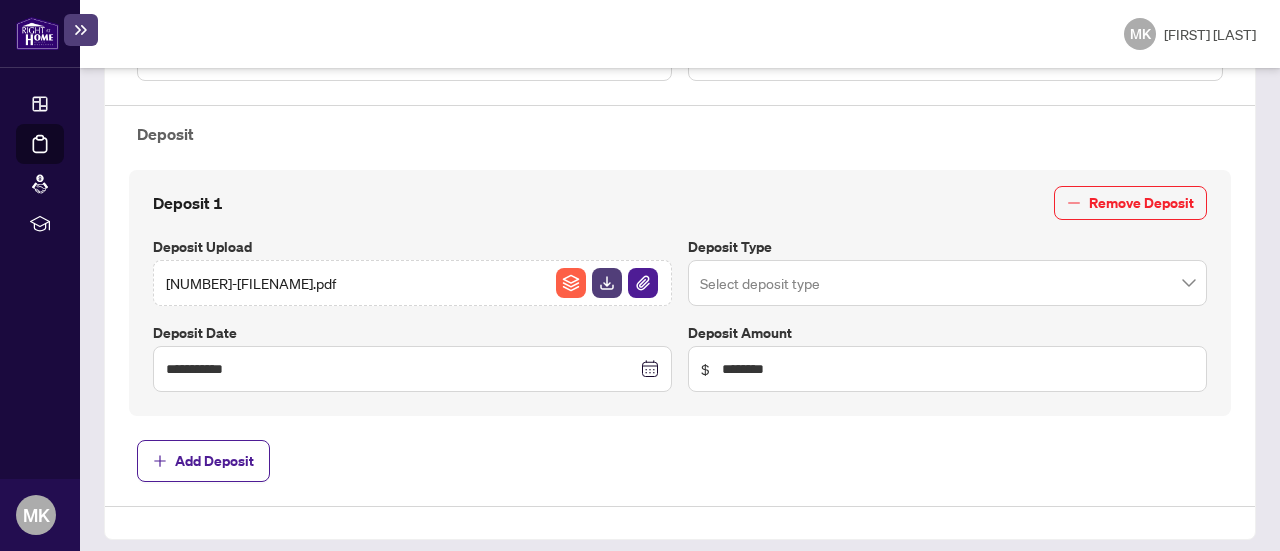 click at bounding box center [947, 283] 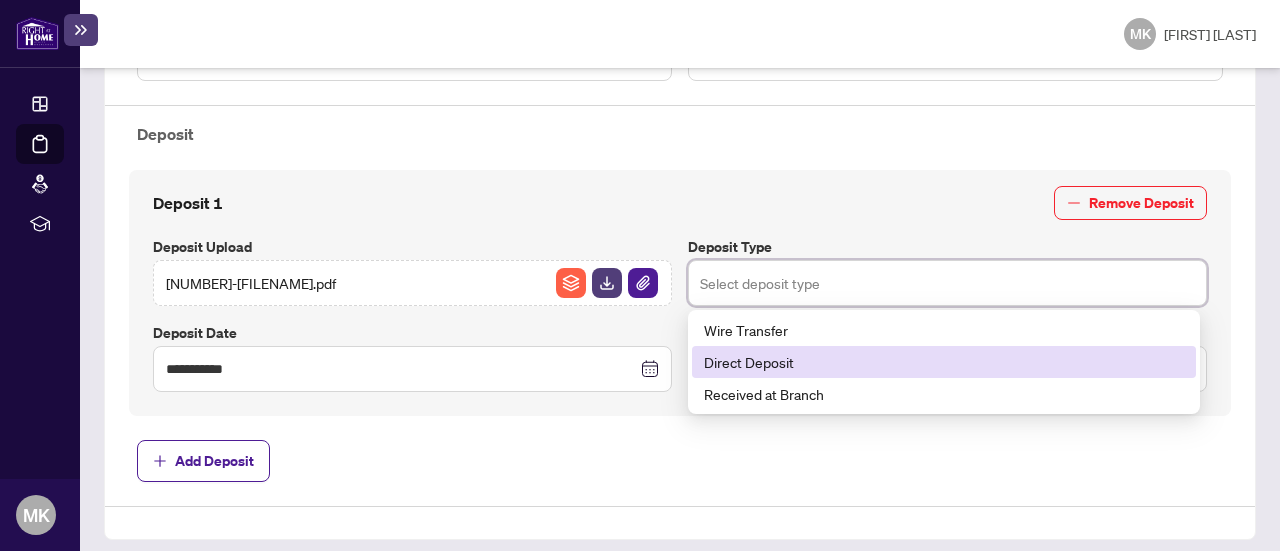 click on "Direct Deposit" at bounding box center [944, 362] 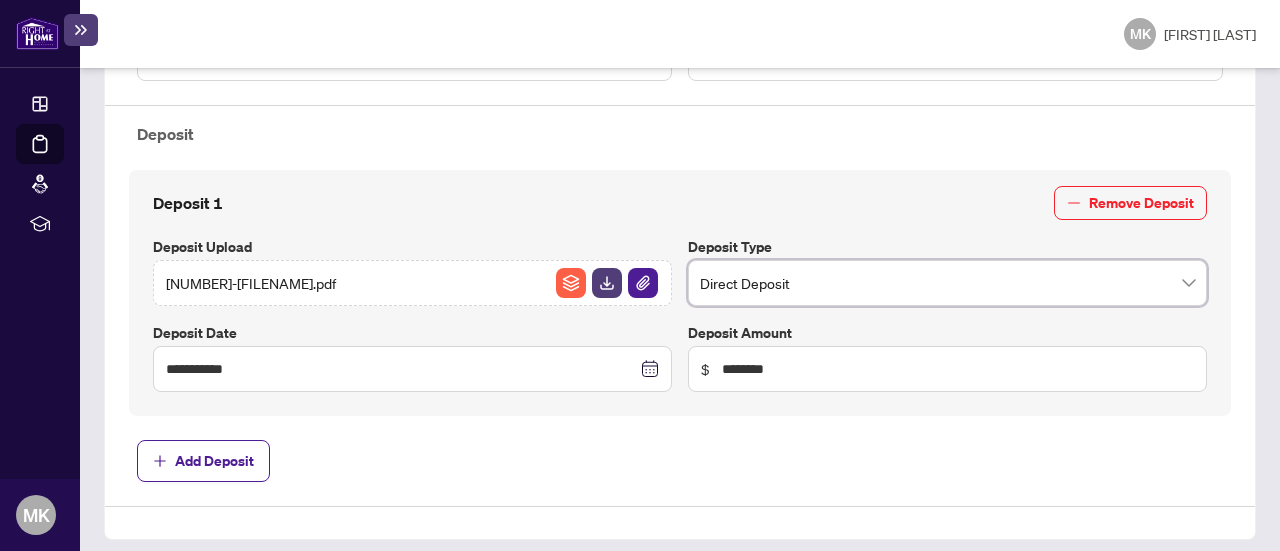 scroll, scrollTop: 0, scrollLeft: 0, axis: both 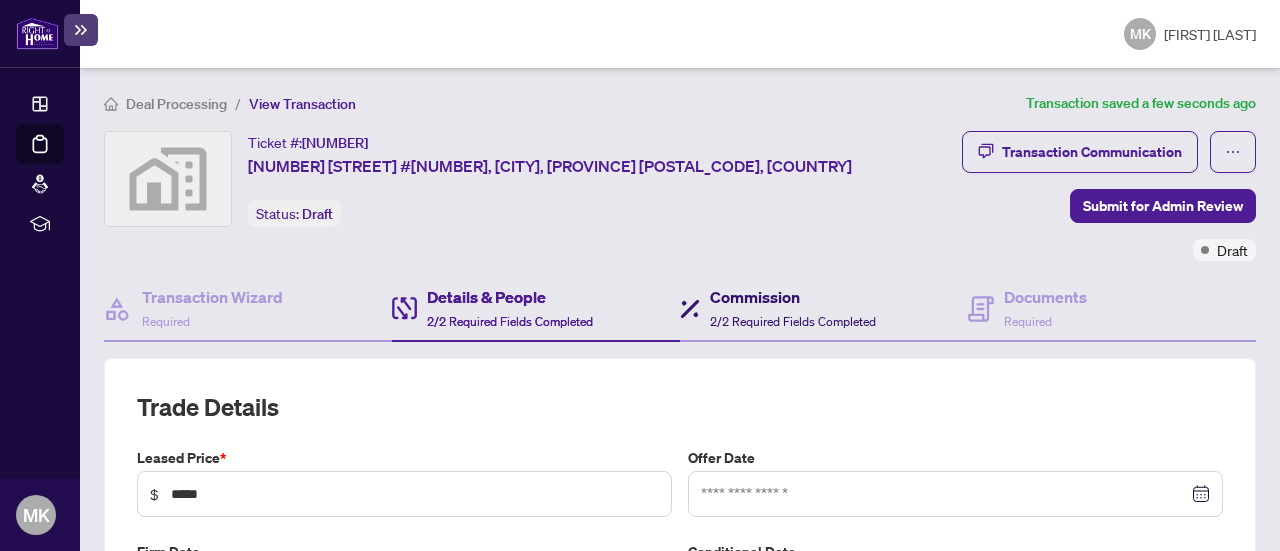 click on "Commission" at bounding box center [793, 297] 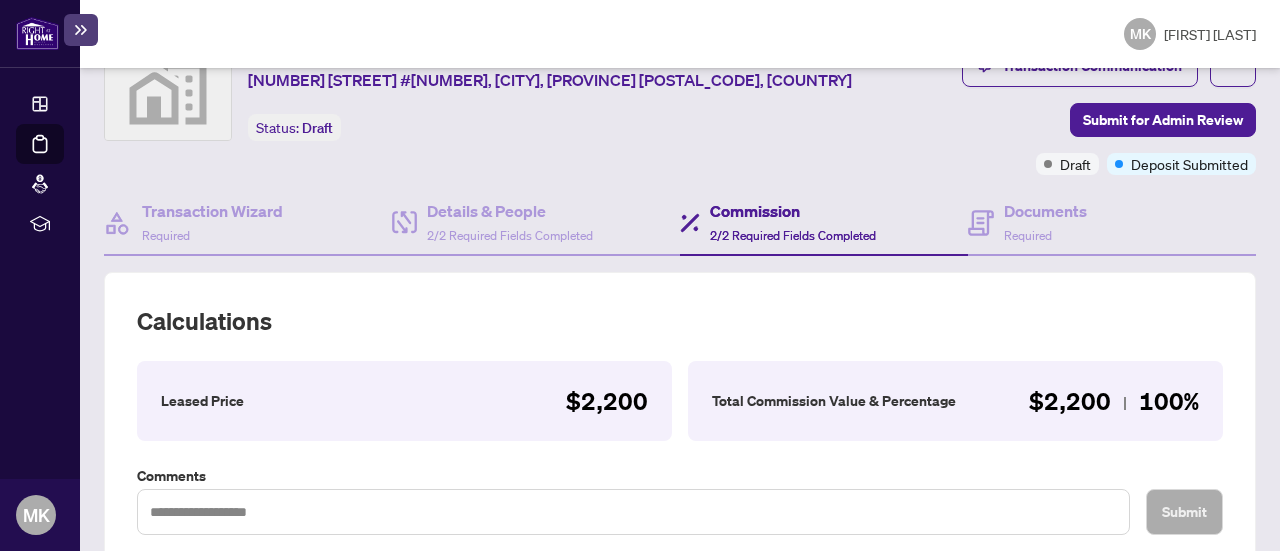 scroll, scrollTop: 0, scrollLeft: 0, axis: both 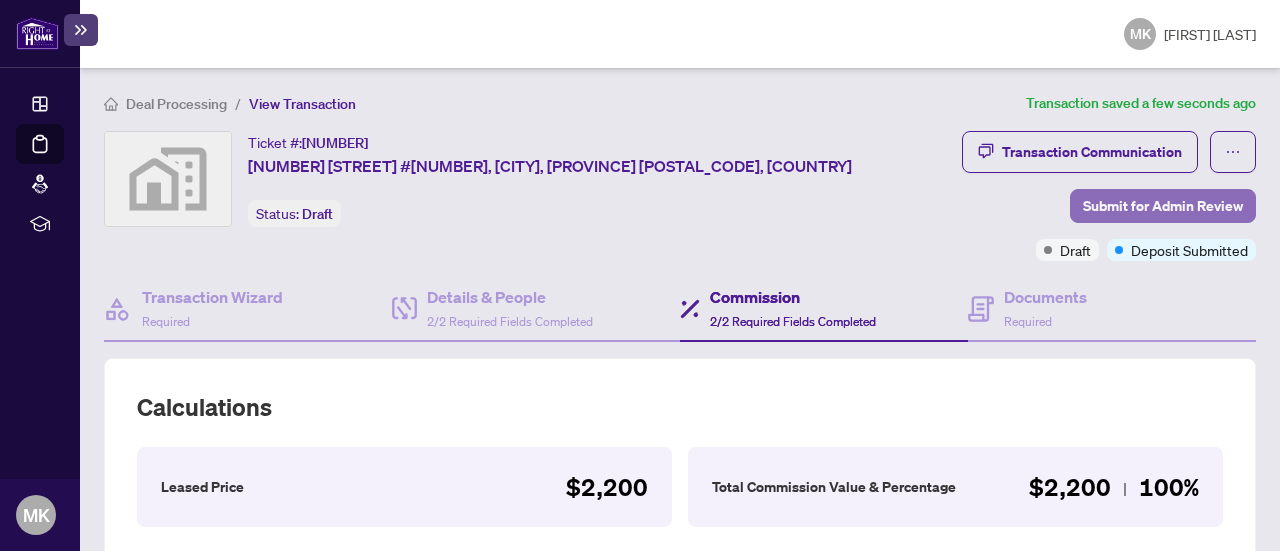click on "Submit for Admin Review" at bounding box center (1163, 206) 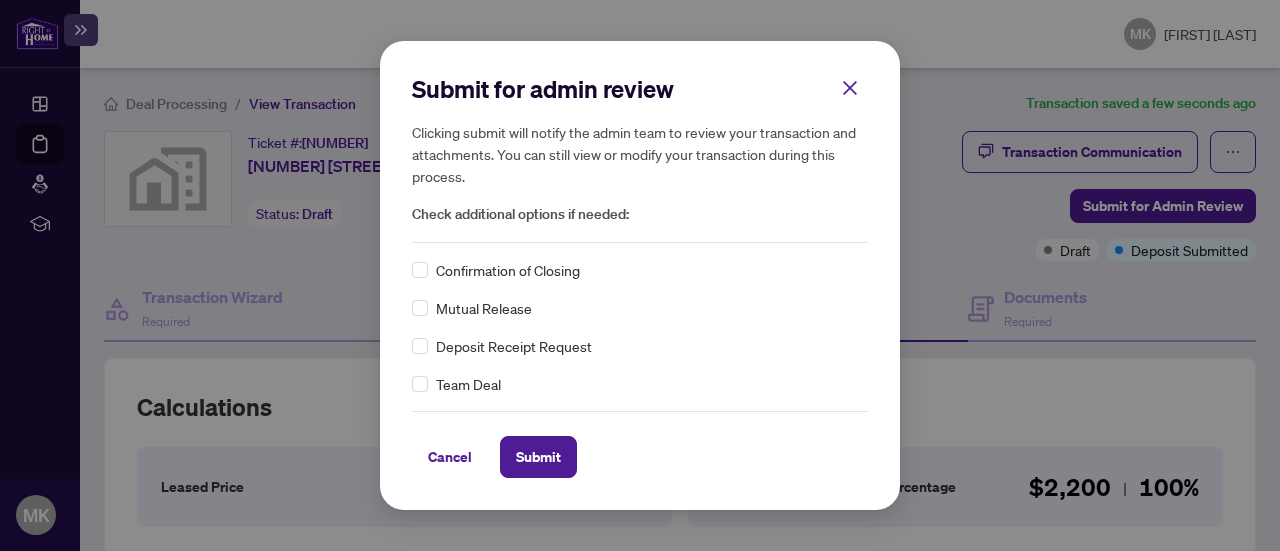 click on "Deposit Receipt Request" at bounding box center [640, 346] 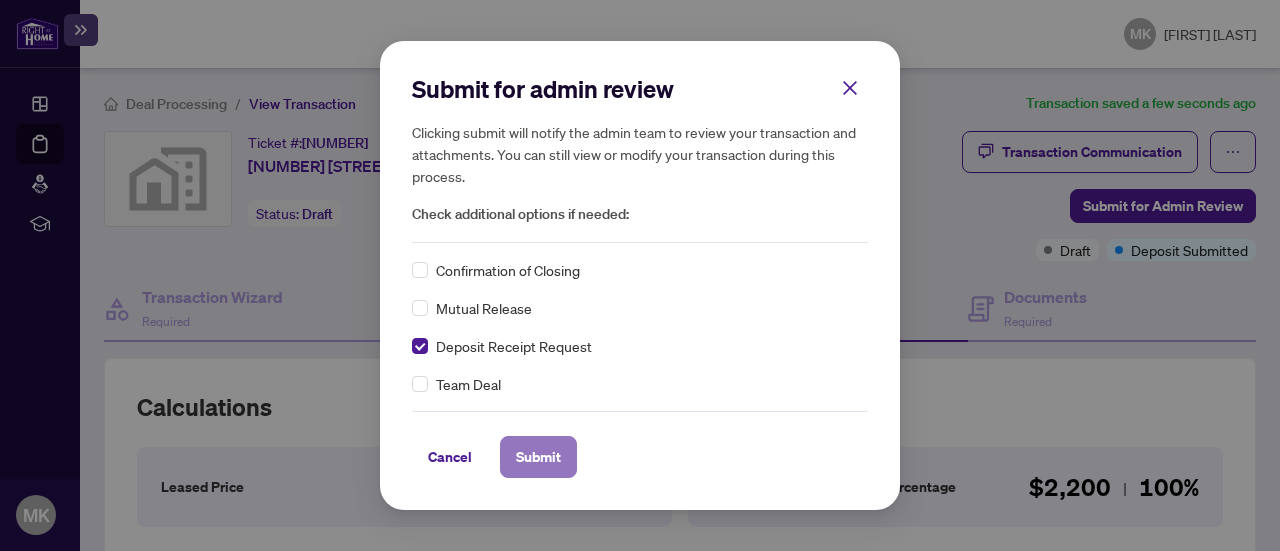 click on "Submit" at bounding box center [538, 457] 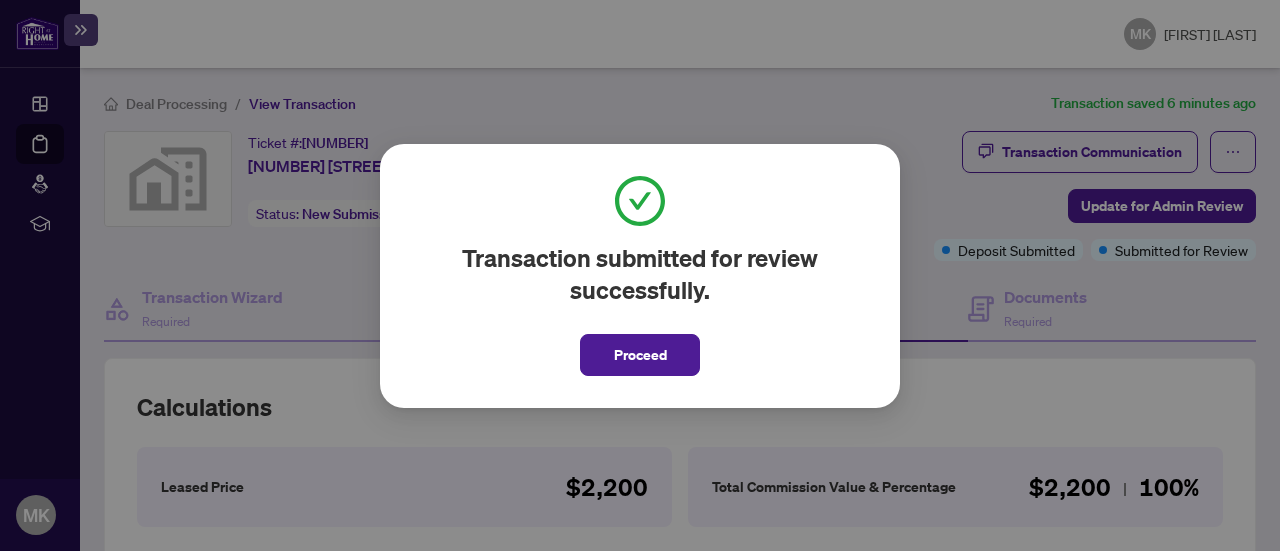click on "Proceed" at bounding box center [640, 349] 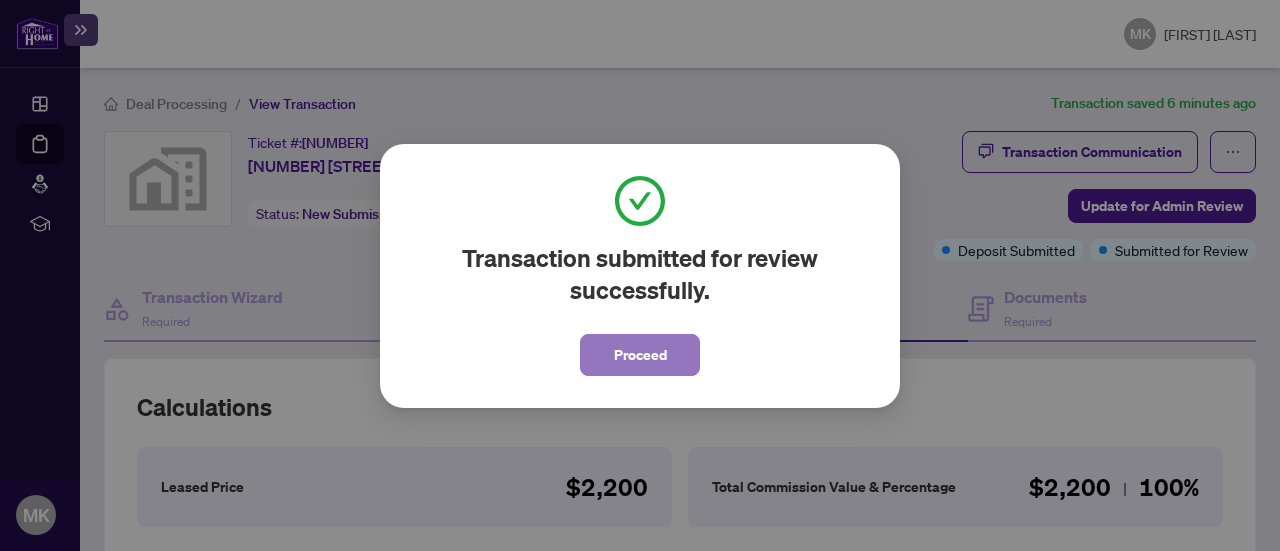 click on "Proceed" at bounding box center (640, 355) 